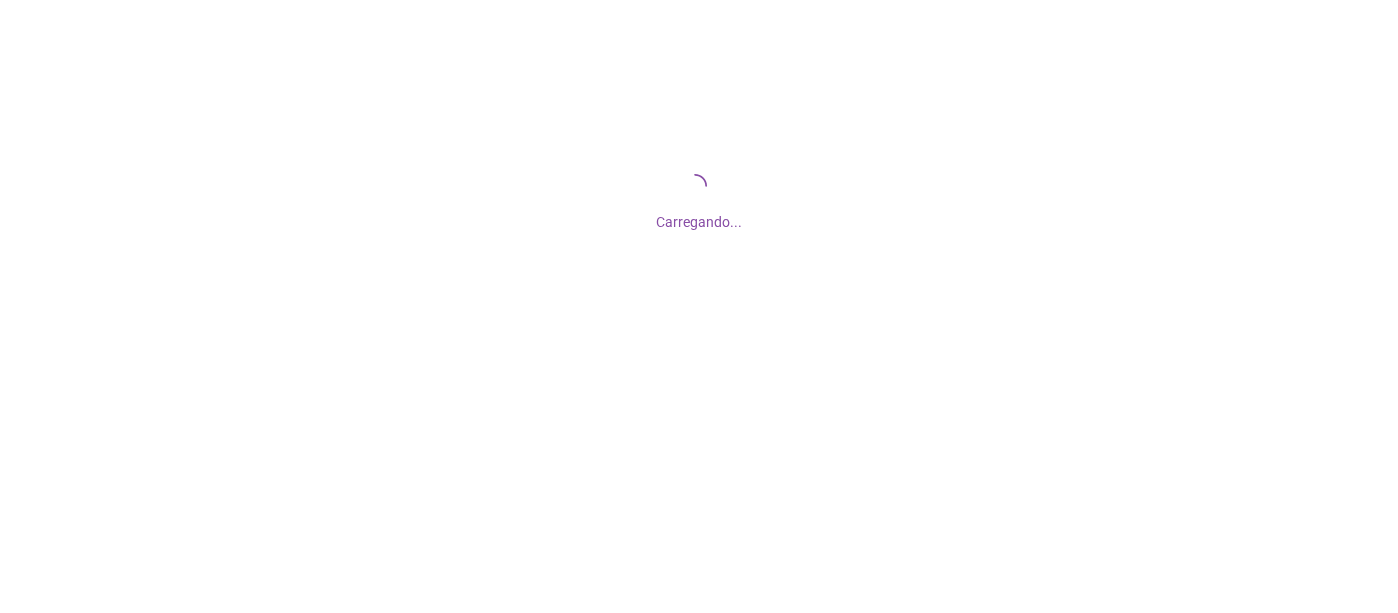 scroll, scrollTop: 0, scrollLeft: 0, axis: both 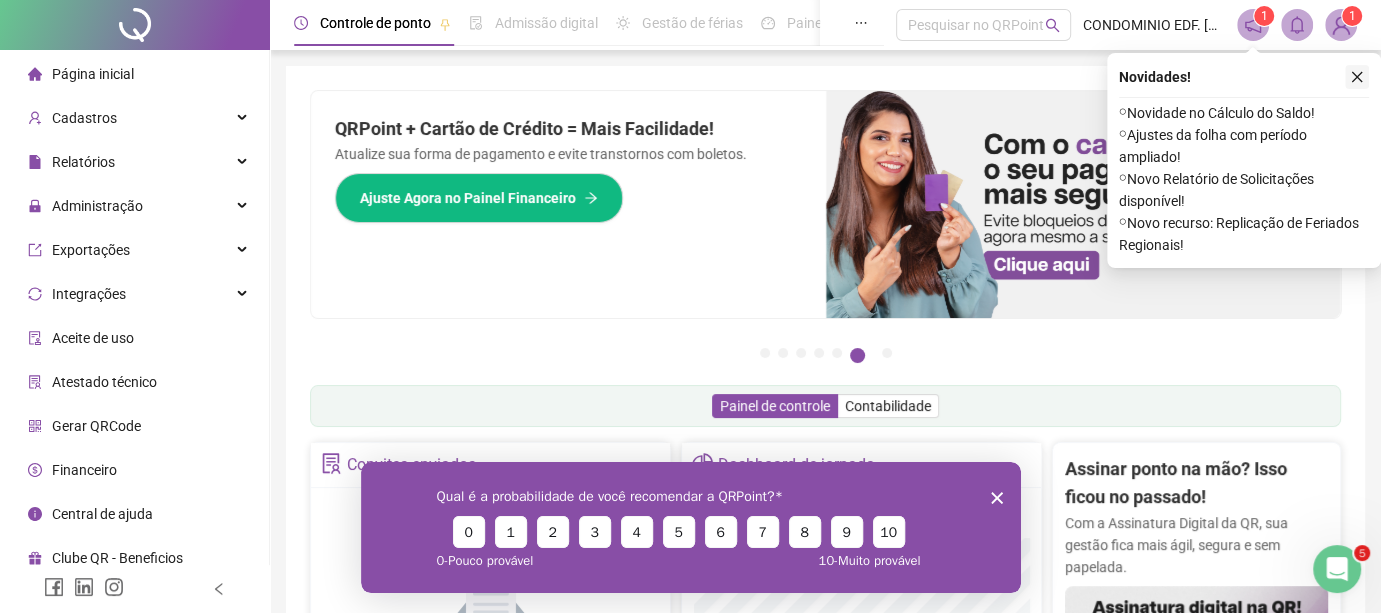 click 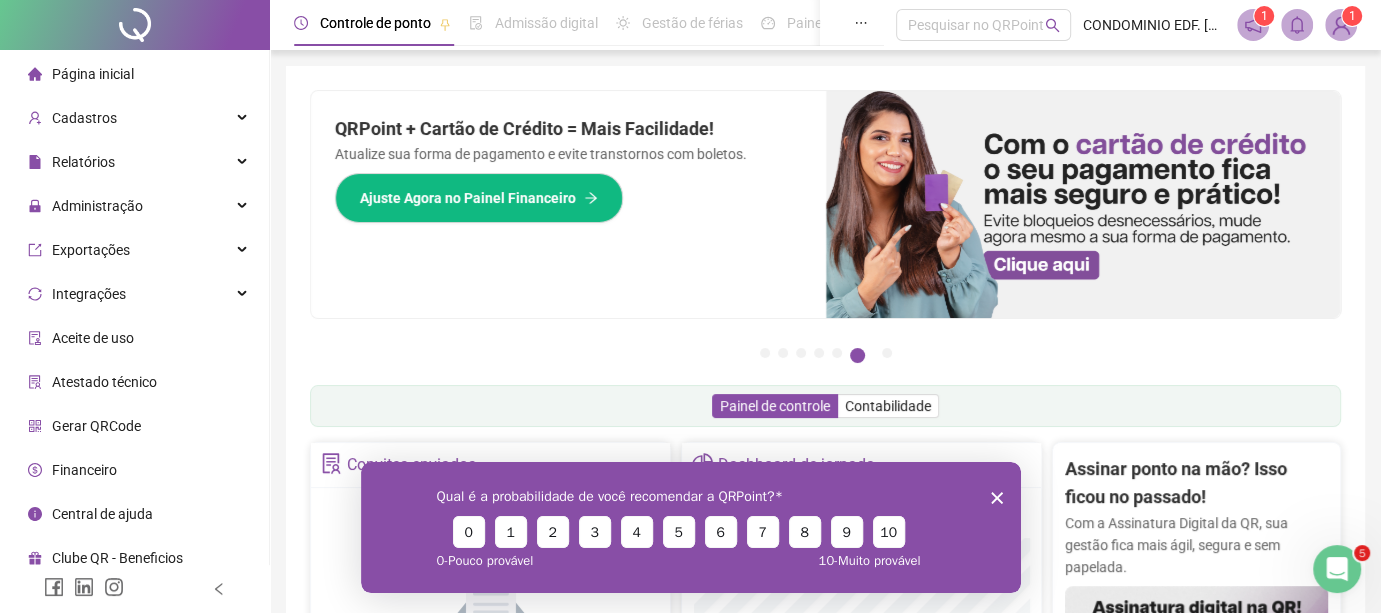 click on "CONDOMINIO EDF. [GEOGRAPHIC_DATA]" at bounding box center [1154, 25] 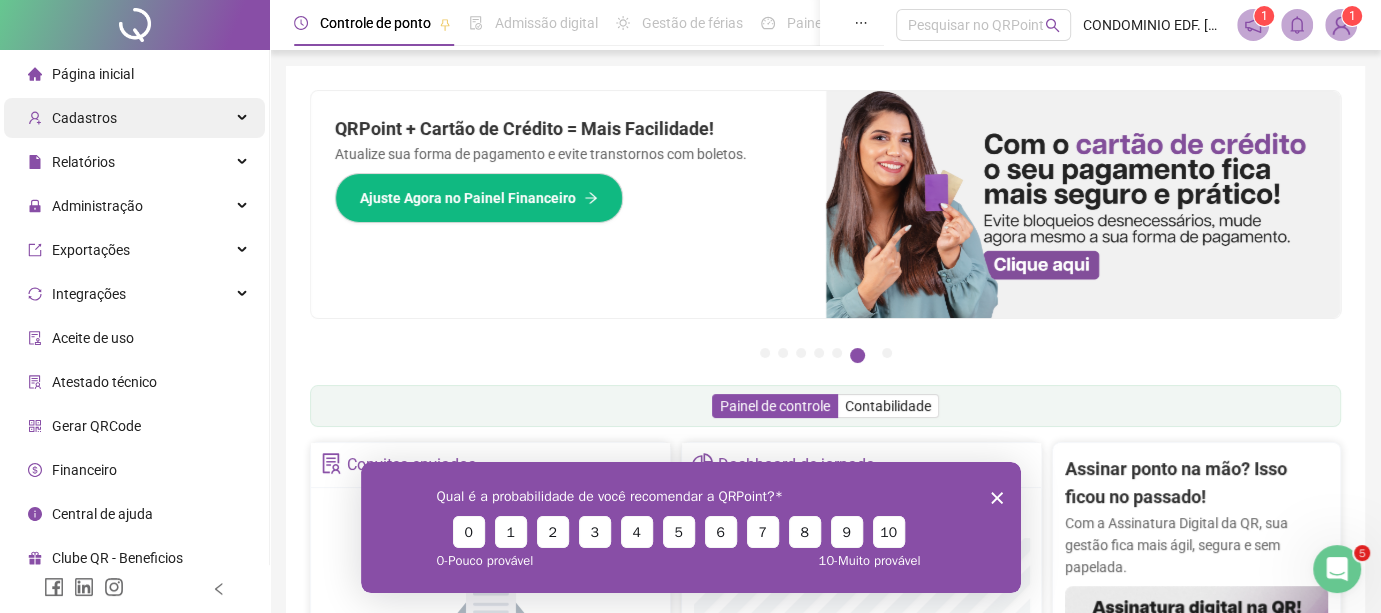 click on "Cadastros" at bounding box center [84, 118] 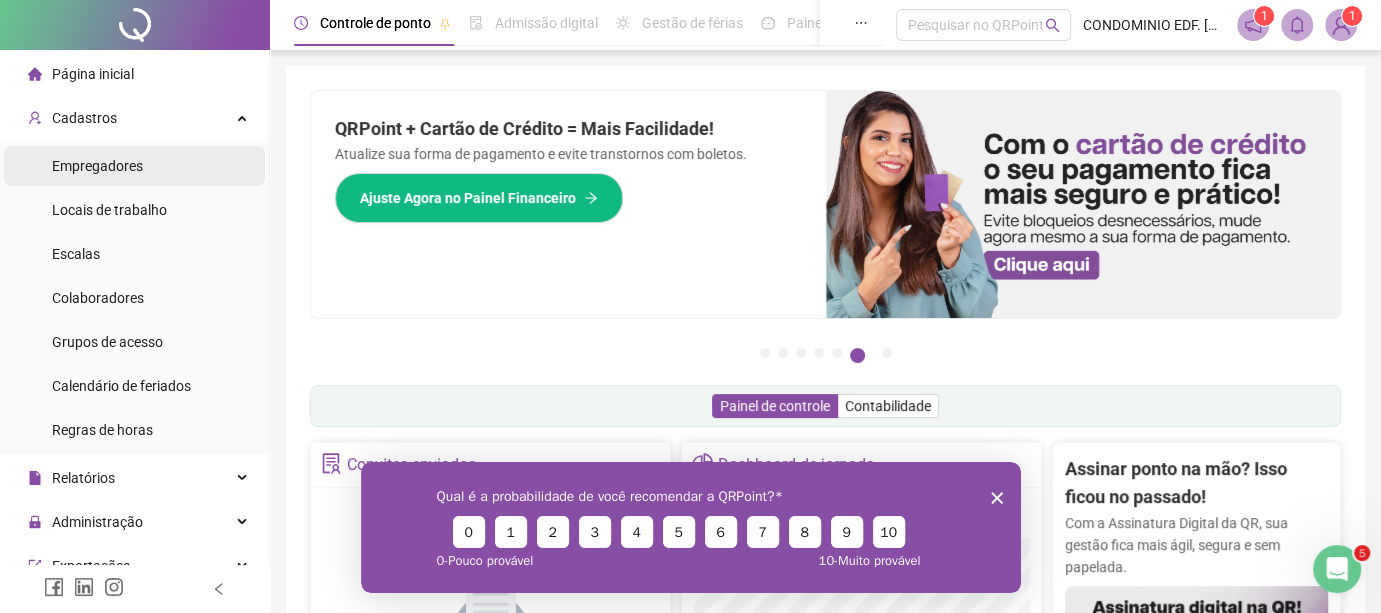 click on "Empregadores" at bounding box center (97, 166) 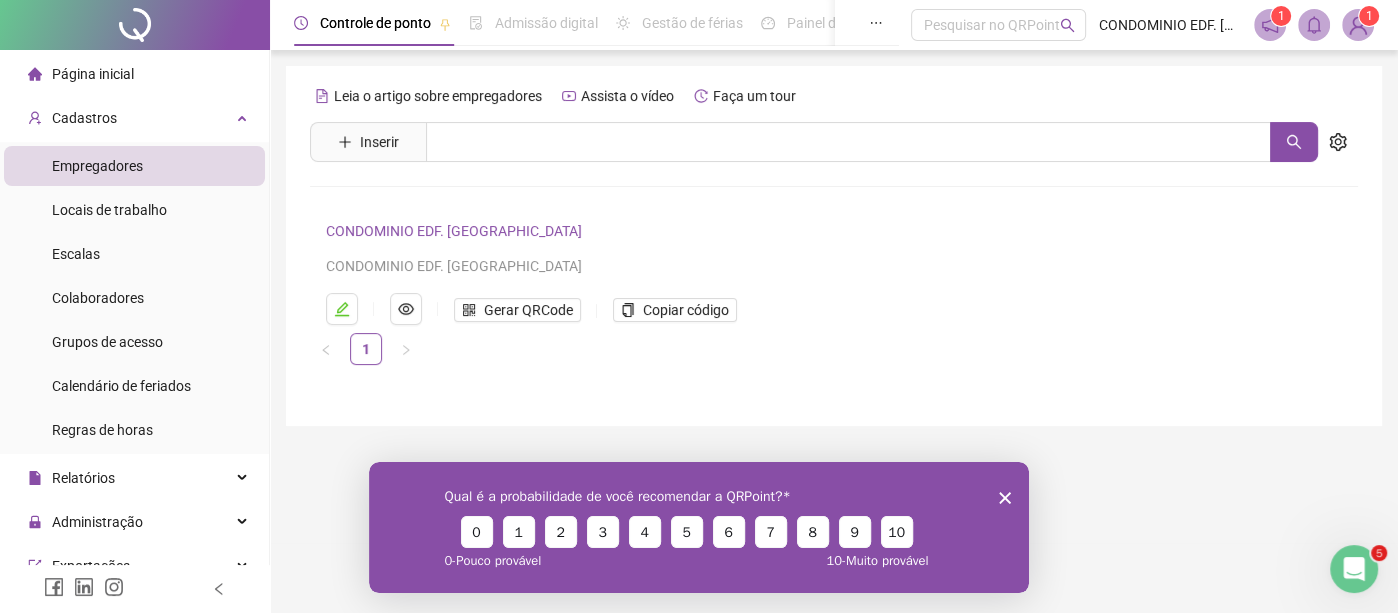 click on "Empregadores" at bounding box center (97, 166) 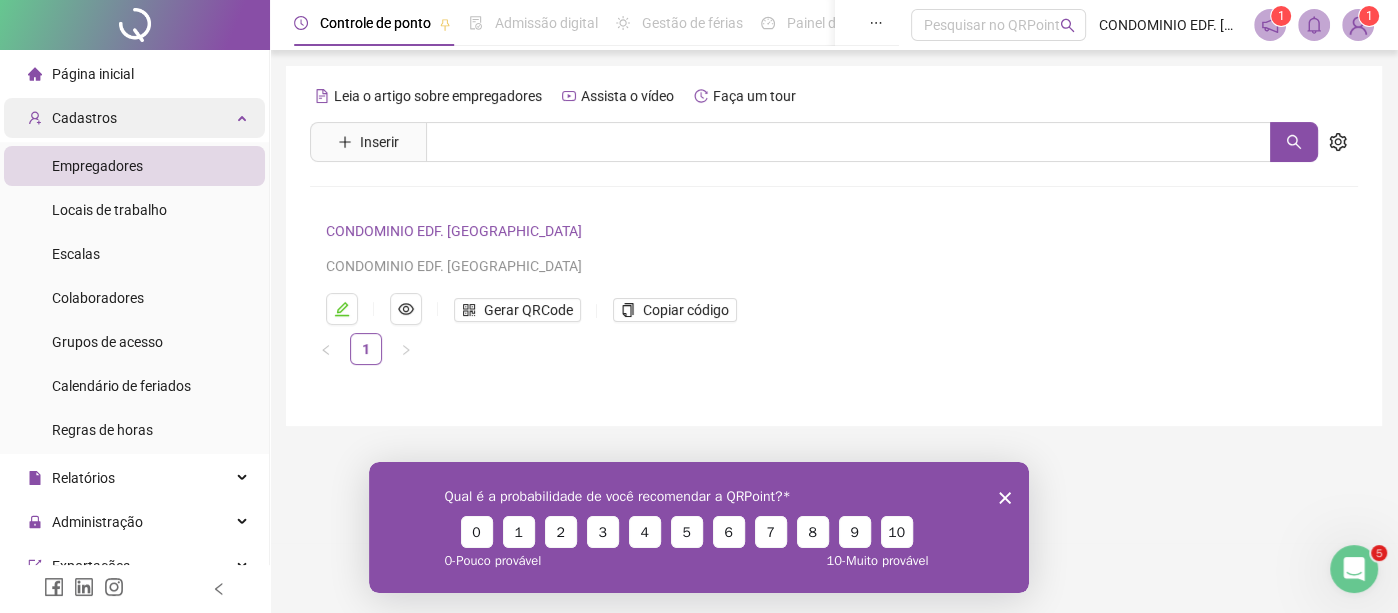 click on "Cadastros" at bounding box center (84, 118) 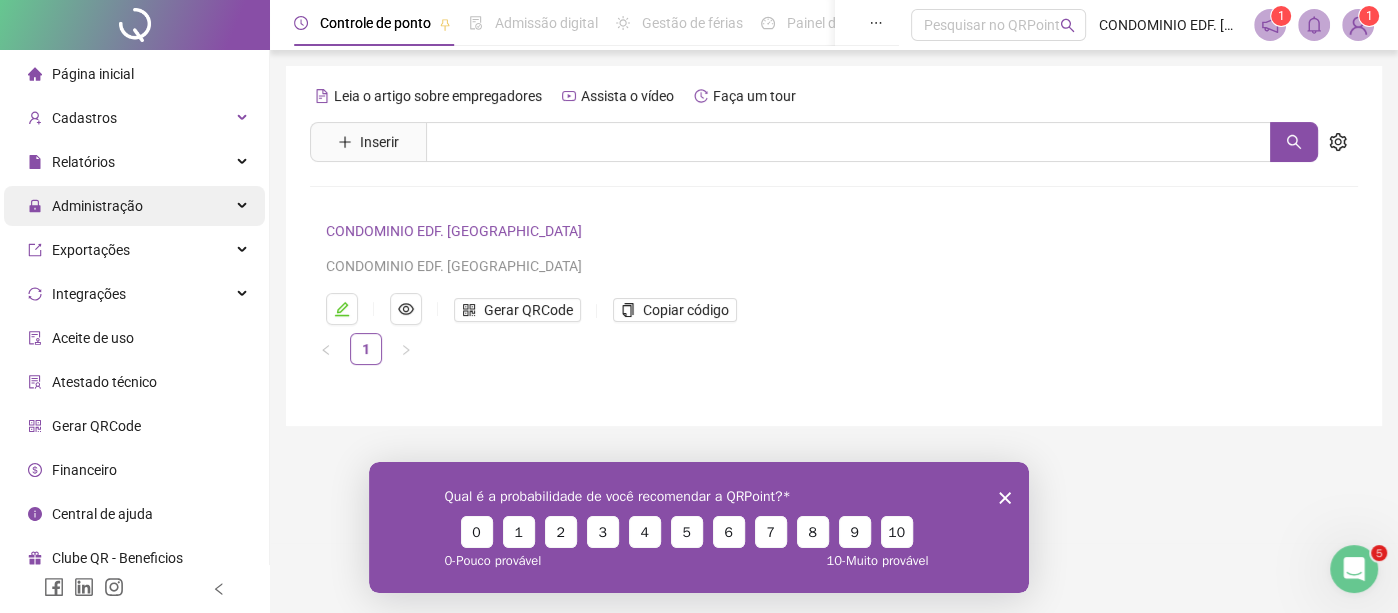 click on "Administração" at bounding box center [97, 206] 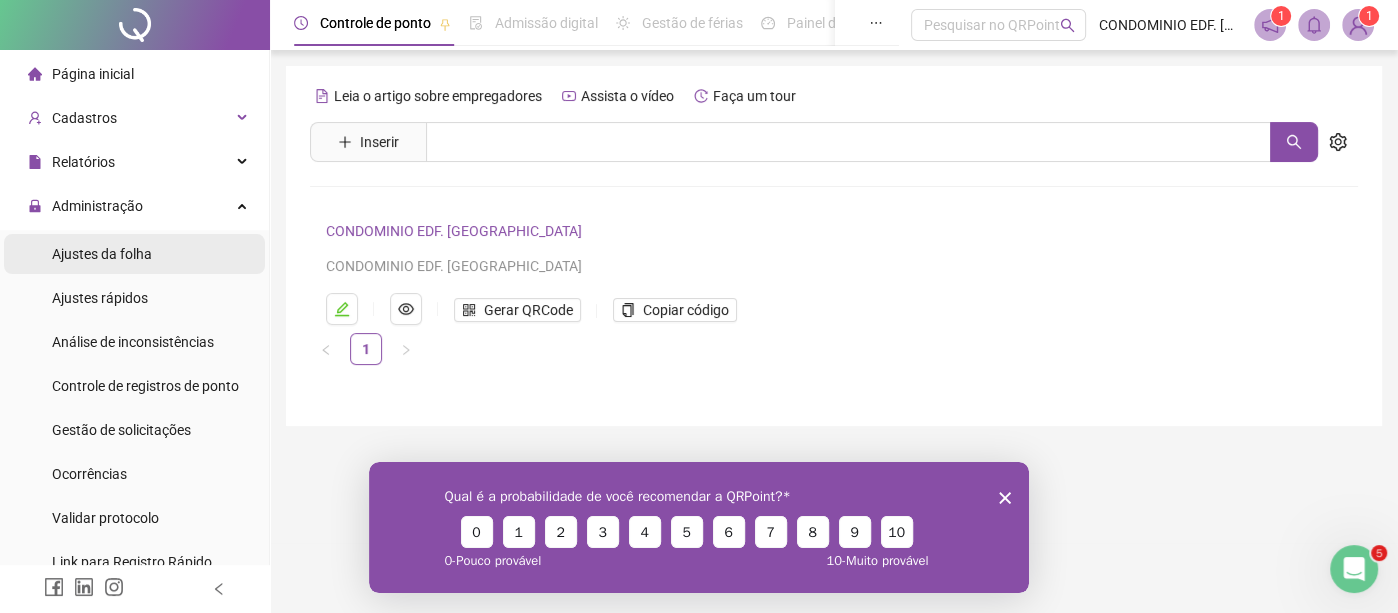 click on "Ajustes da folha" at bounding box center [102, 254] 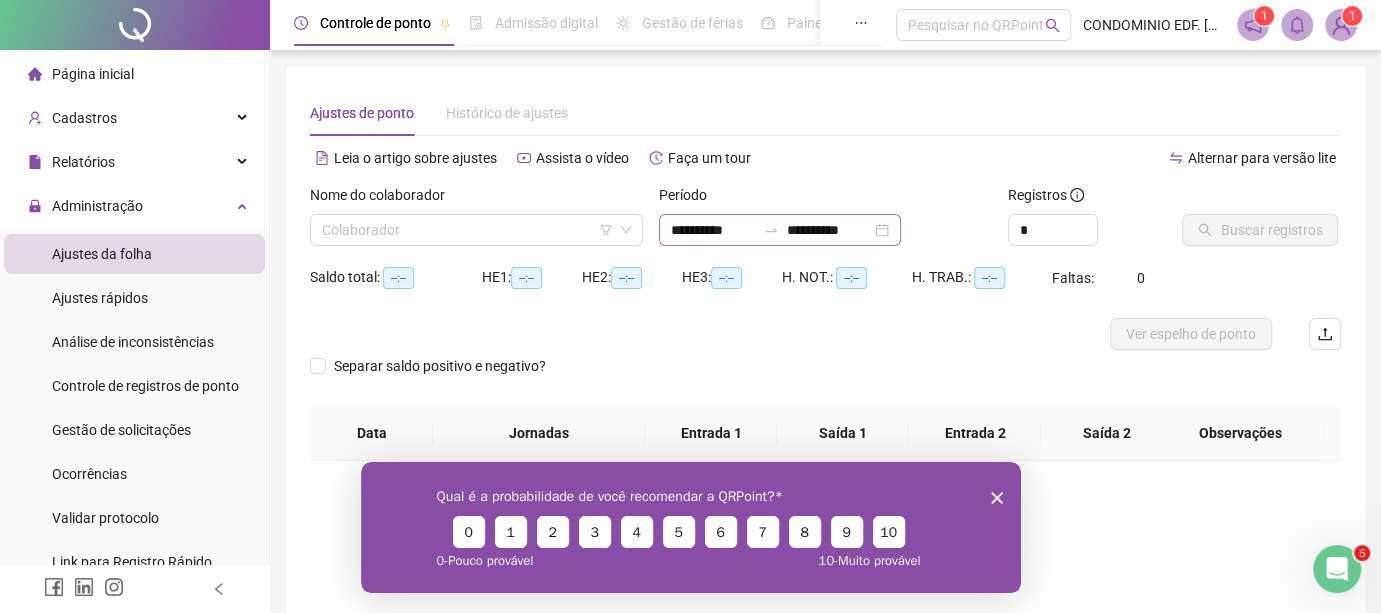 click on "**********" at bounding box center (780, 230) 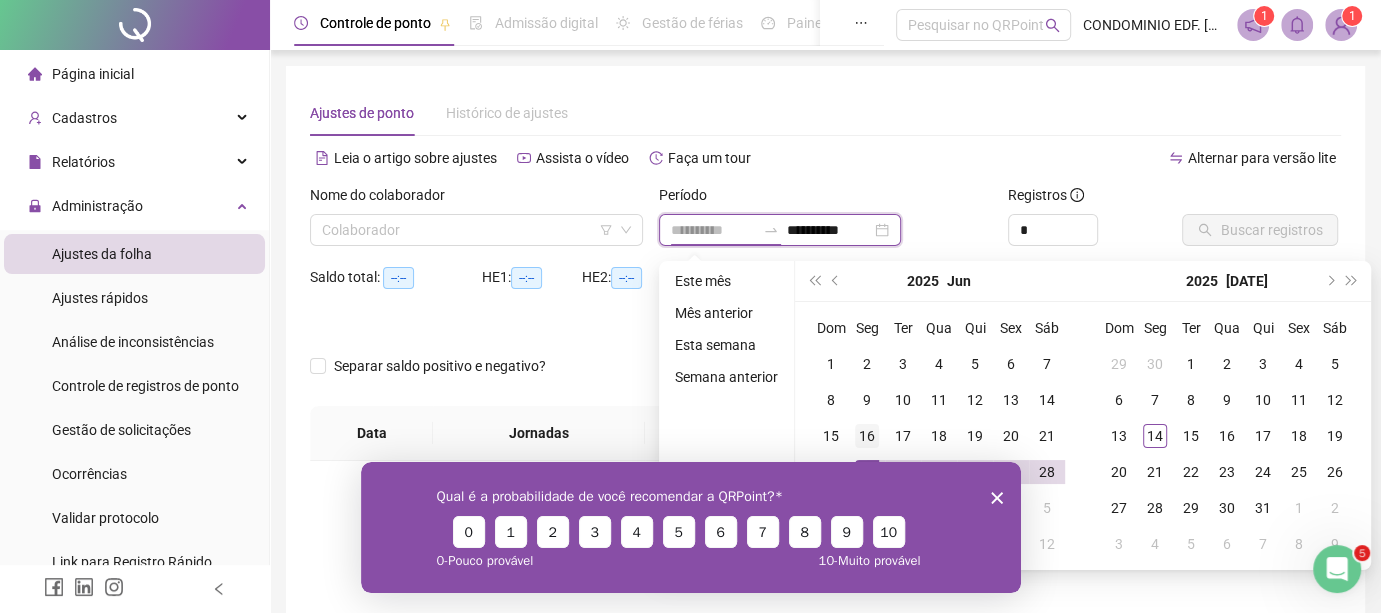 type on "**********" 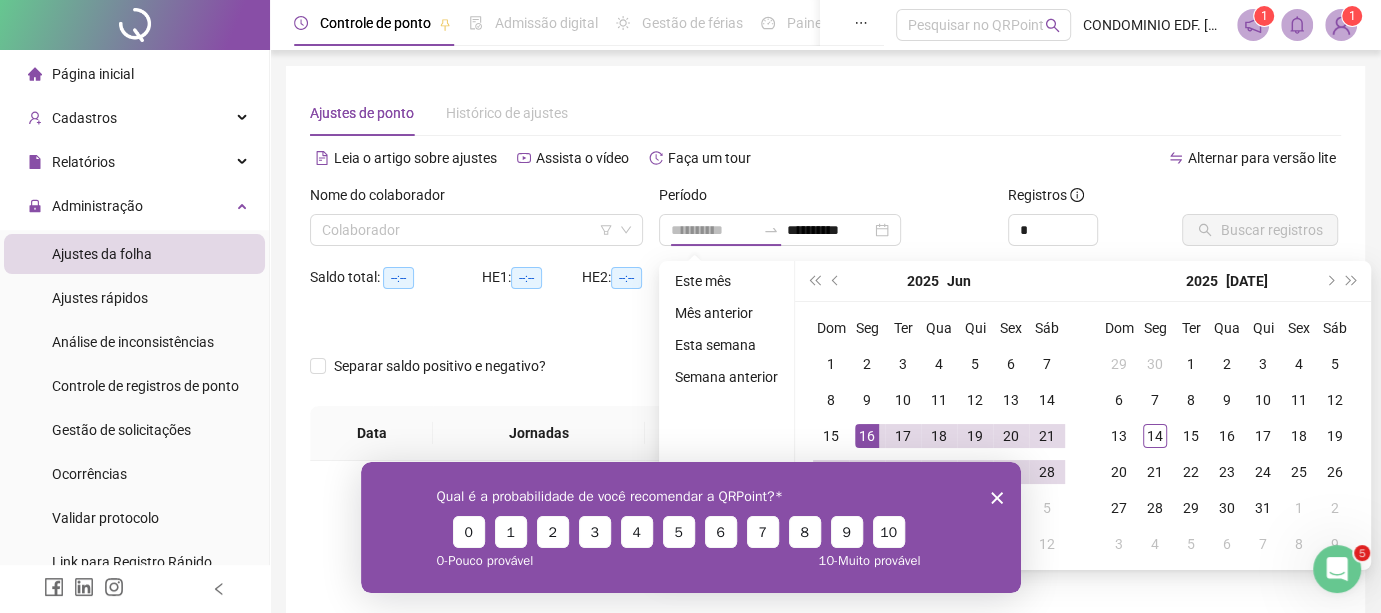 click on "16" at bounding box center [867, 436] 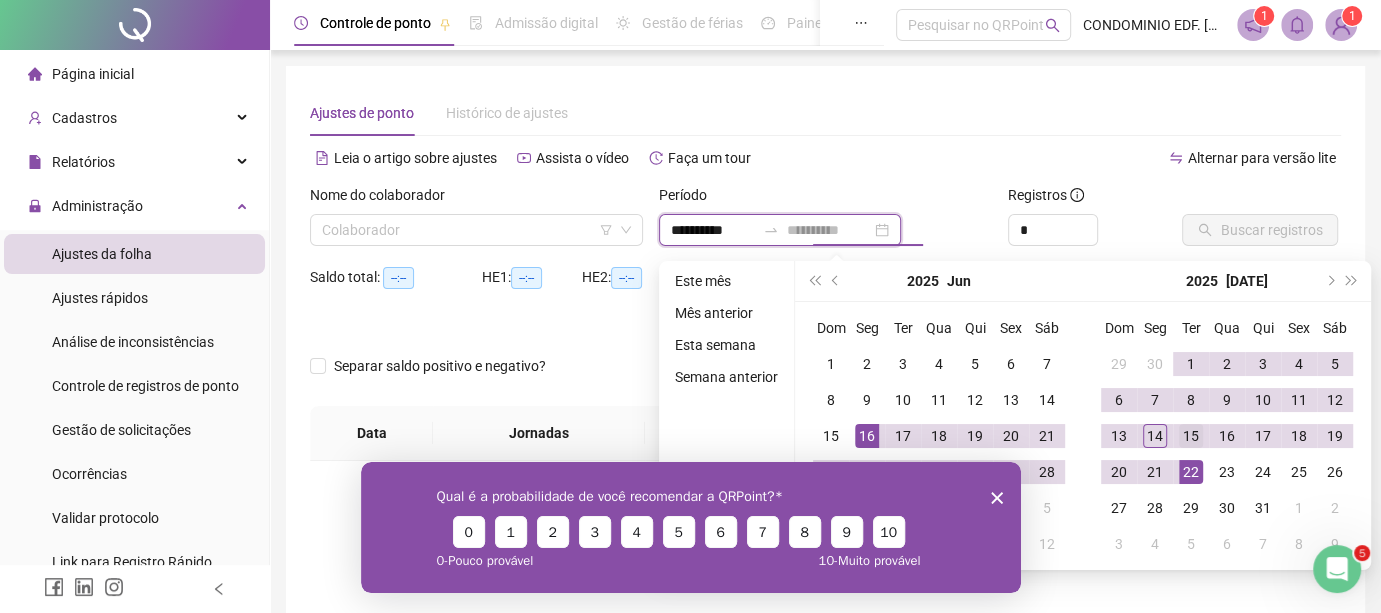 type on "**********" 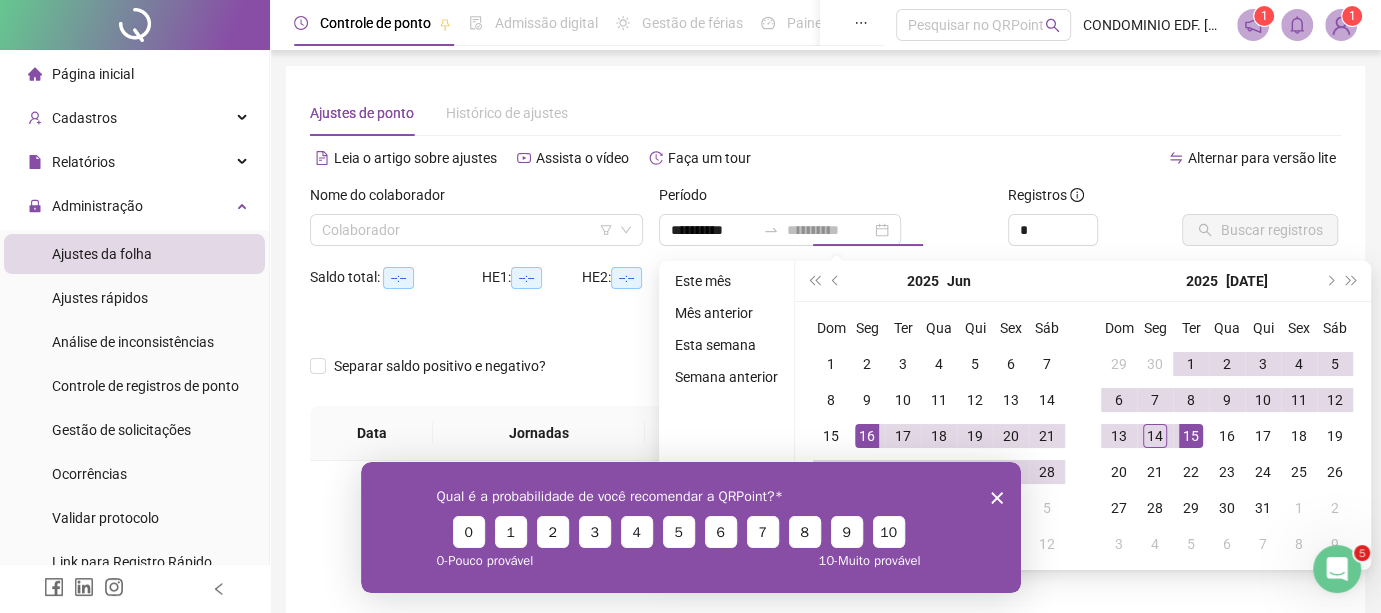 click on "15" at bounding box center [1191, 436] 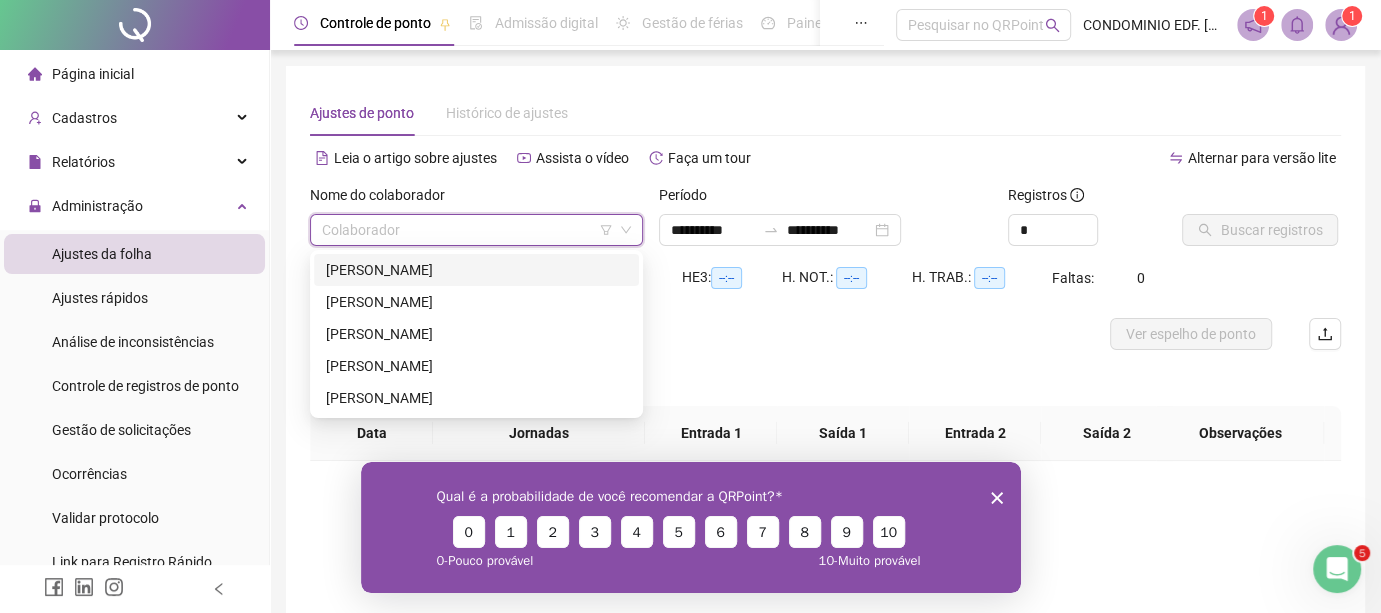 click at bounding box center [470, 230] 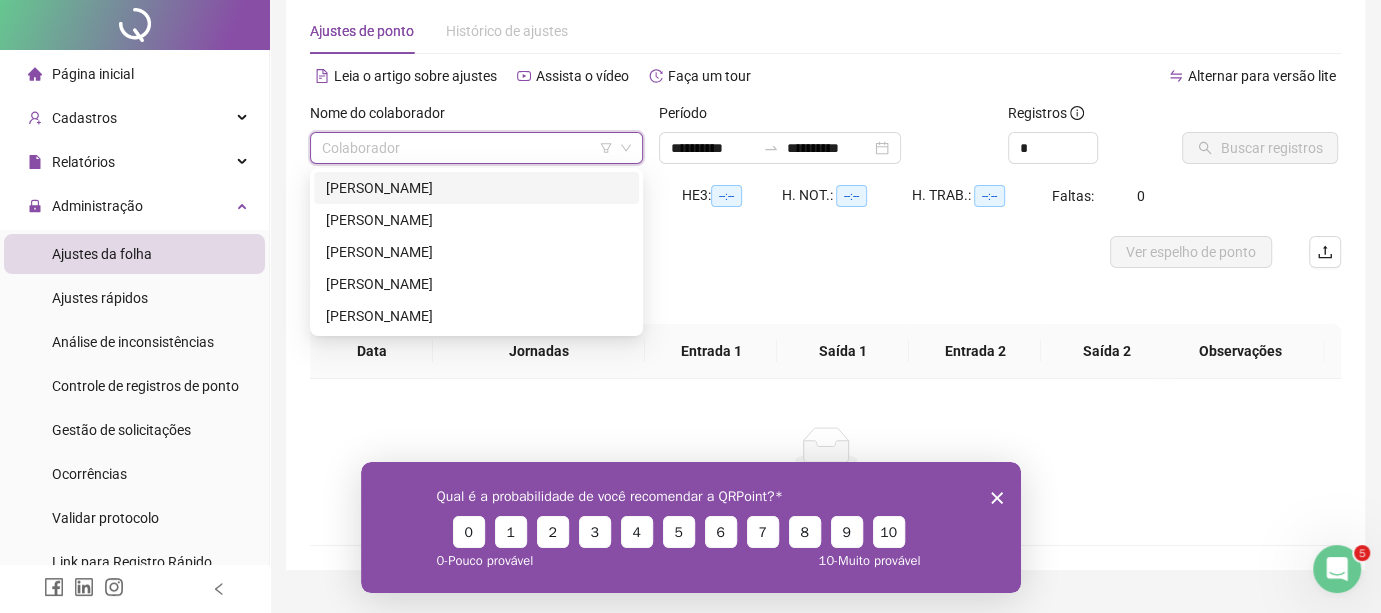 scroll, scrollTop: 111, scrollLeft: 0, axis: vertical 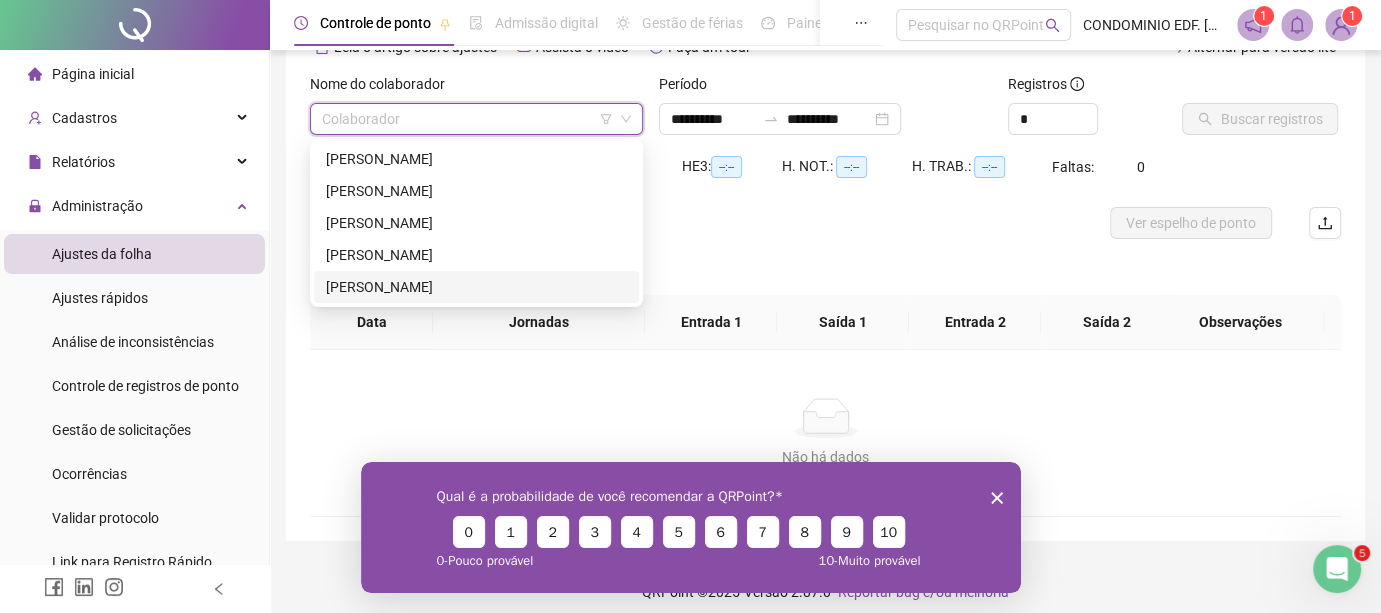 click on "[PERSON_NAME]" at bounding box center [476, 287] 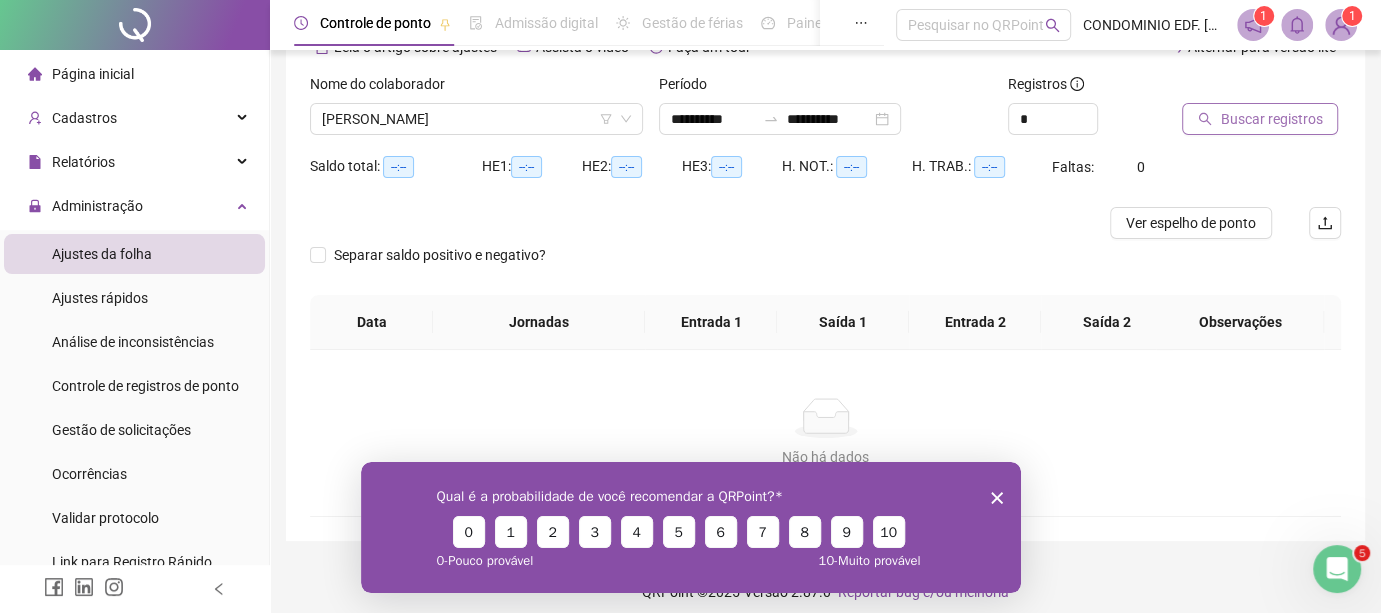 click on "Buscar registros" at bounding box center (1271, 119) 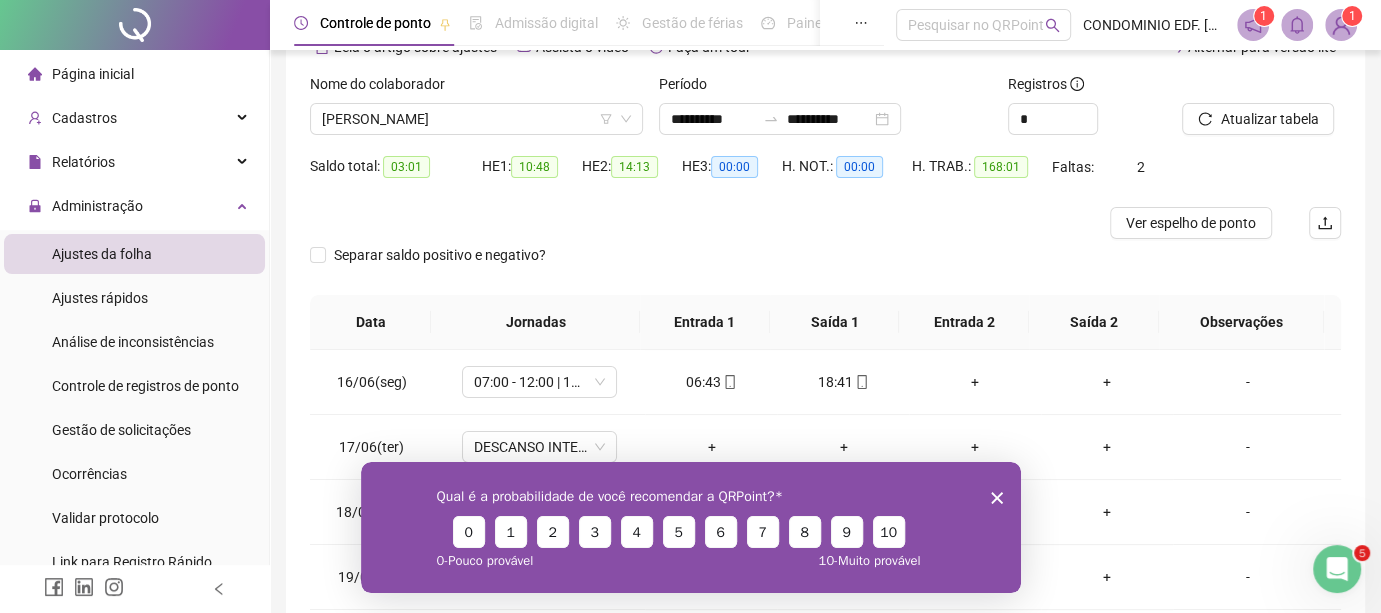 click 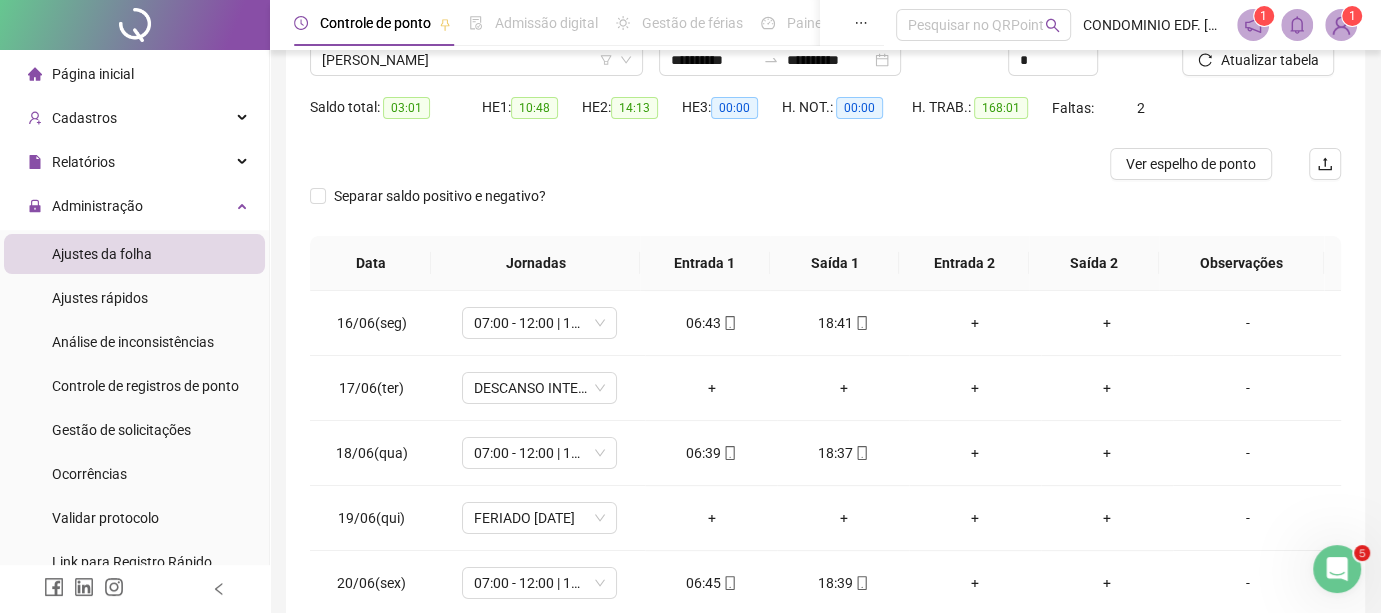 scroll, scrollTop: 0, scrollLeft: 0, axis: both 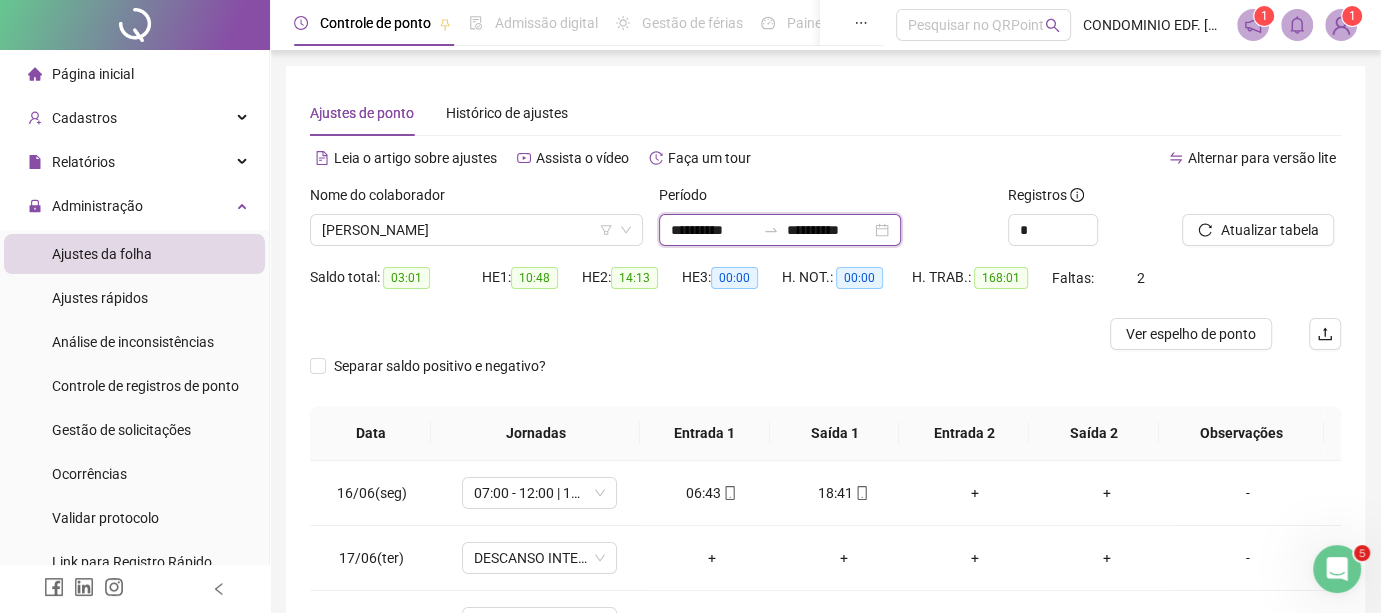 click on "**********" at bounding box center (713, 230) 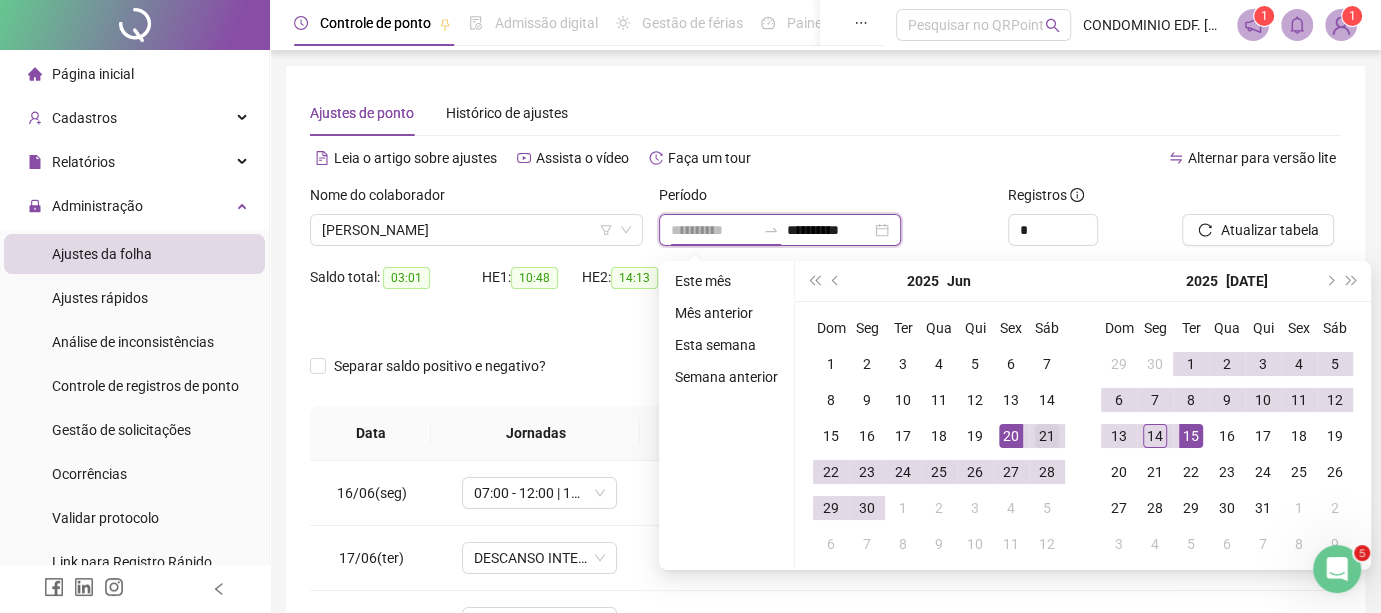 type on "**********" 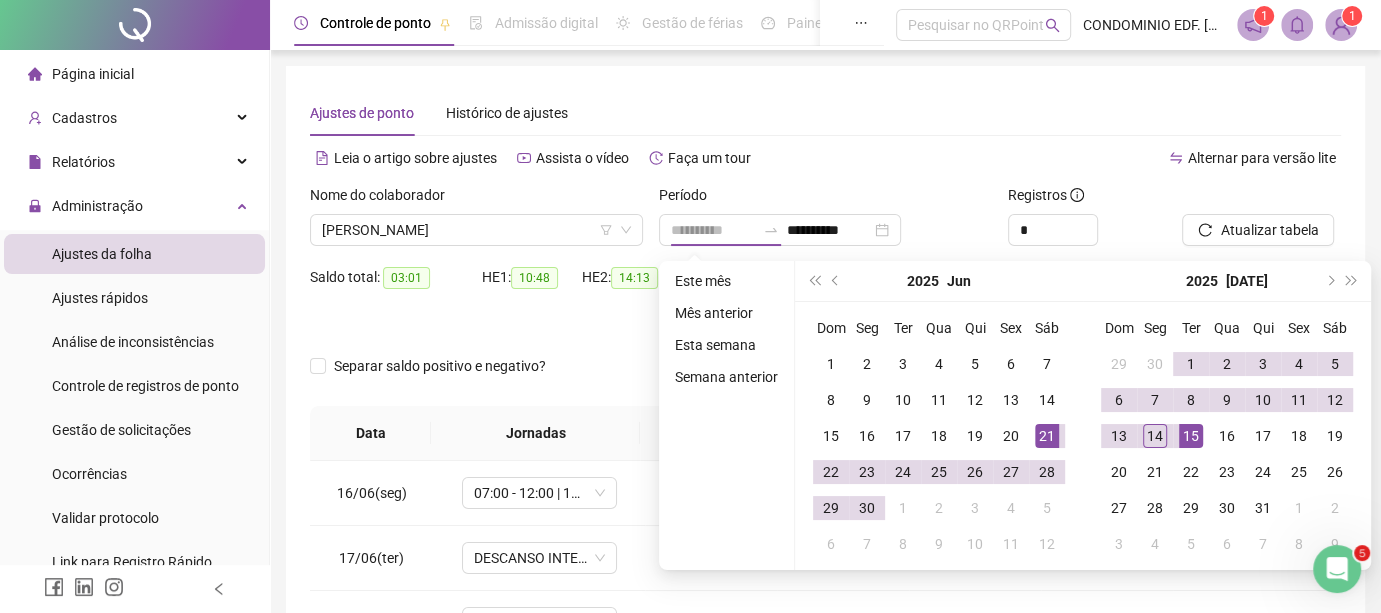 click on "21" at bounding box center [1047, 436] 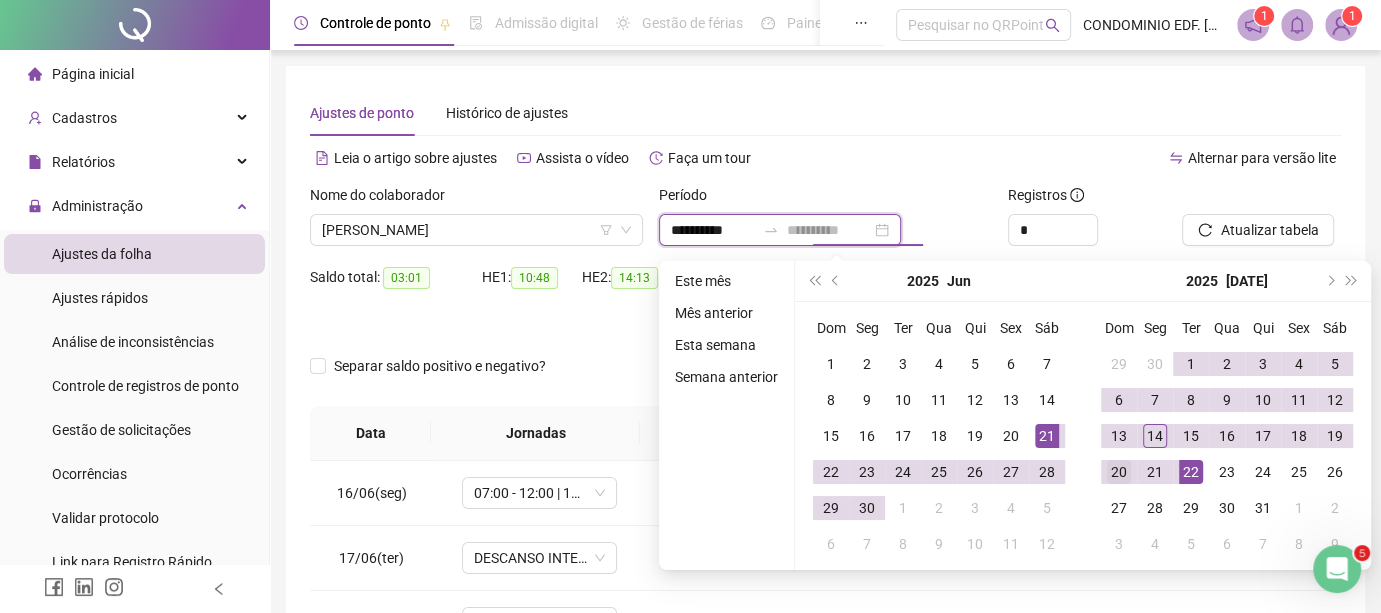 type on "**********" 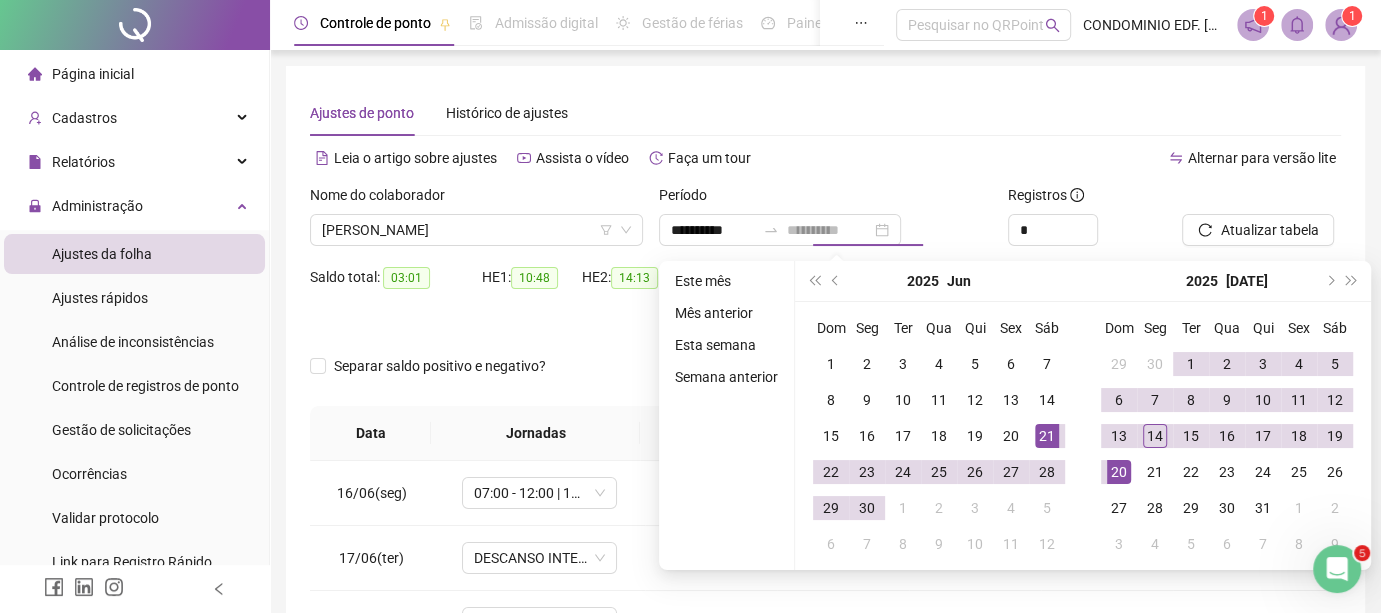click on "20" at bounding box center (1119, 472) 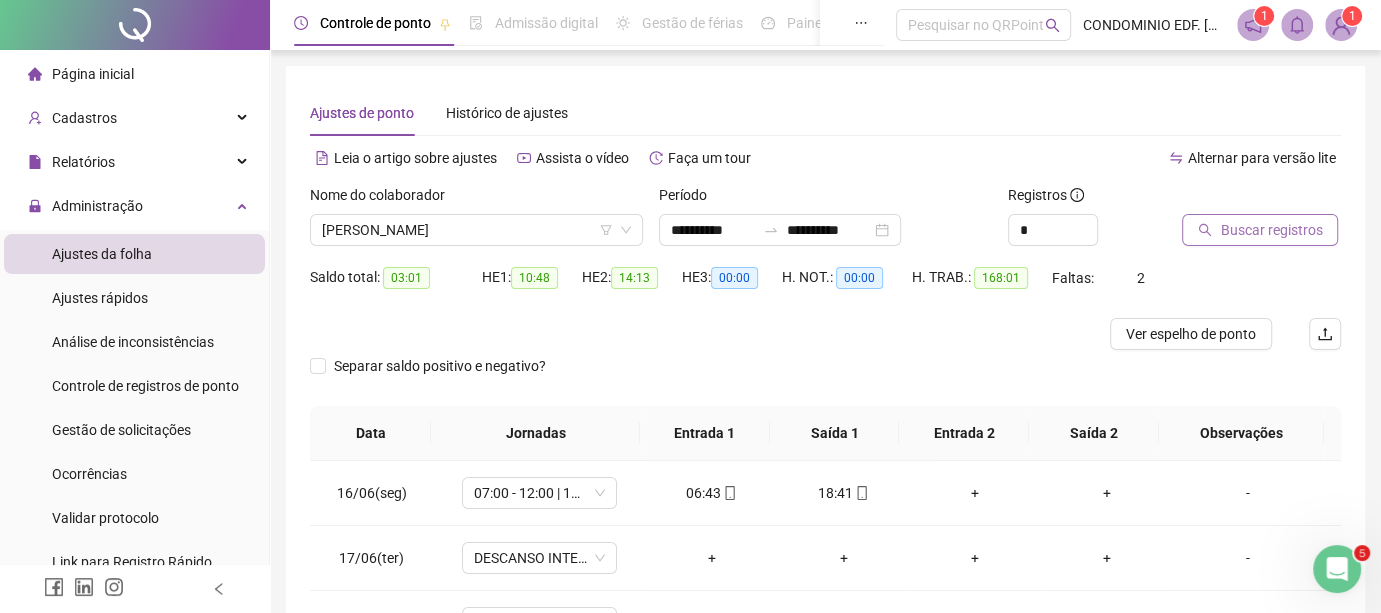 click on "Buscar registros" at bounding box center [1271, 230] 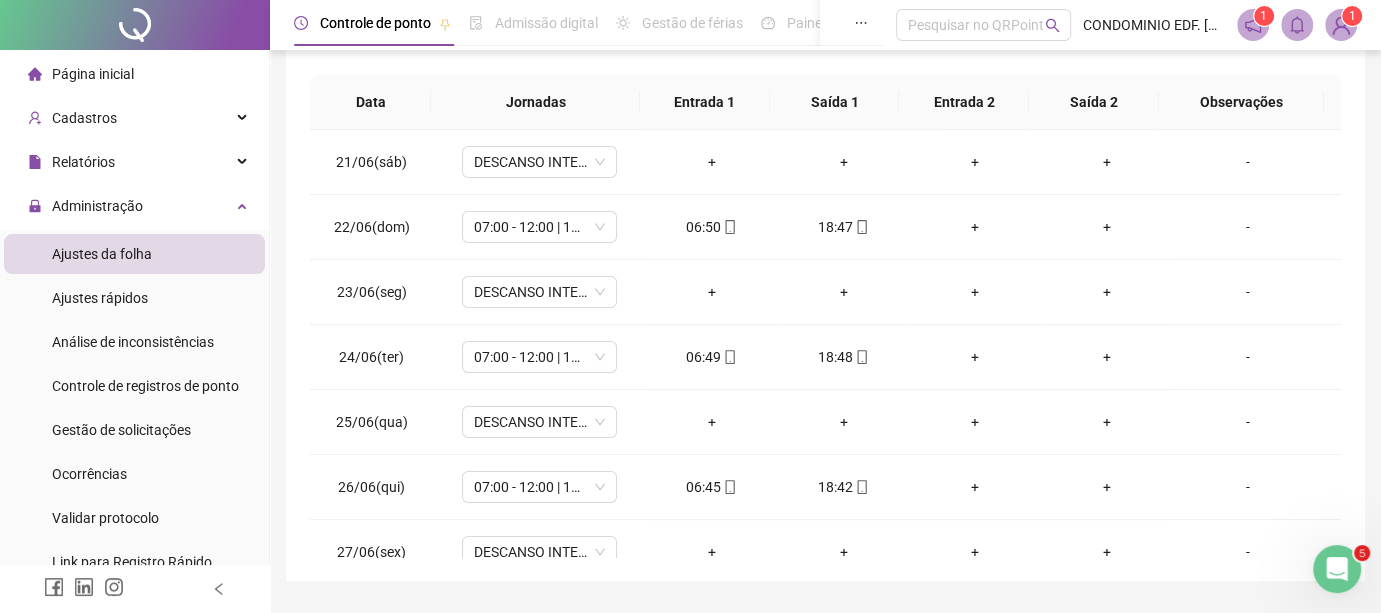 scroll, scrollTop: 383, scrollLeft: 0, axis: vertical 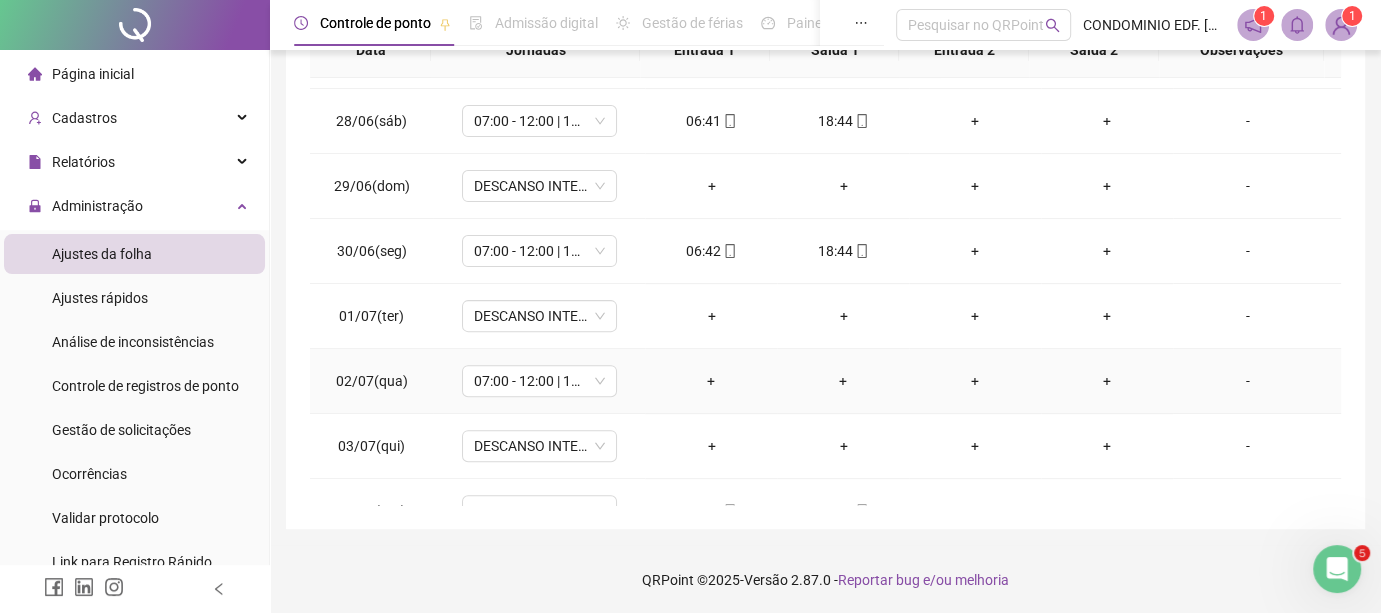 click on "+" at bounding box center [711, 381] 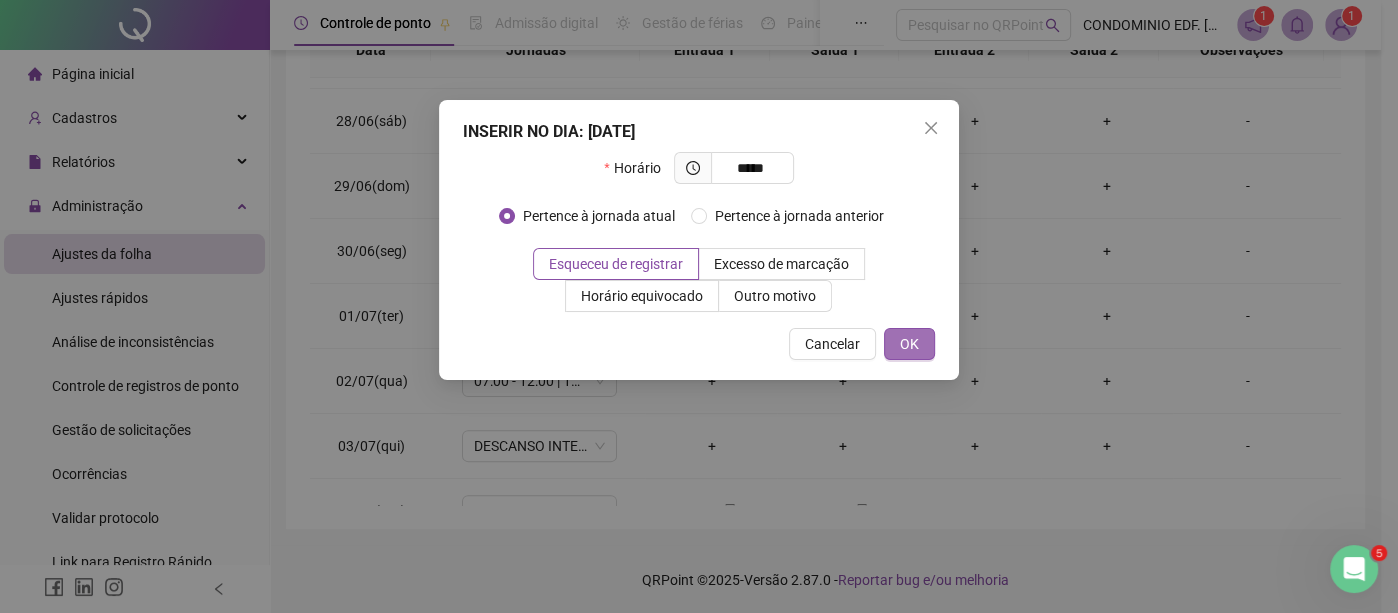 type on "*****" 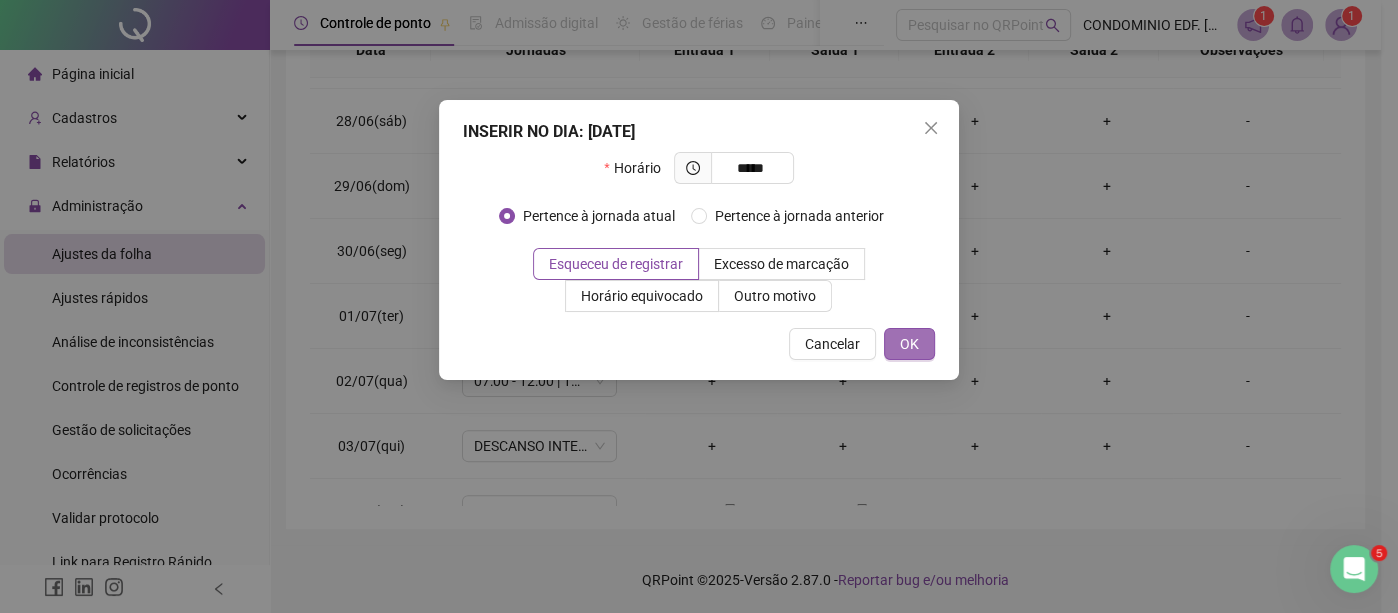 click on "OK" at bounding box center (909, 344) 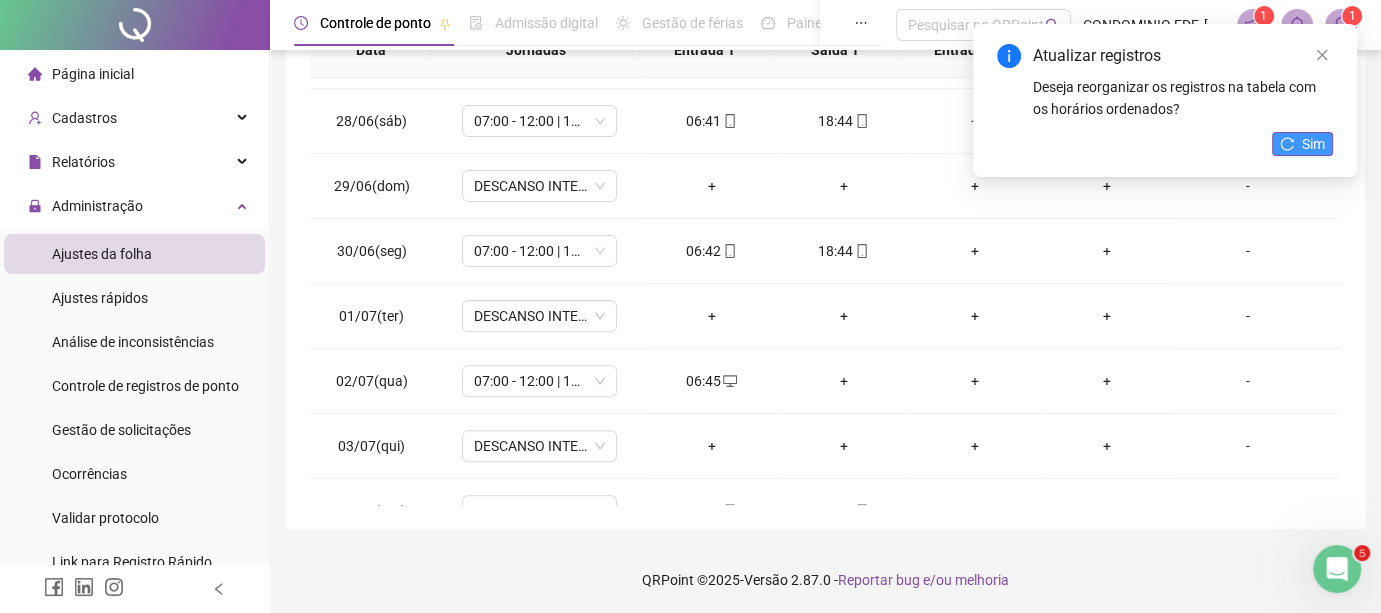 click on "Sim" at bounding box center [1313, 144] 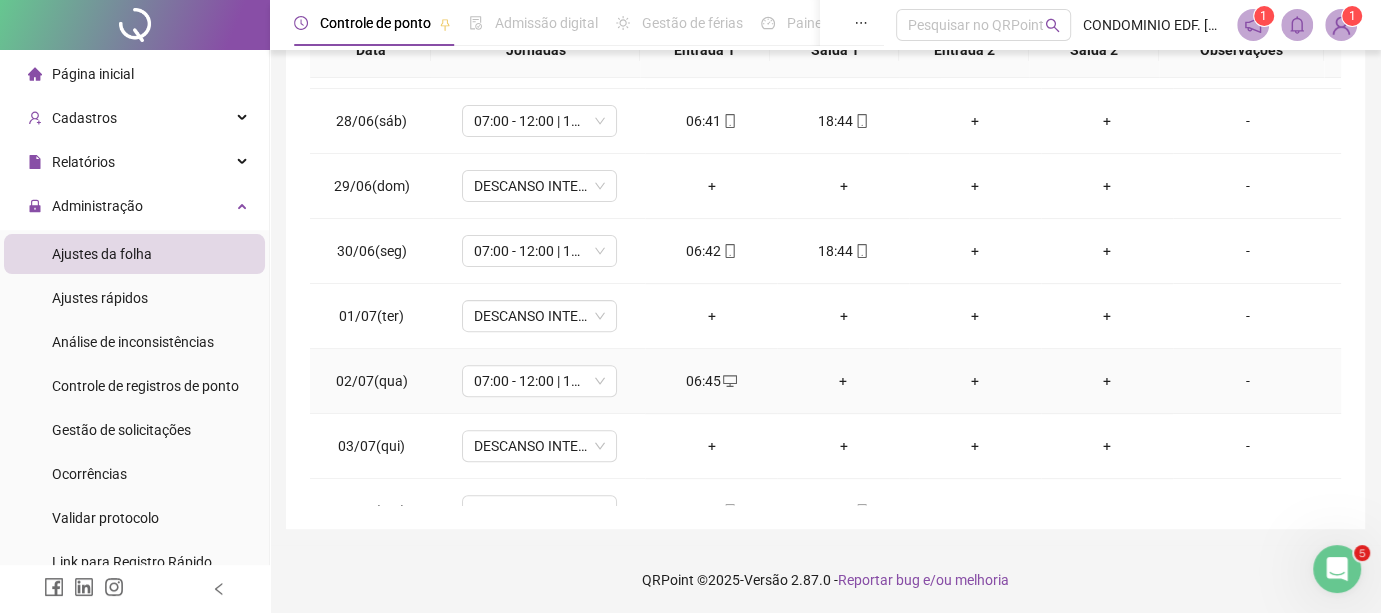 click on "+" at bounding box center [843, 381] 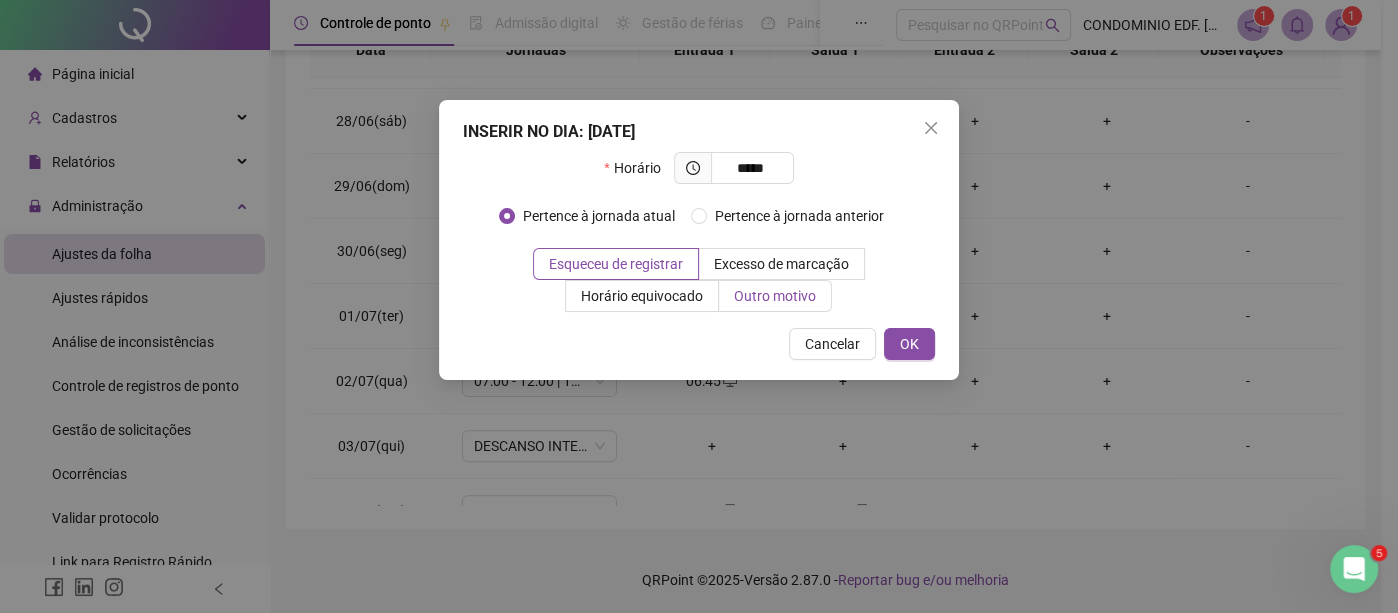 type on "*****" 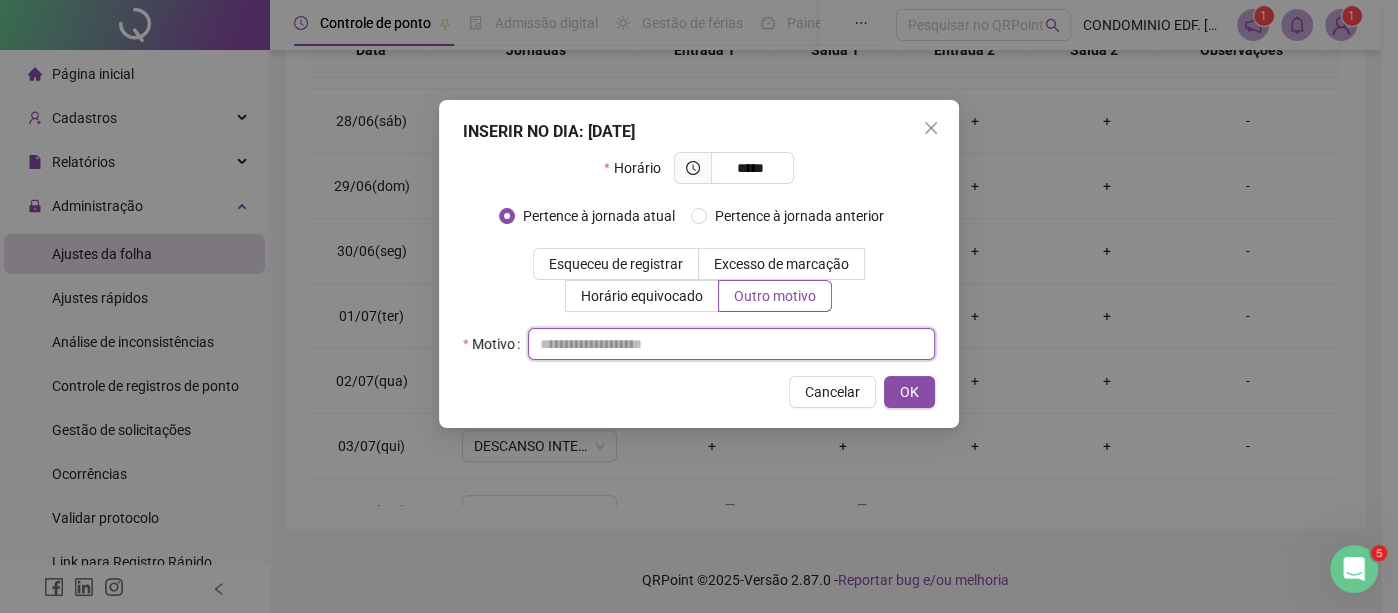 click at bounding box center [731, 344] 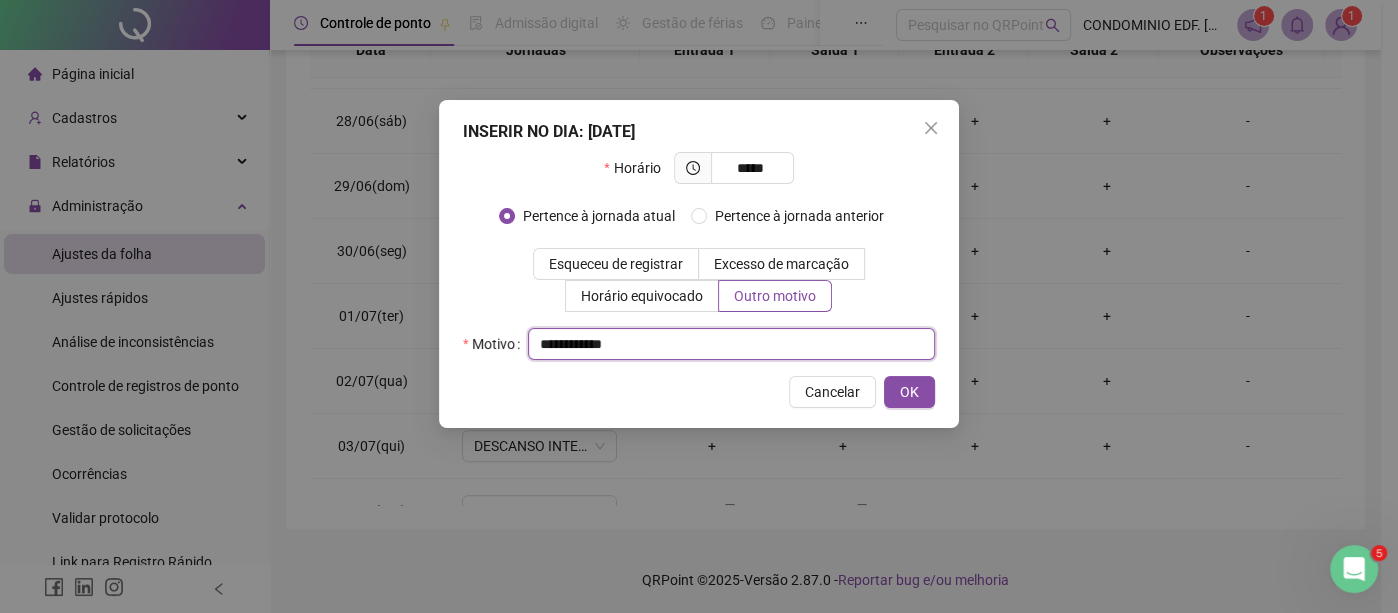 drag, startPoint x: 678, startPoint y: 335, endPoint x: 477, endPoint y: 353, distance: 201.80437 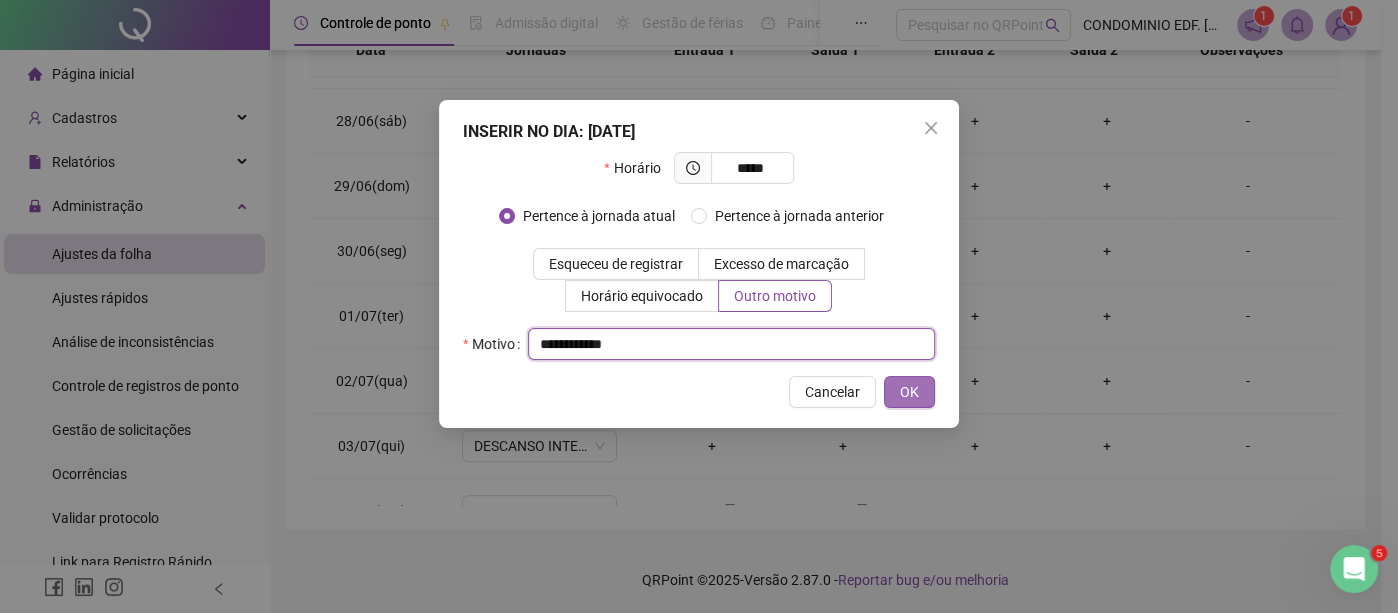 type on "**********" 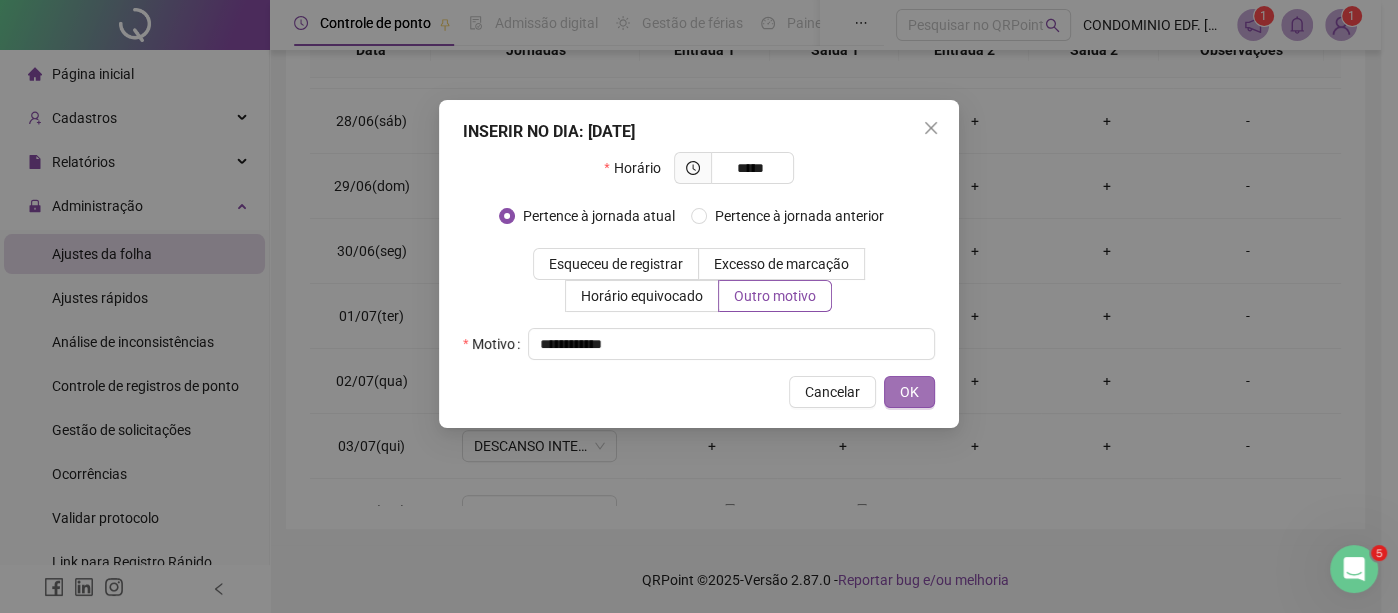 click on "OK" at bounding box center [909, 392] 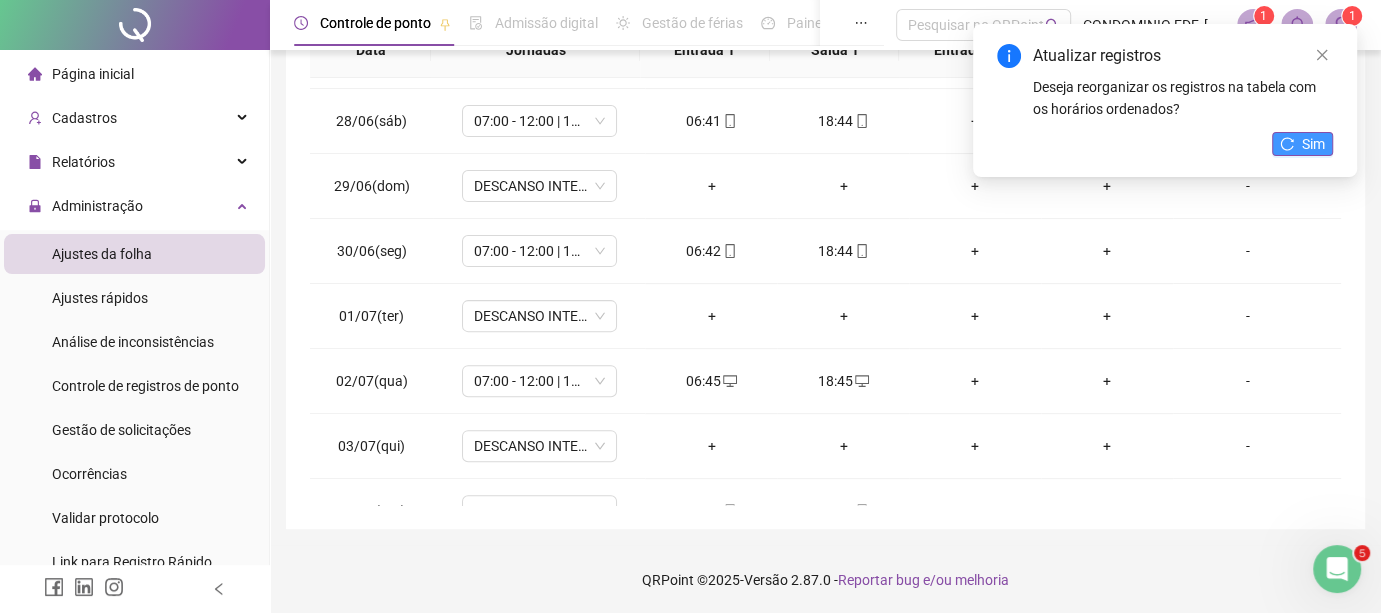 click on "Sim" at bounding box center (1302, 144) 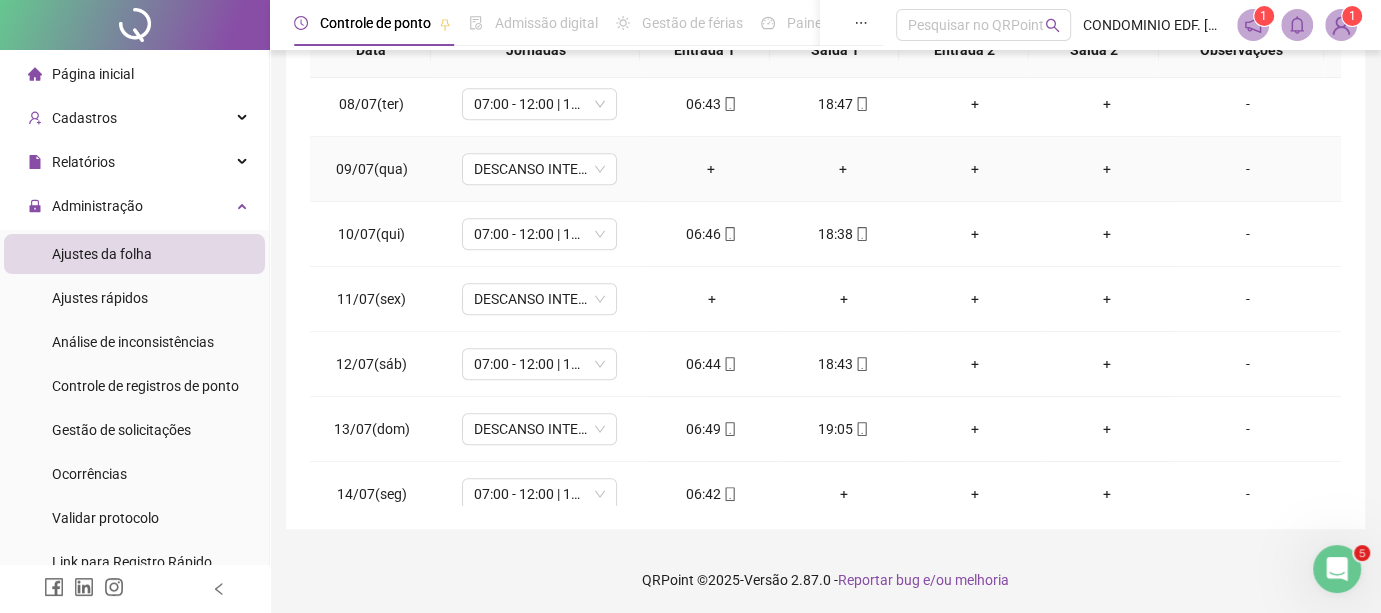 scroll, scrollTop: 1126, scrollLeft: 0, axis: vertical 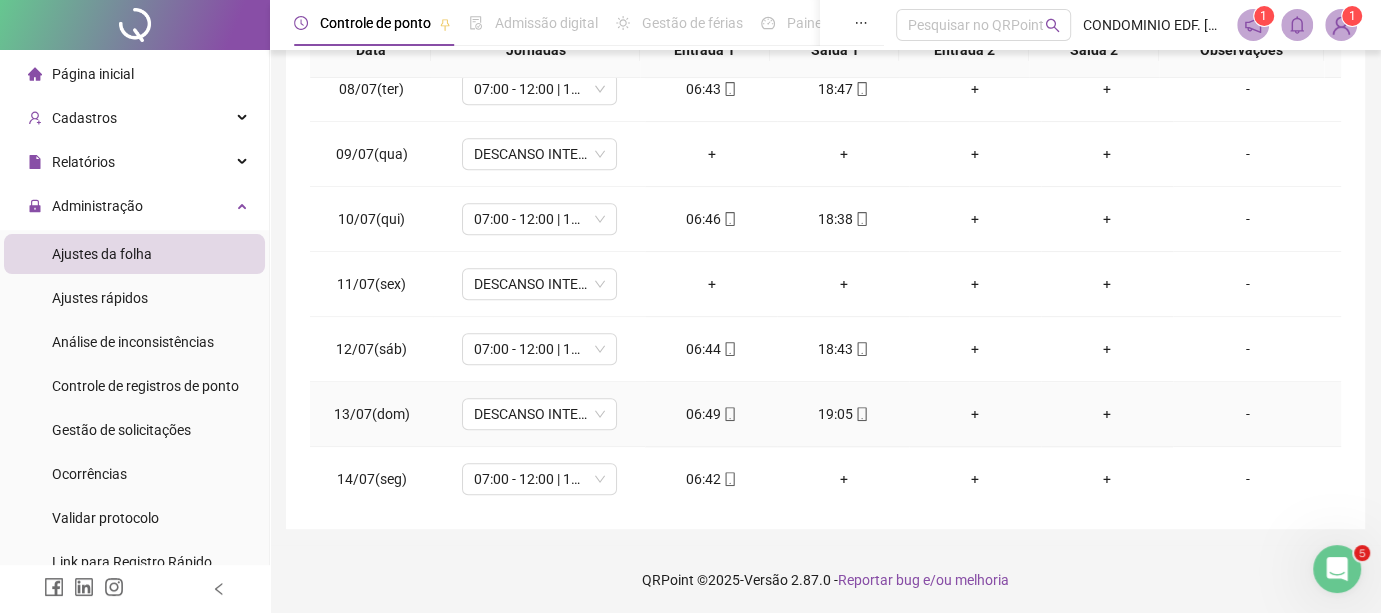 click on "-" at bounding box center (1248, 414) 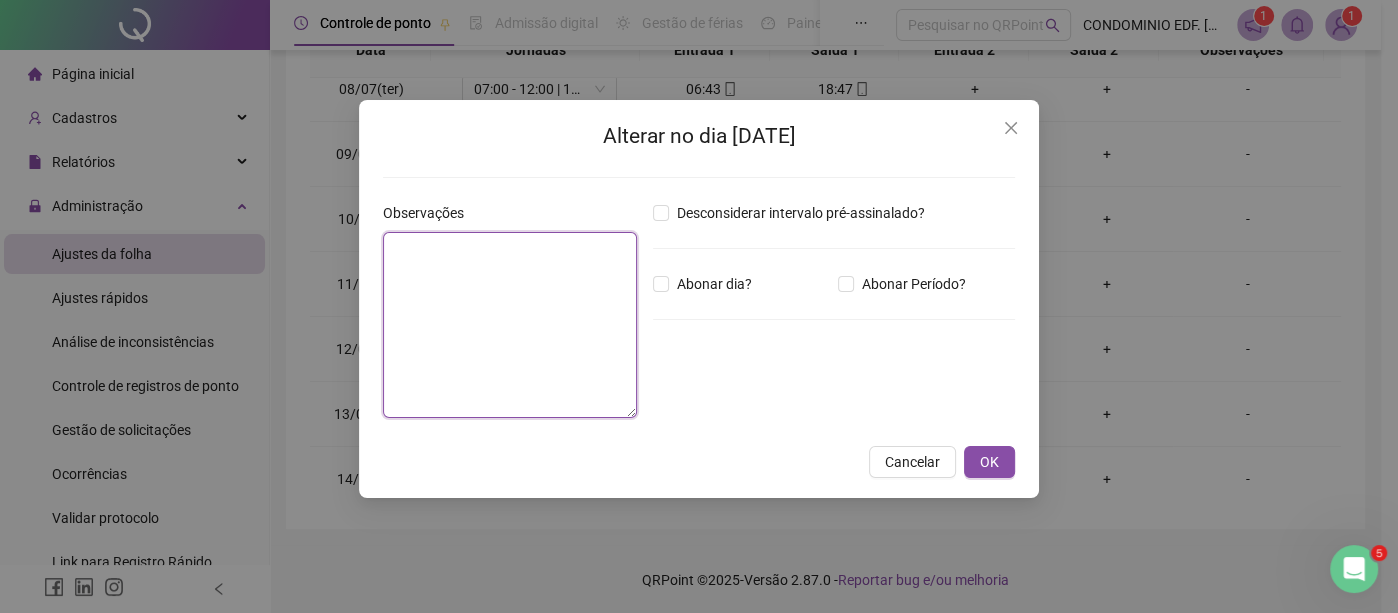 click at bounding box center [510, 325] 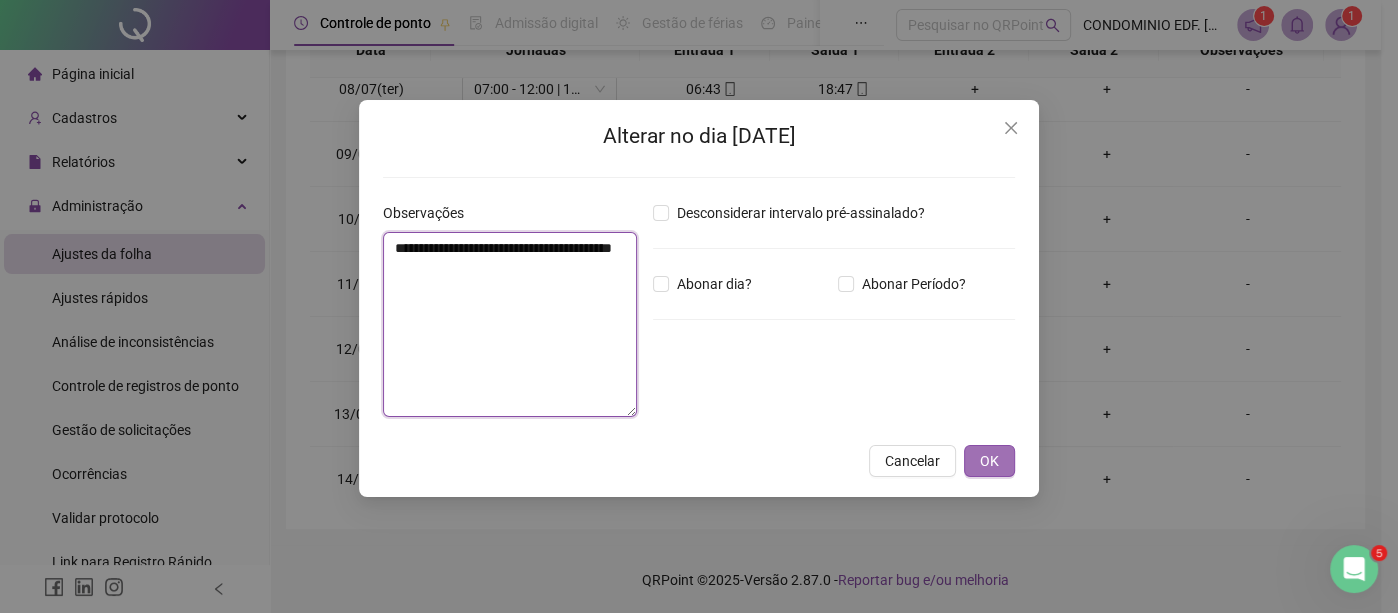 type on "**********" 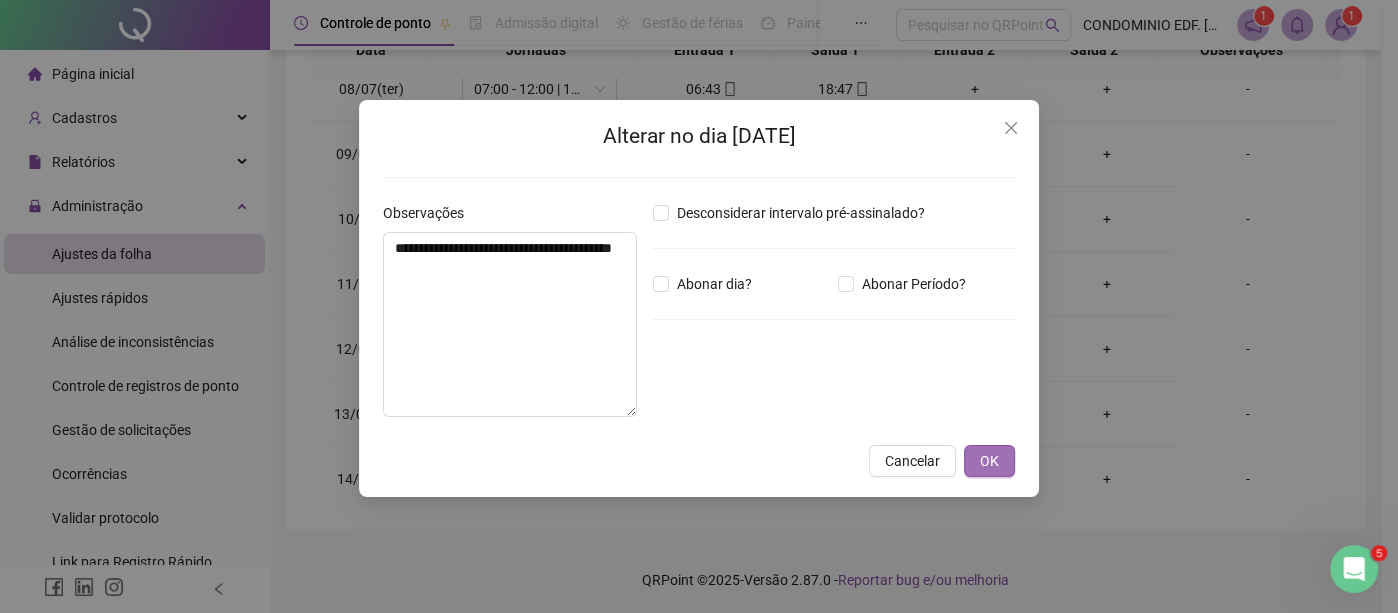 click on "OK" at bounding box center [989, 461] 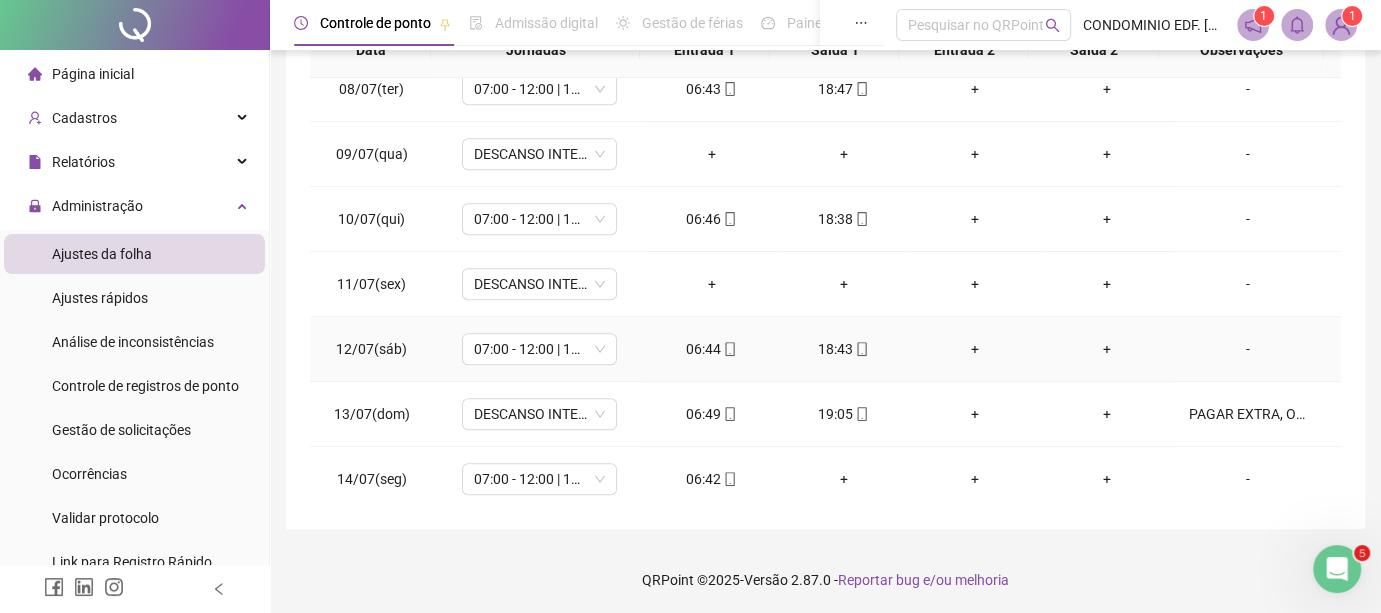 scroll, scrollTop: 384, scrollLeft: 0, axis: vertical 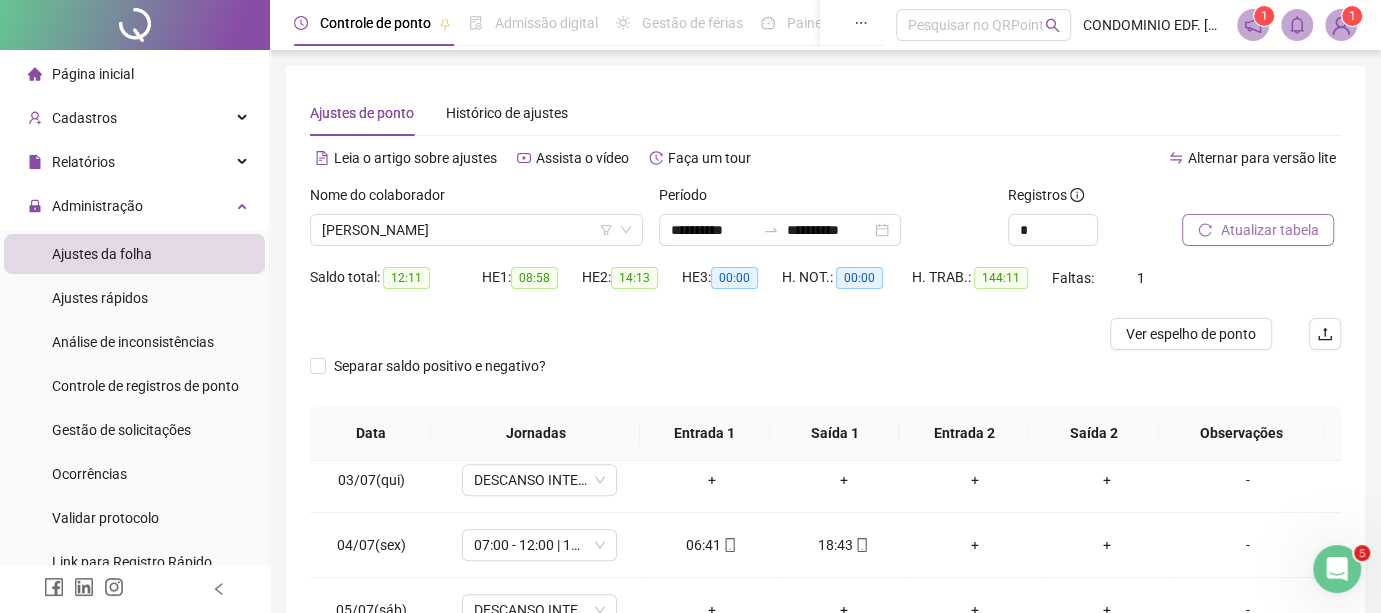 click on "Atualizar tabela" at bounding box center (1269, 230) 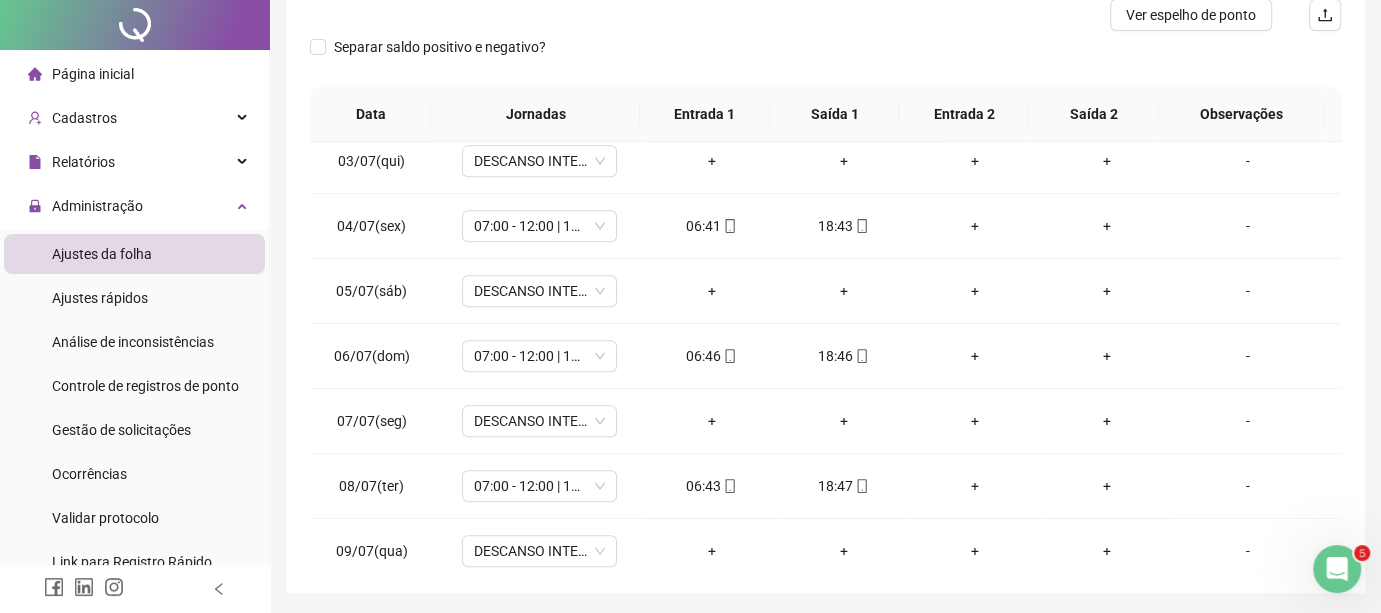 scroll, scrollTop: 384, scrollLeft: 0, axis: vertical 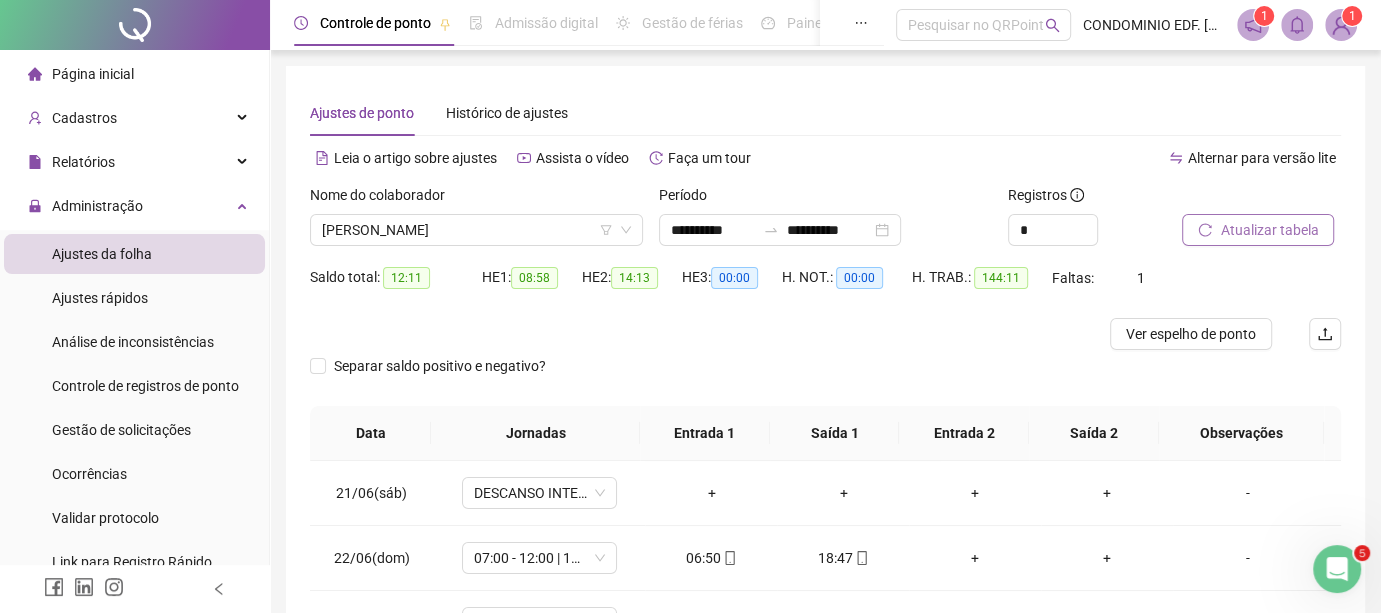 click on "Atualizar tabela" at bounding box center [1269, 230] 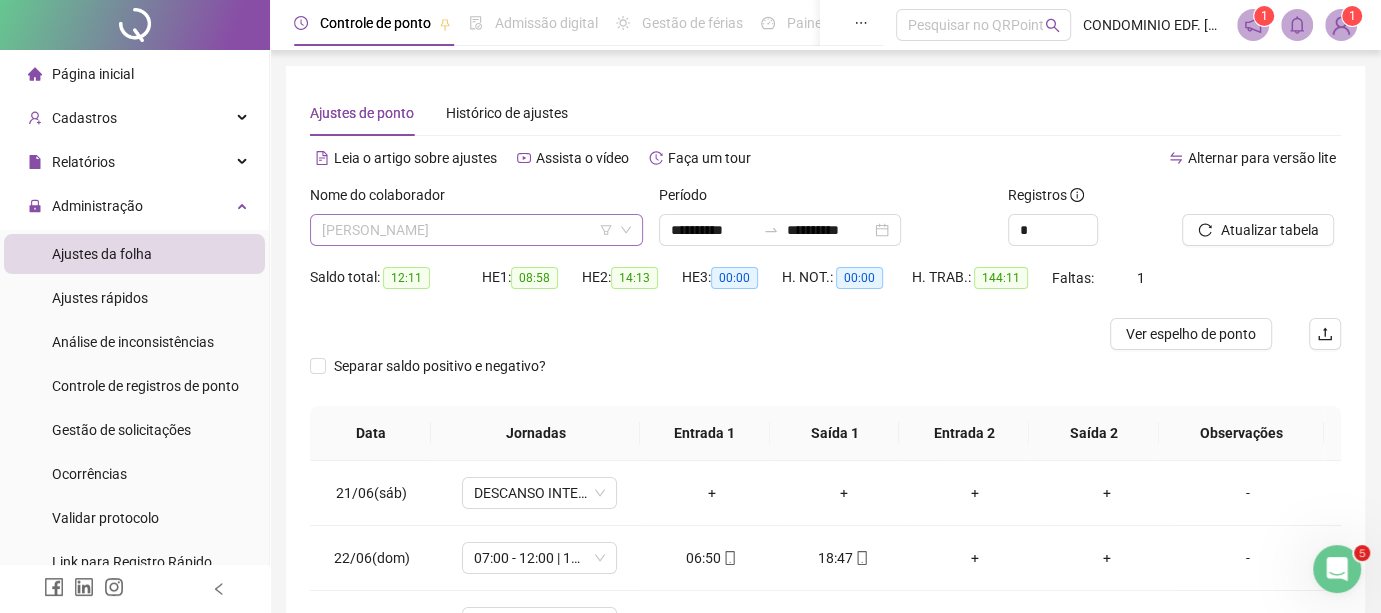 click on "[PERSON_NAME]" at bounding box center (476, 230) 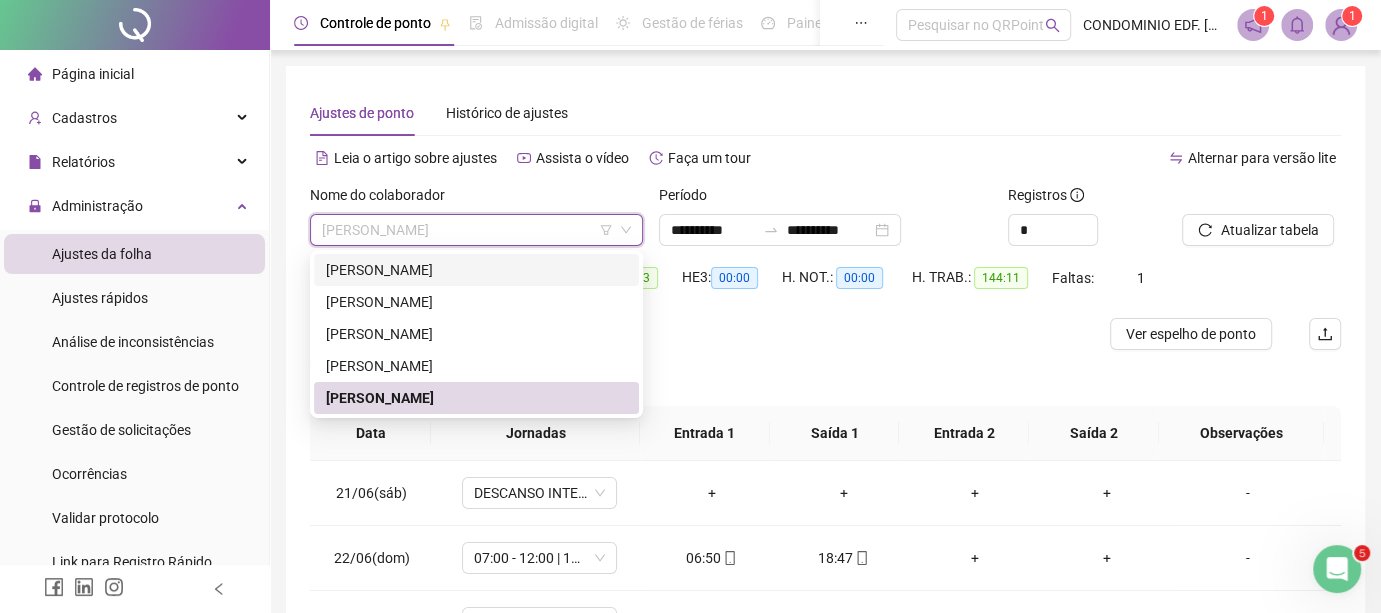 click on "[PERSON_NAME]" at bounding box center [476, 270] 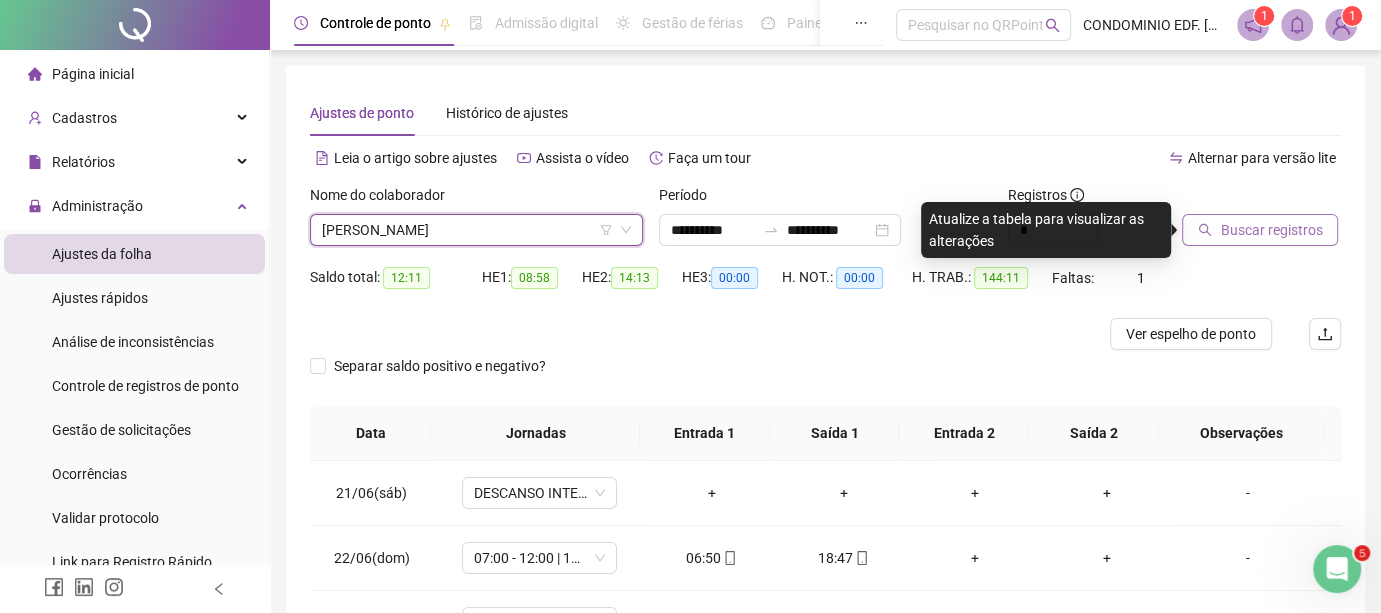 click on "Buscar registros" at bounding box center (1271, 230) 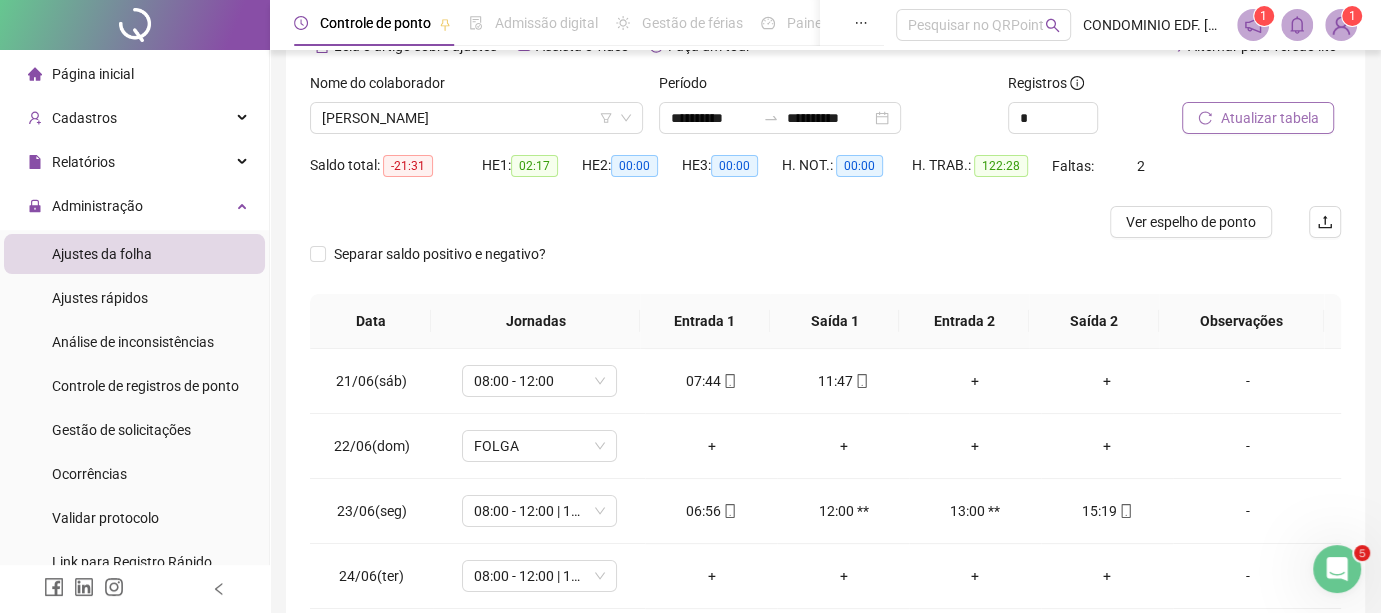 scroll, scrollTop: 129, scrollLeft: 0, axis: vertical 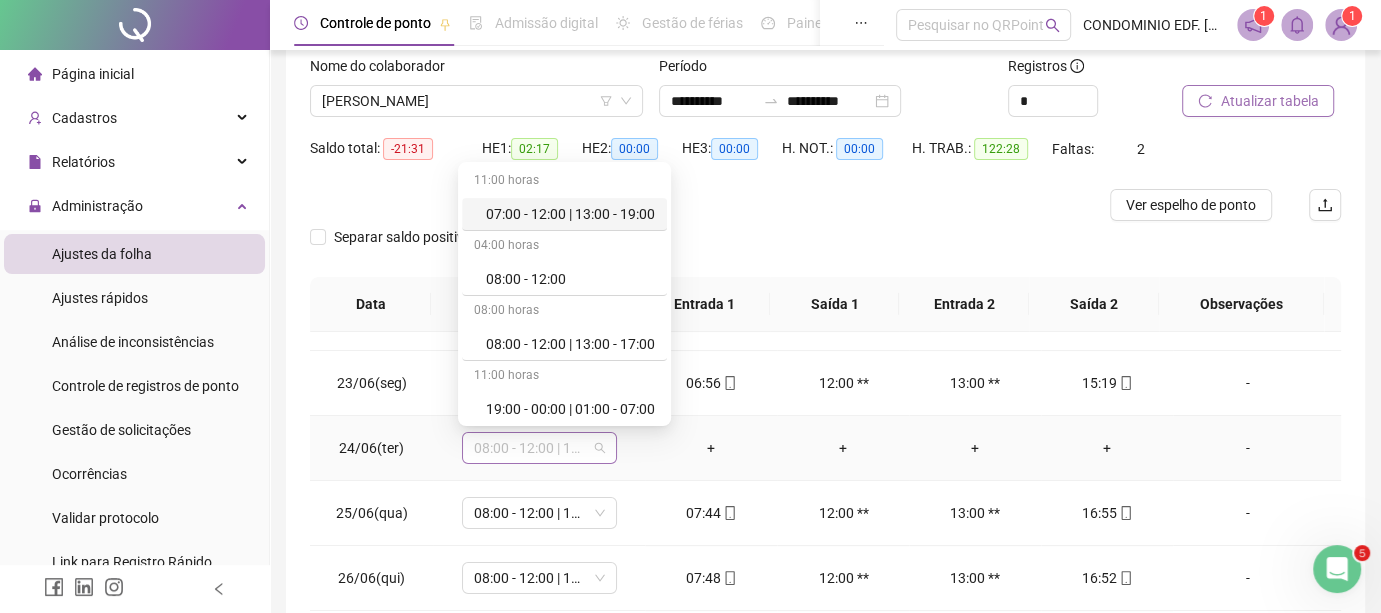 click on "08:00 - 12:00 | 13:00 - 17:00" at bounding box center [539, 448] 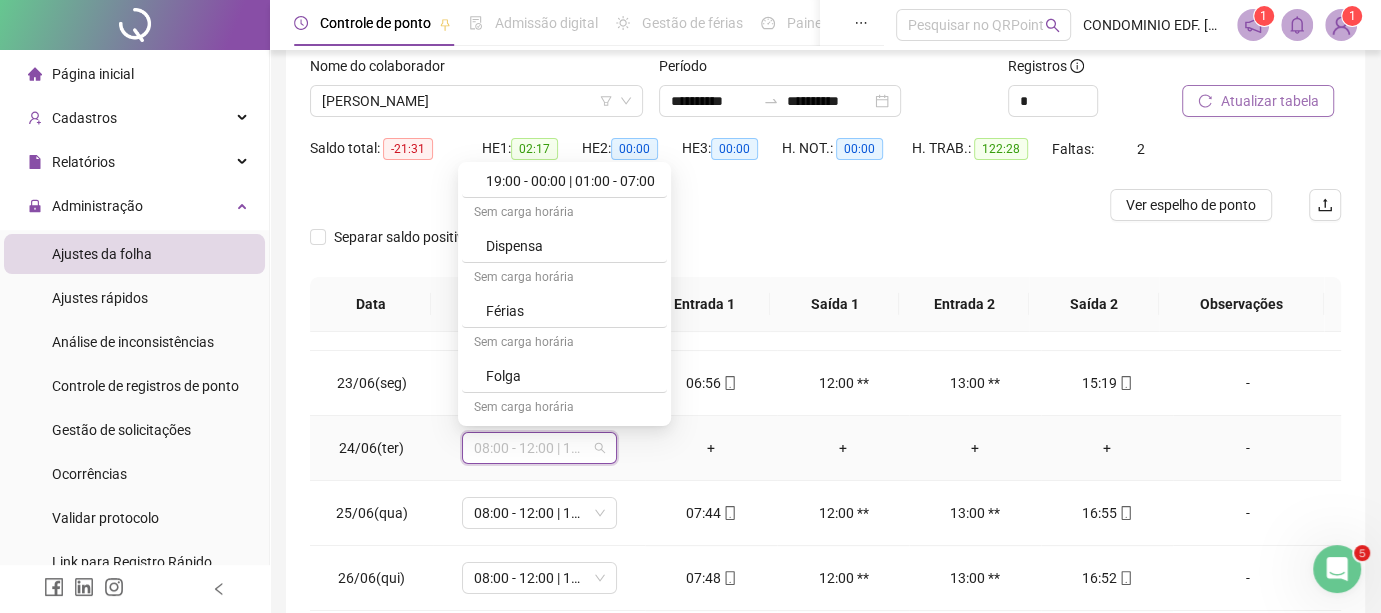 scroll, scrollTop: 325, scrollLeft: 0, axis: vertical 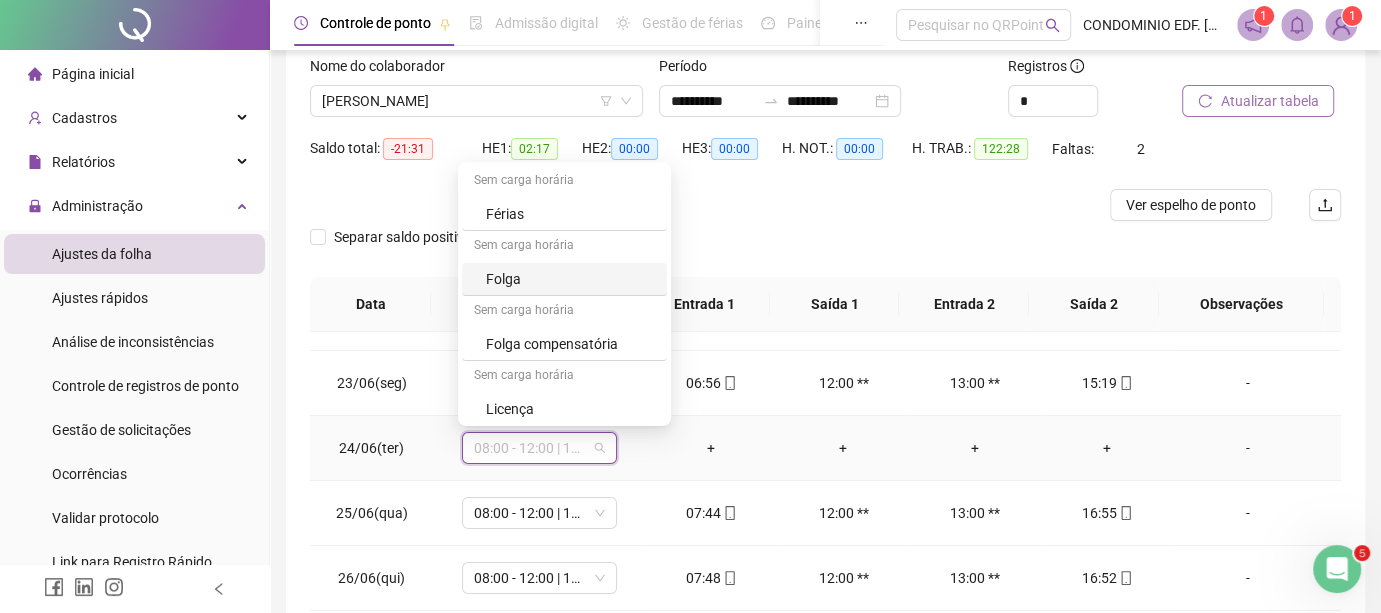 click on "Folga" at bounding box center (570, 279) 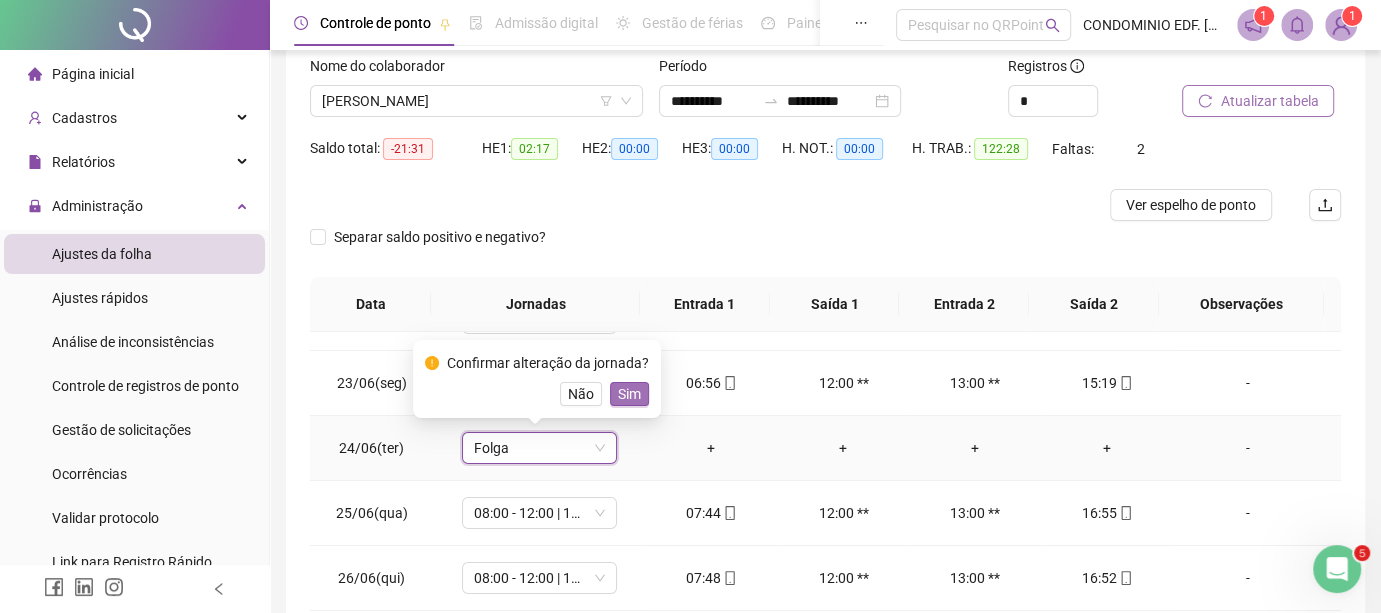 click on "Sim" at bounding box center (629, 394) 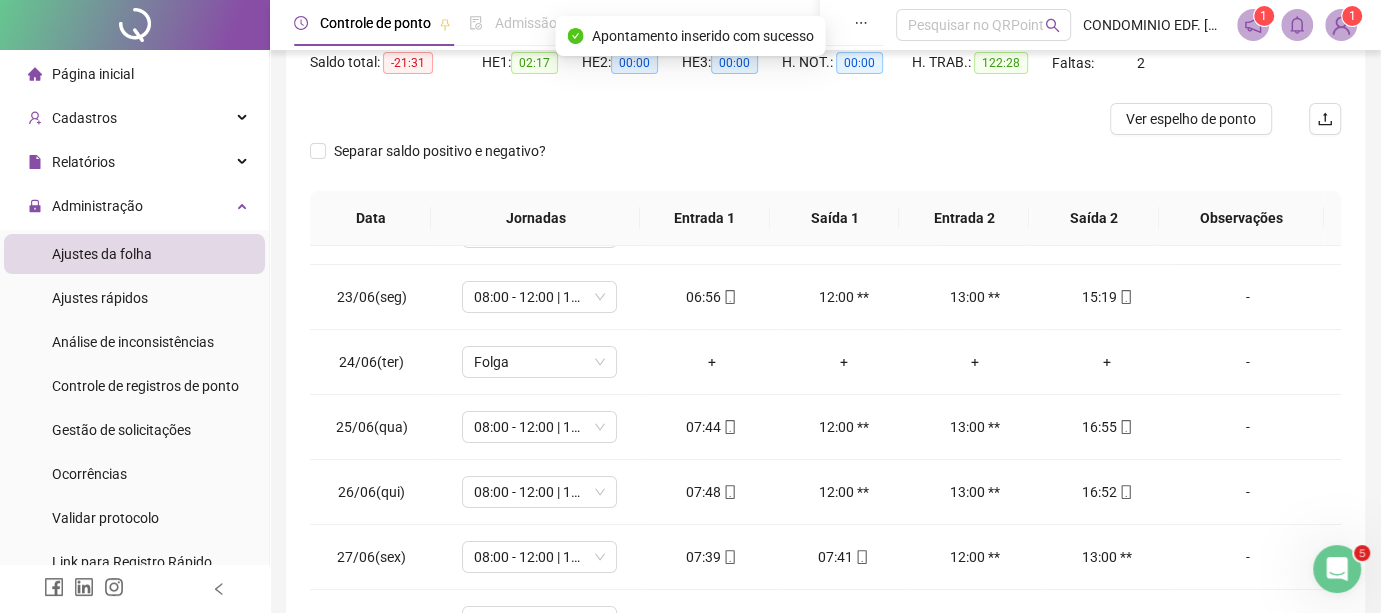 scroll, scrollTop: 220, scrollLeft: 0, axis: vertical 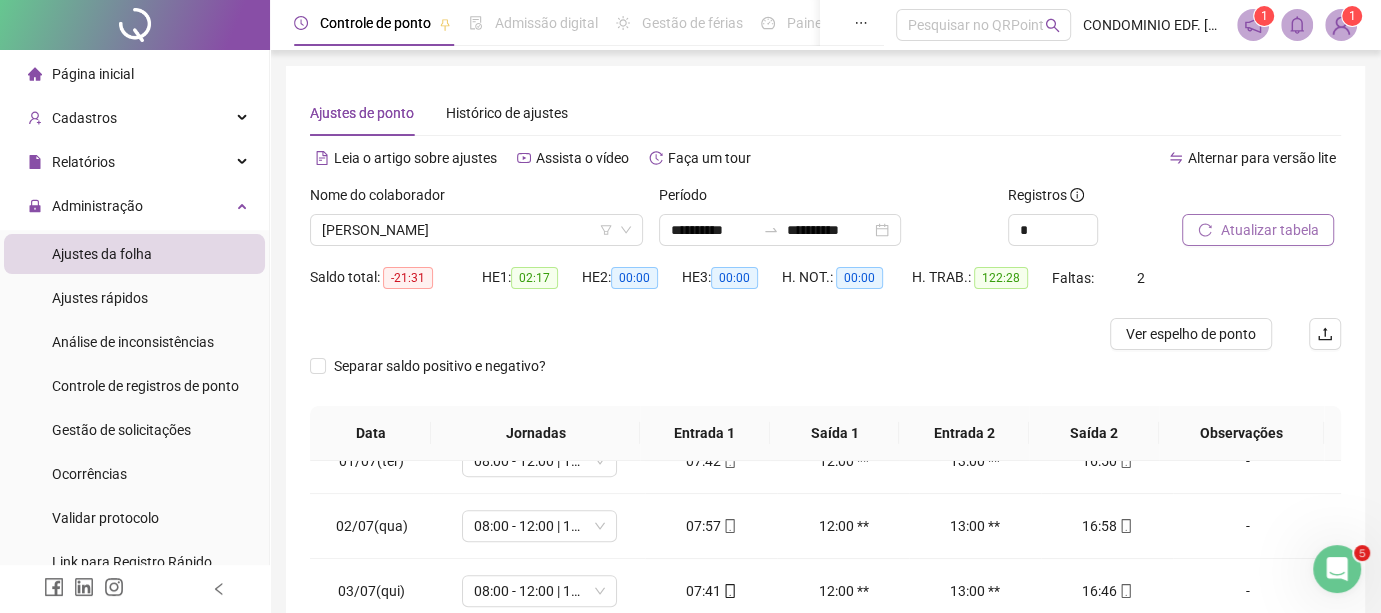 click on "Atualizar tabela" at bounding box center [1269, 230] 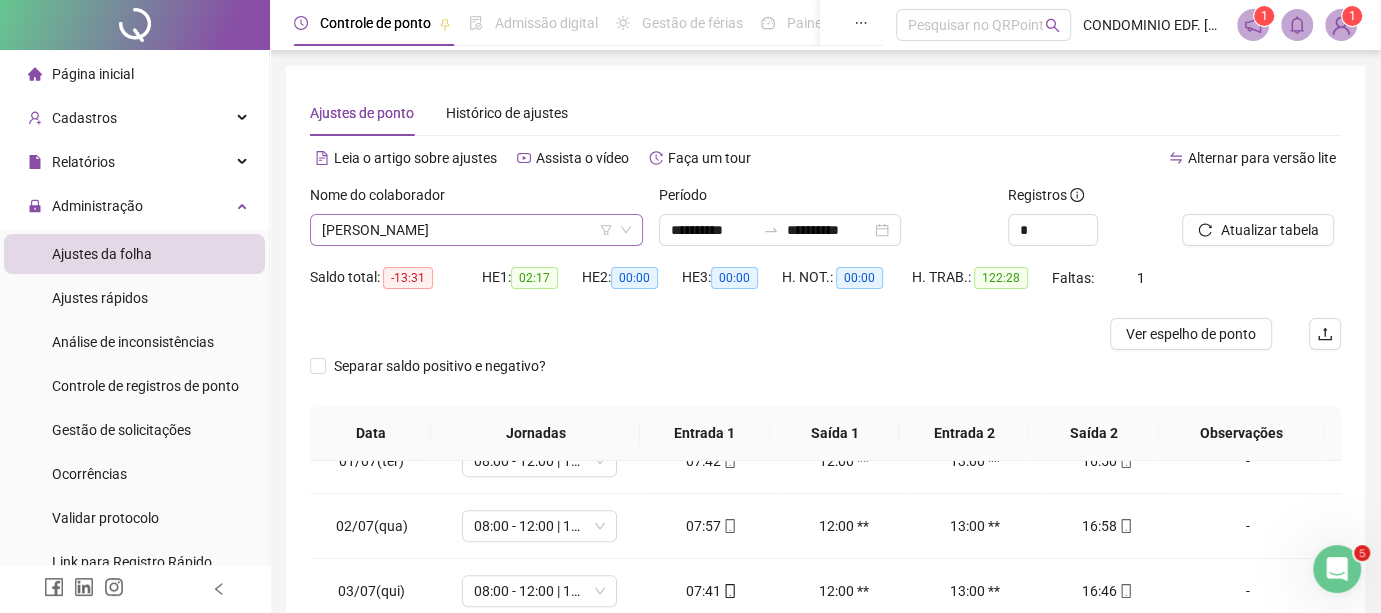click on "[PERSON_NAME]" at bounding box center [476, 230] 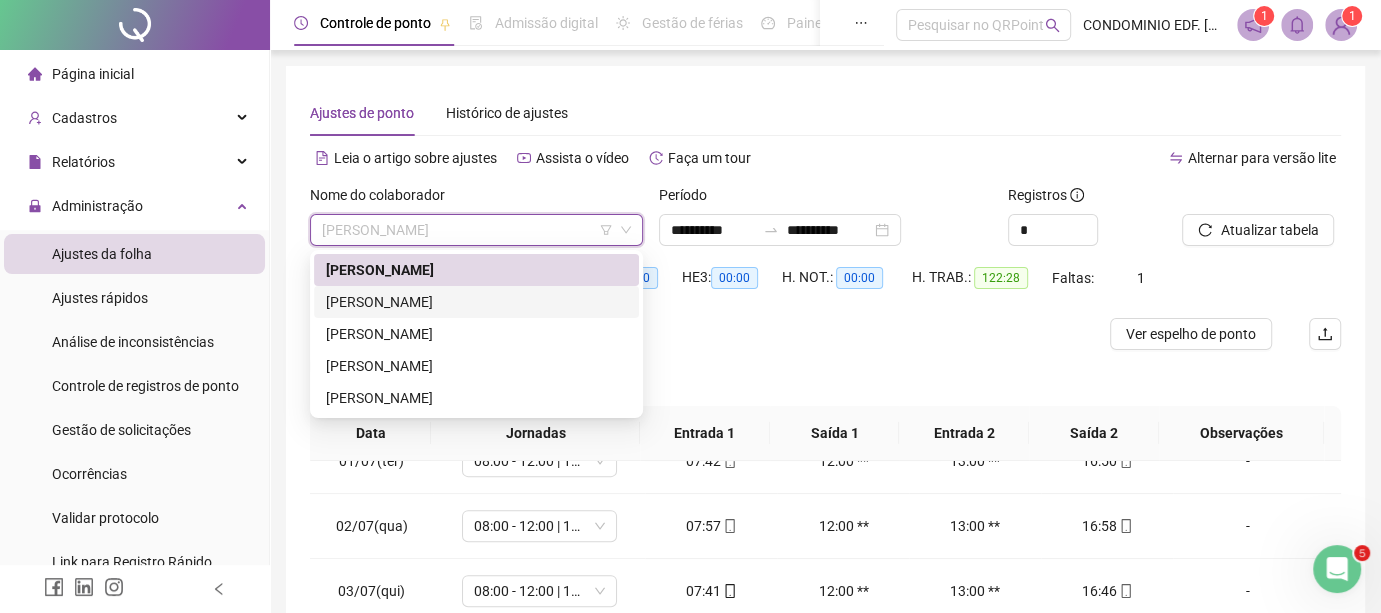 click on "[PERSON_NAME]" at bounding box center [476, 302] 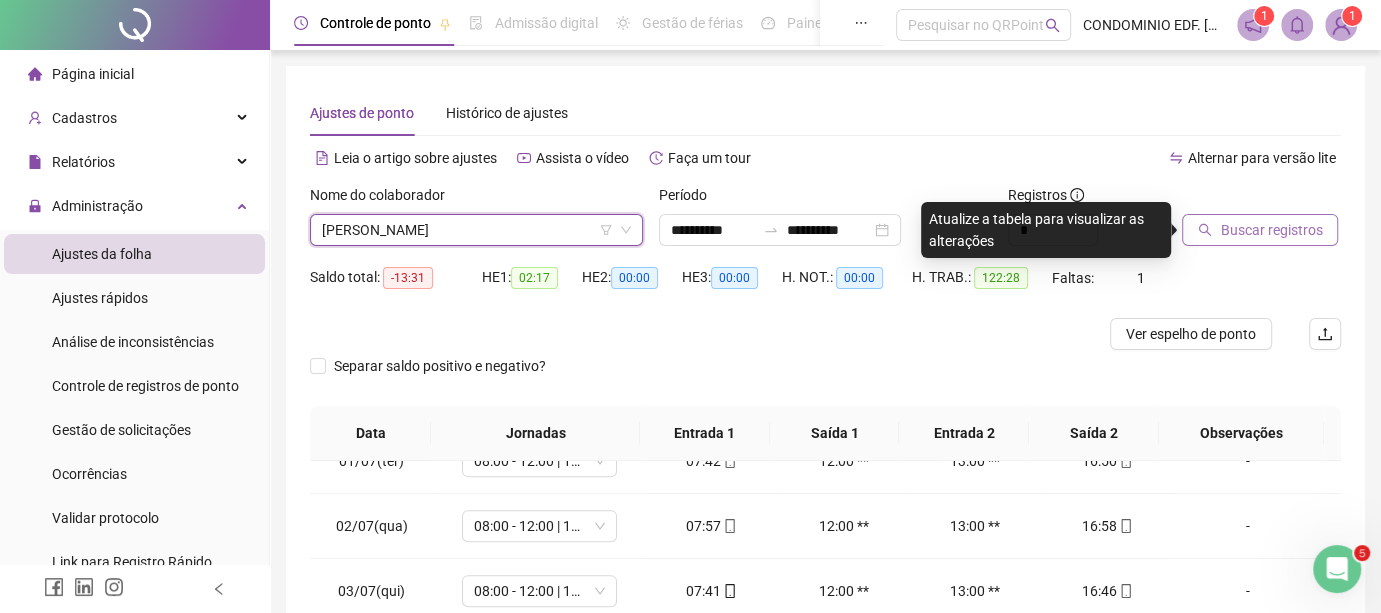 click on "Buscar registros" at bounding box center [1271, 230] 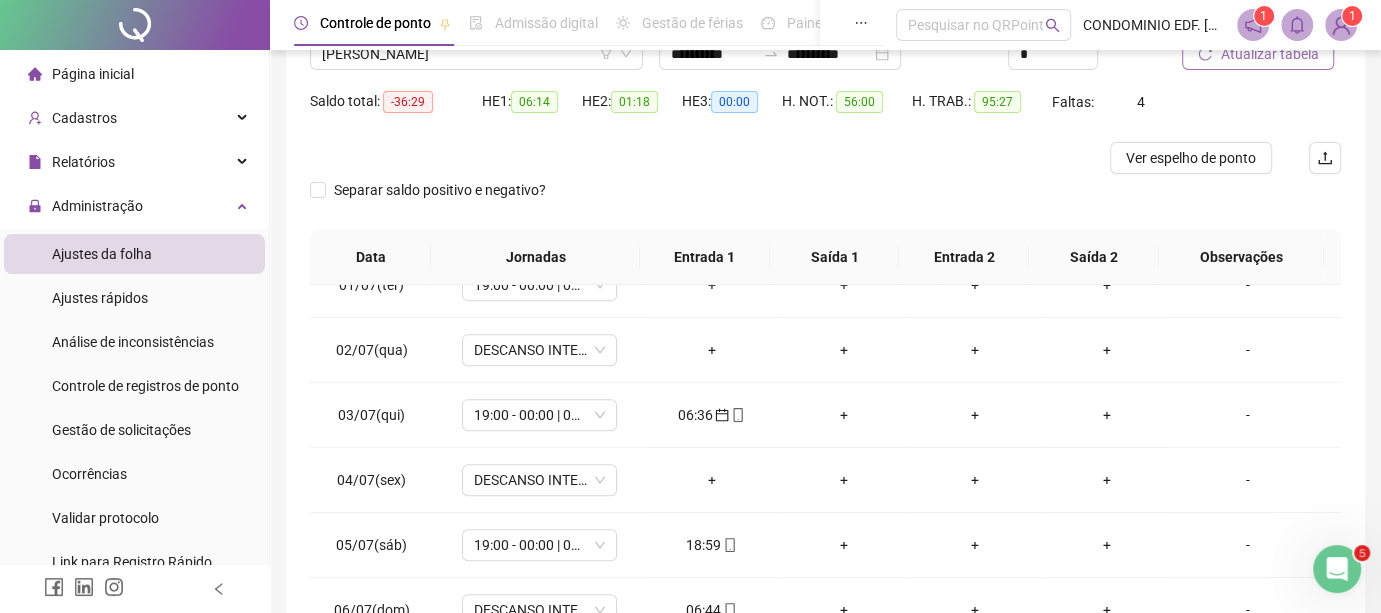 scroll, scrollTop: 185, scrollLeft: 0, axis: vertical 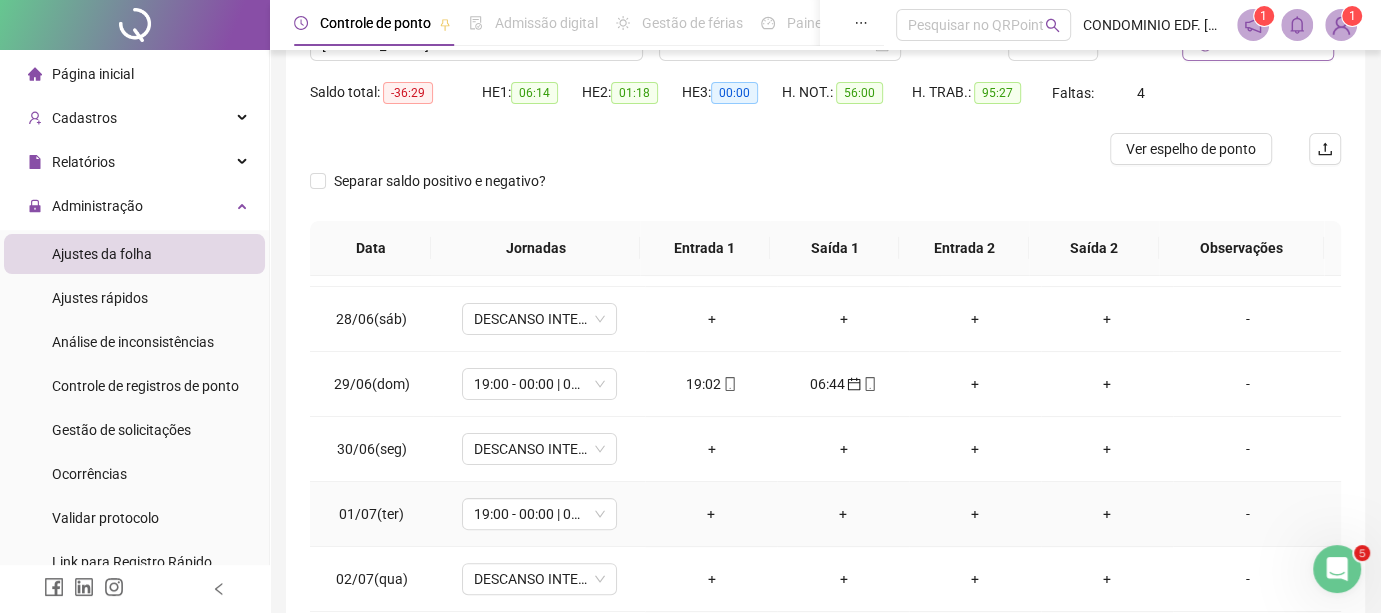 click on "+" at bounding box center (711, 514) 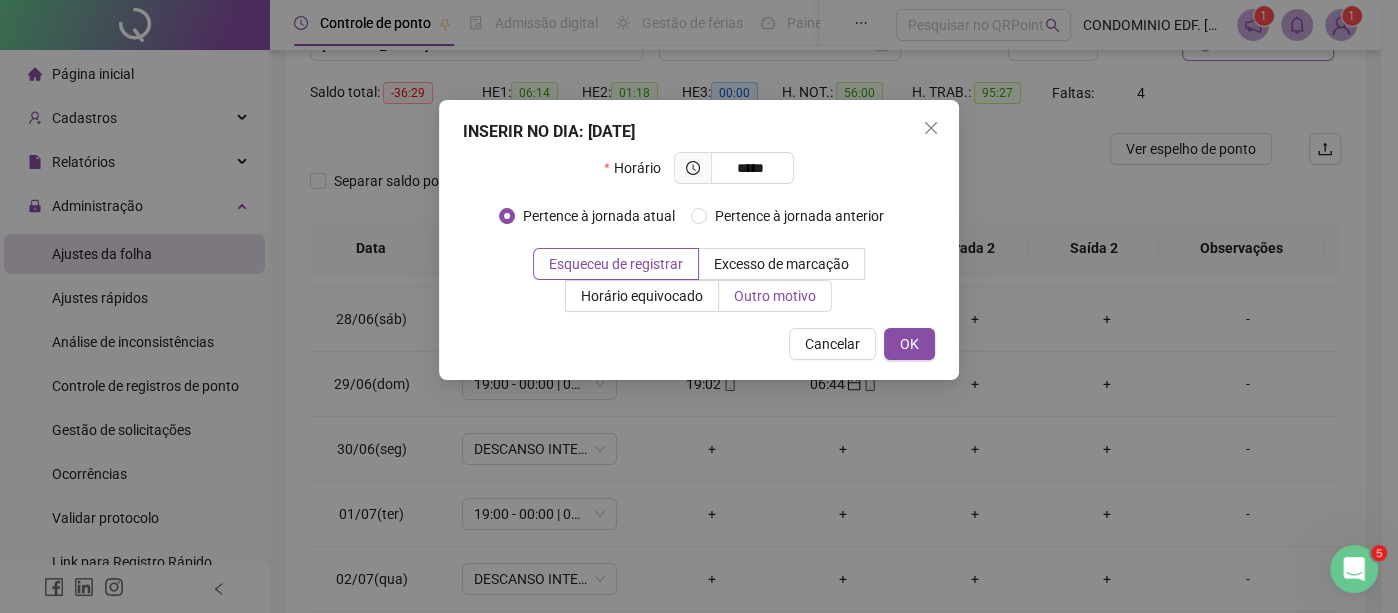 type on "*****" 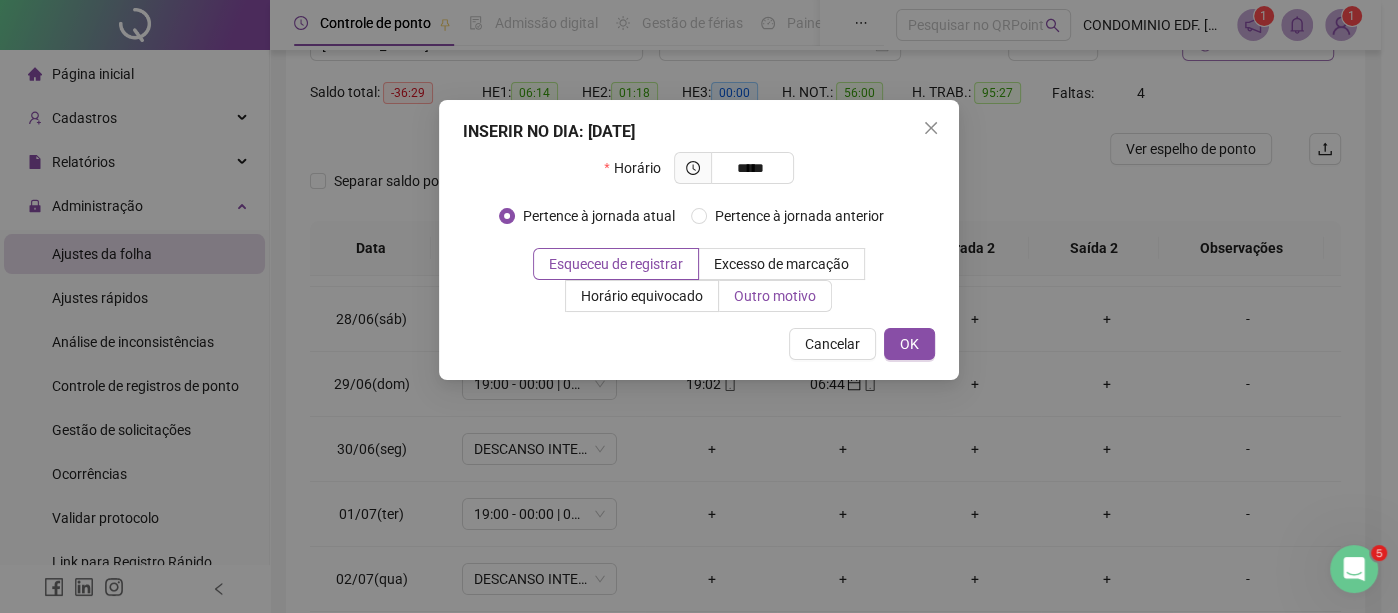 click on "Outro motivo" at bounding box center (775, 296) 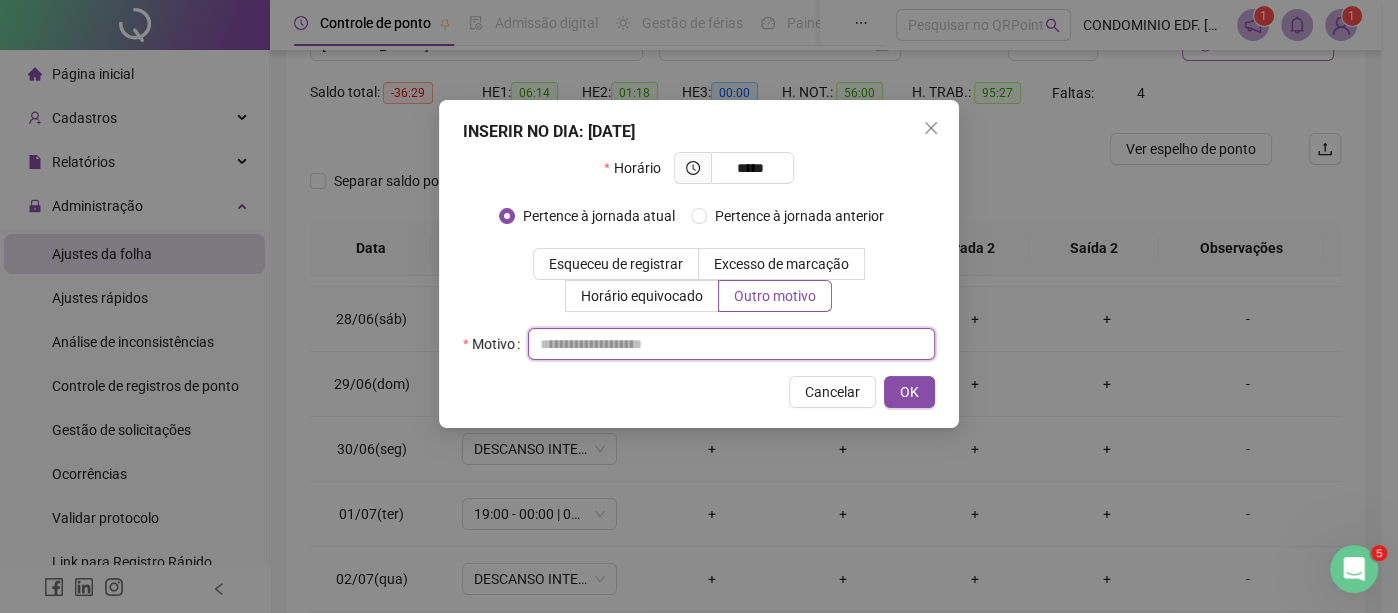 click at bounding box center (731, 344) 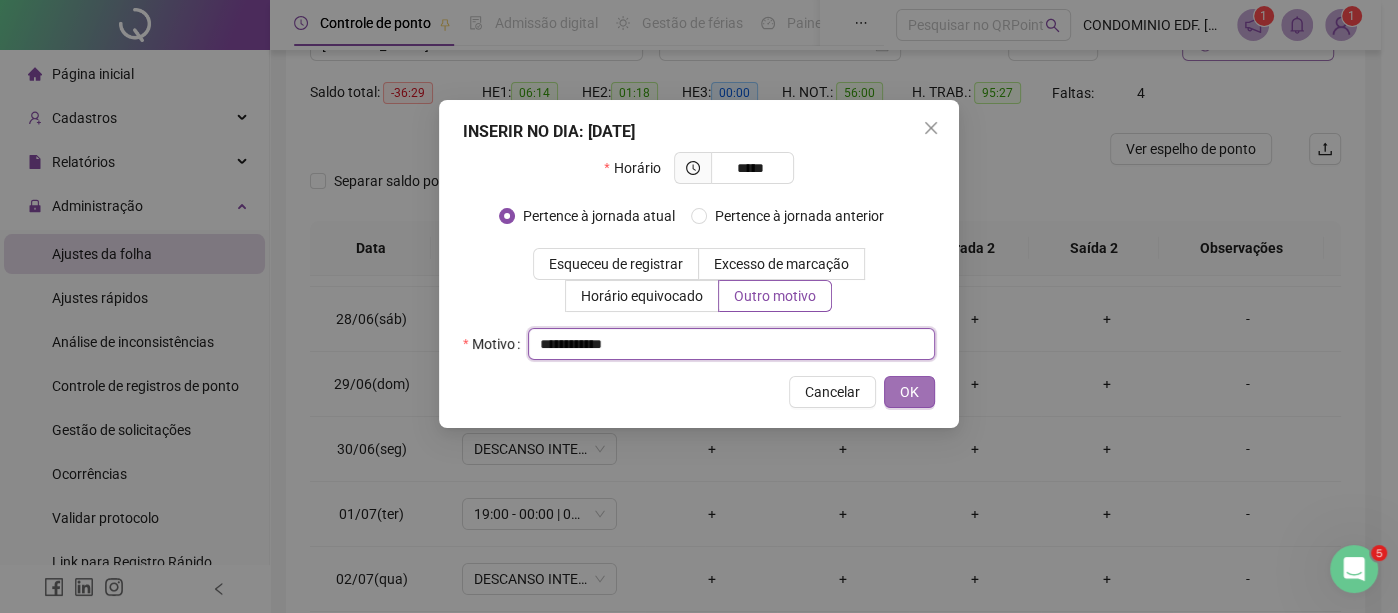 type on "**********" 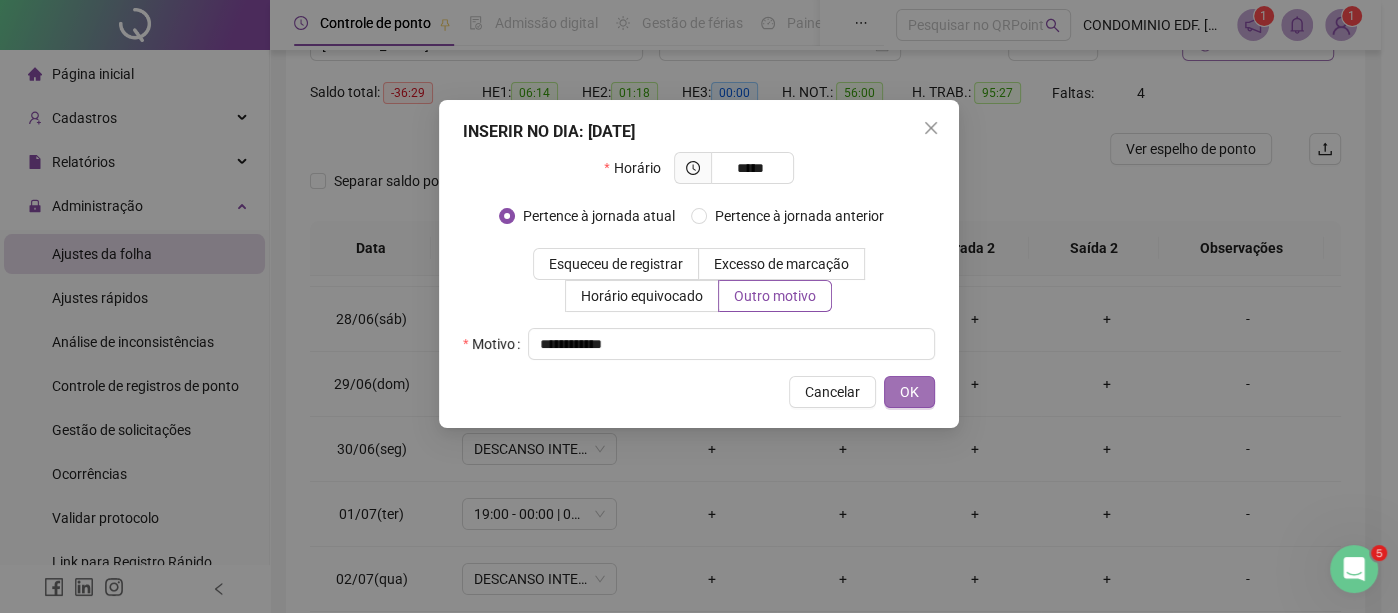 click on "OK" at bounding box center [909, 392] 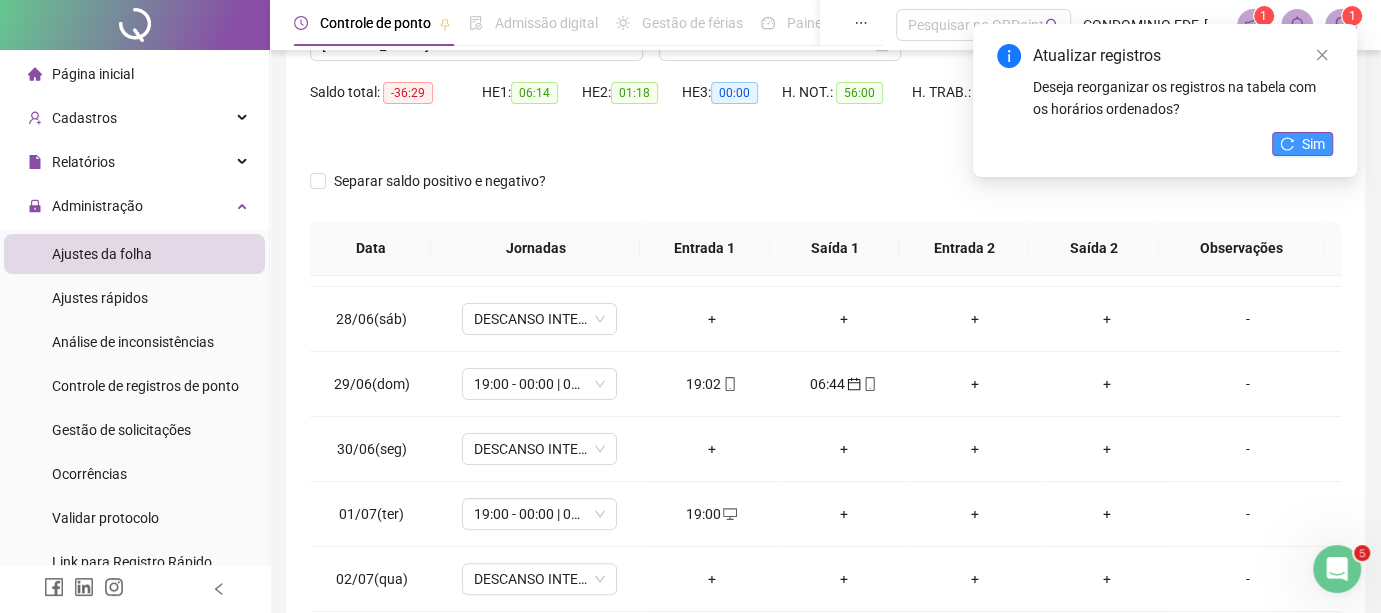 click on "Sim" at bounding box center [1313, 144] 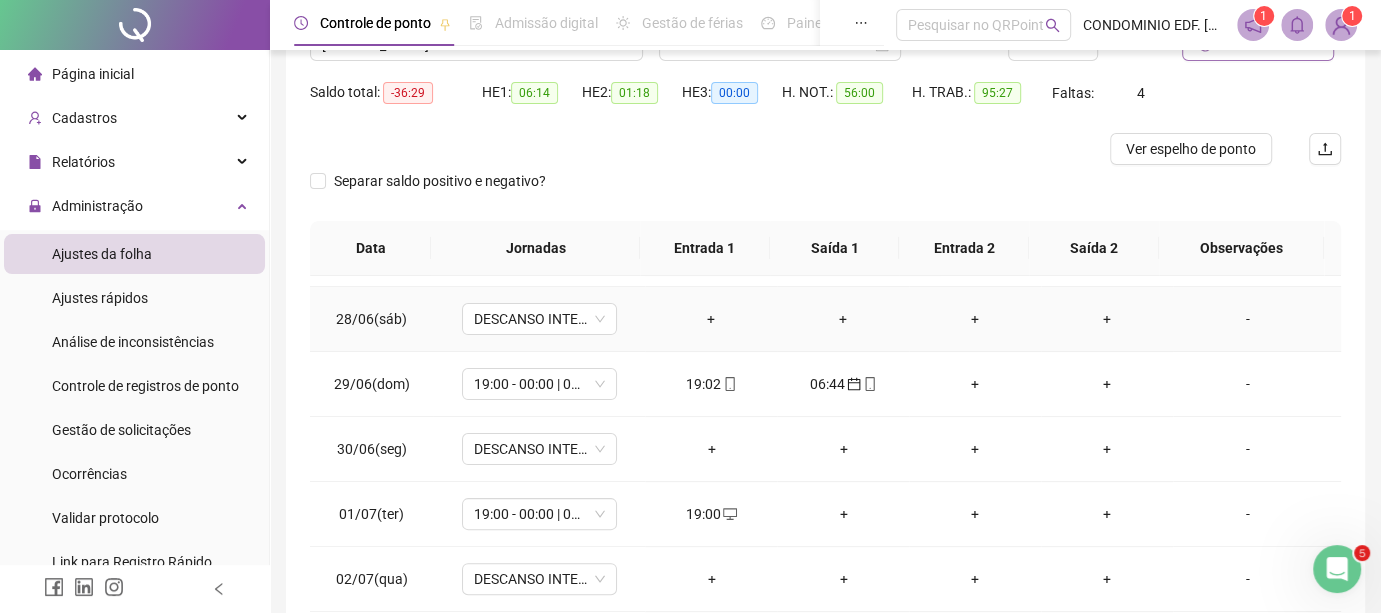 scroll, scrollTop: 555, scrollLeft: 0, axis: vertical 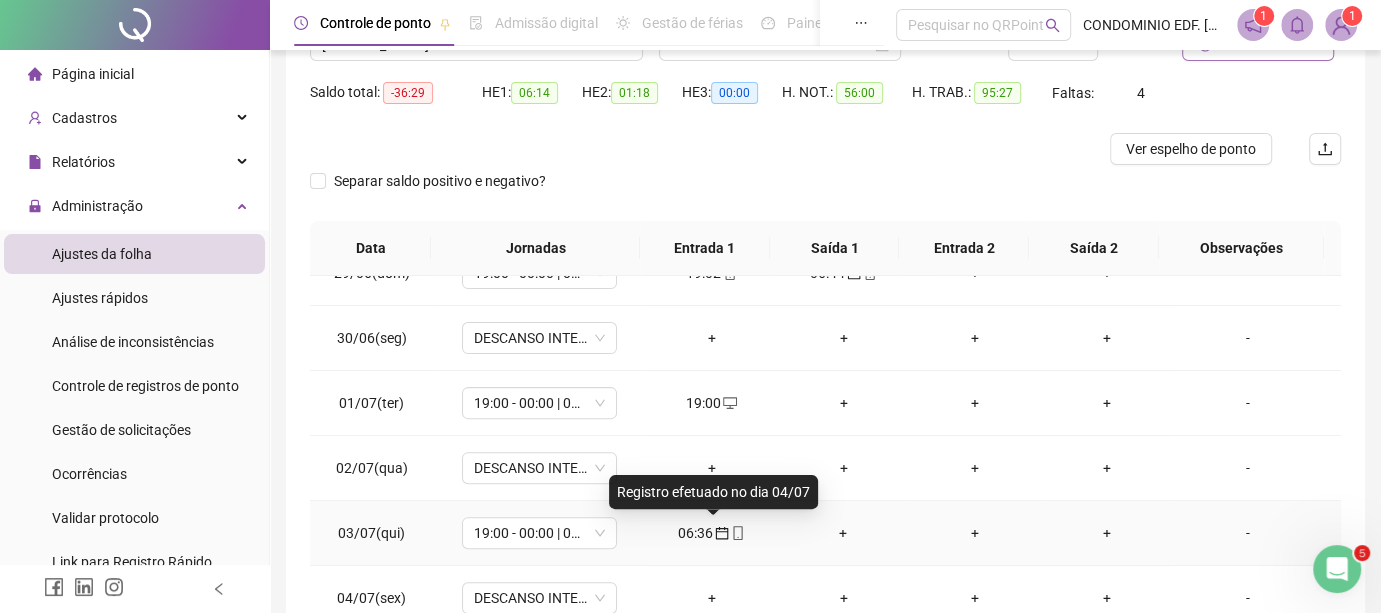 click on "06:36" at bounding box center (711, 533) 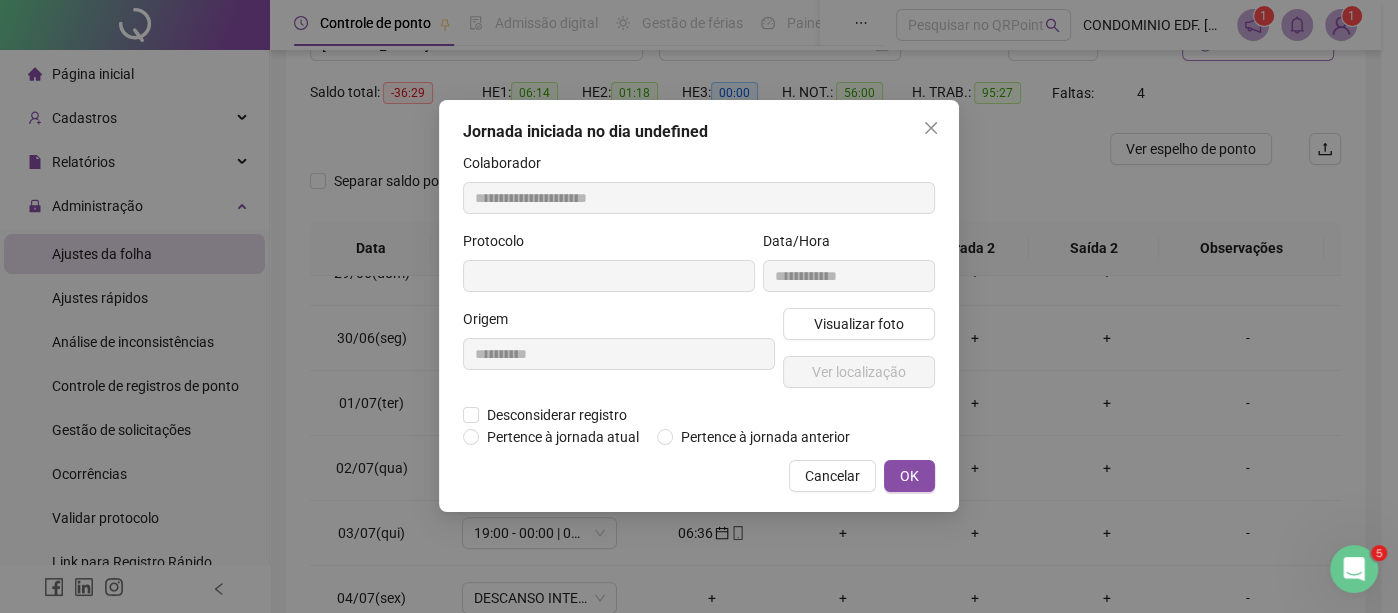 type on "**********" 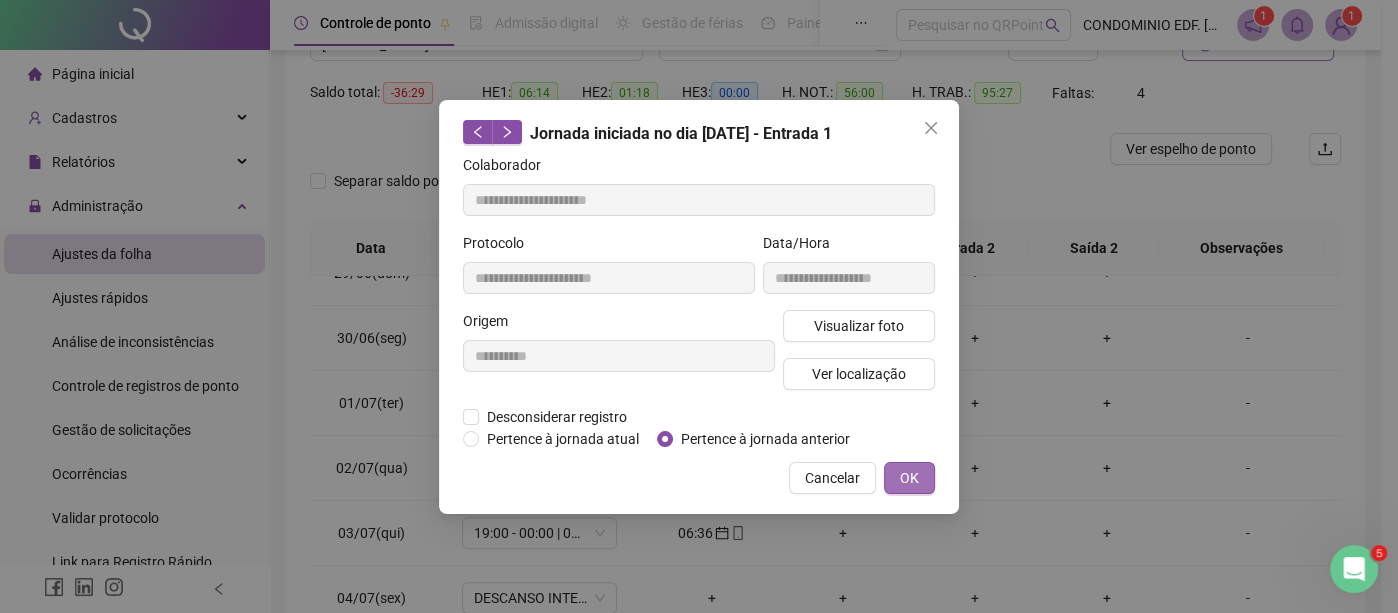 click on "OK" at bounding box center (909, 478) 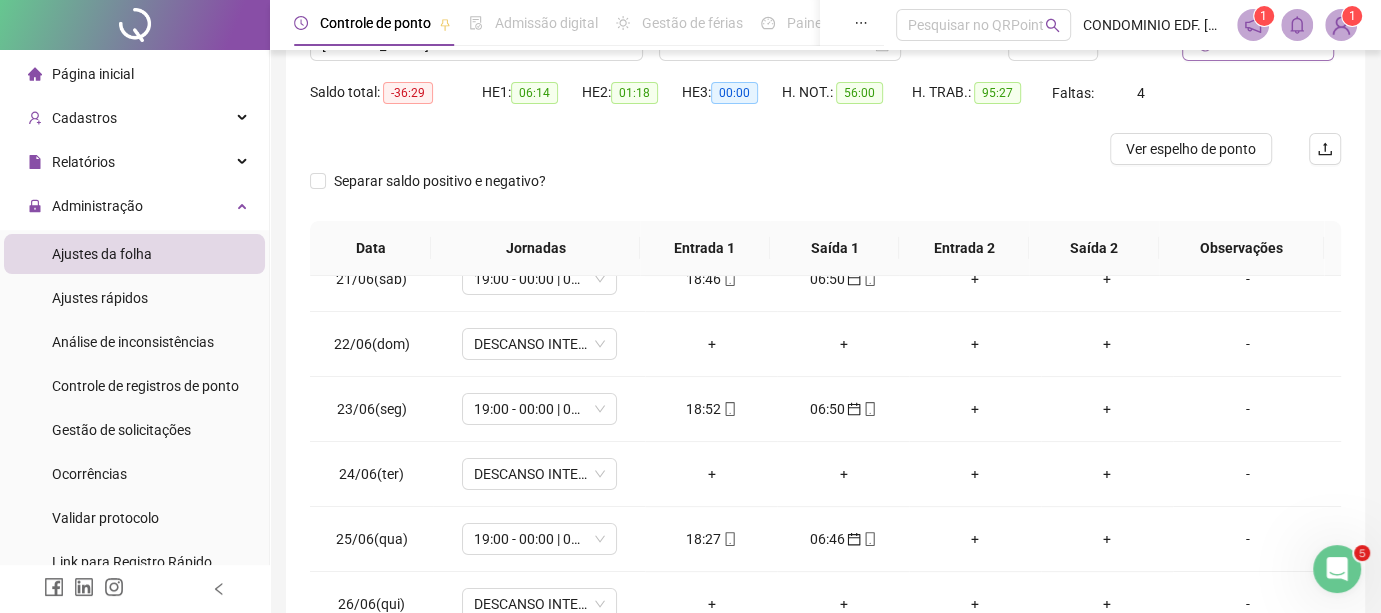 scroll, scrollTop: 0, scrollLeft: 0, axis: both 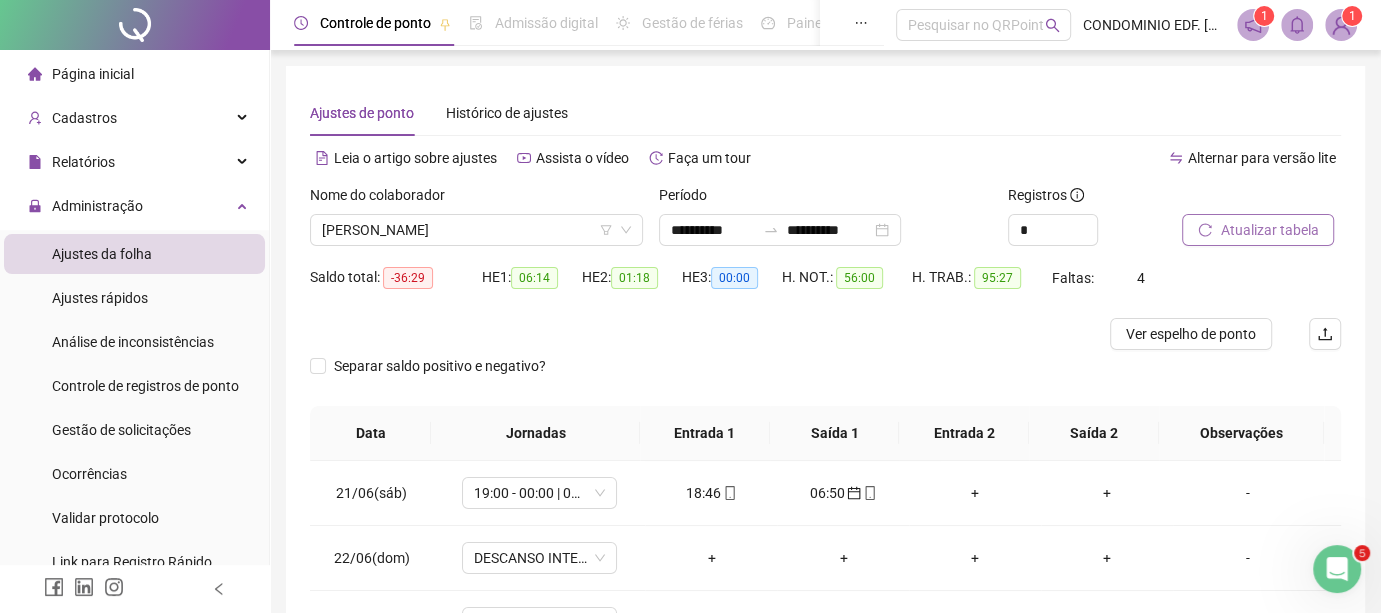 click on "Atualizar tabela" at bounding box center [1269, 230] 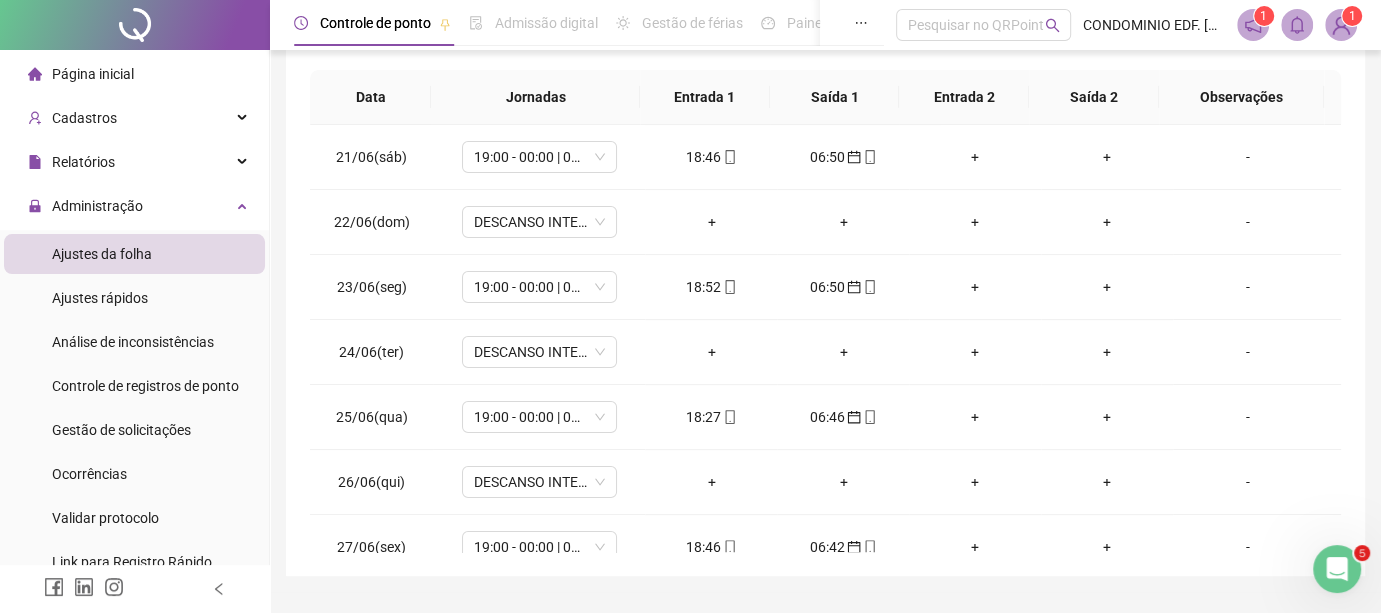 scroll, scrollTop: 337, scrollLeft: 0, axis: vertical 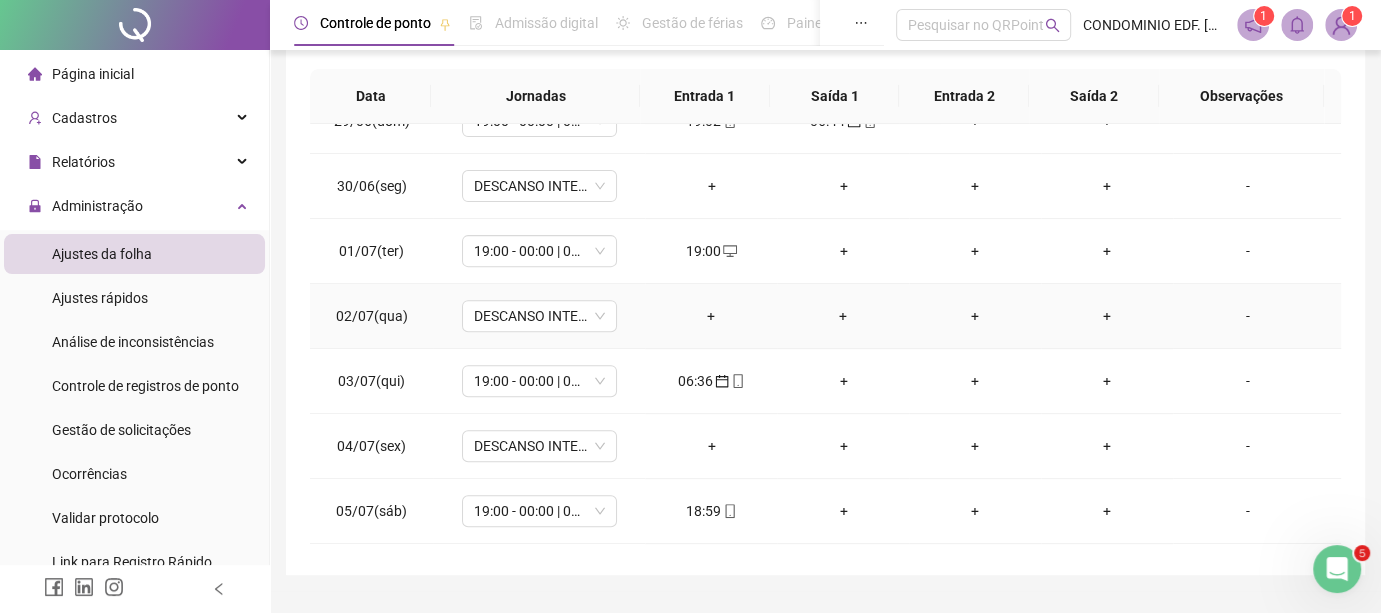 click on "+" at bounding box center [843, 316] 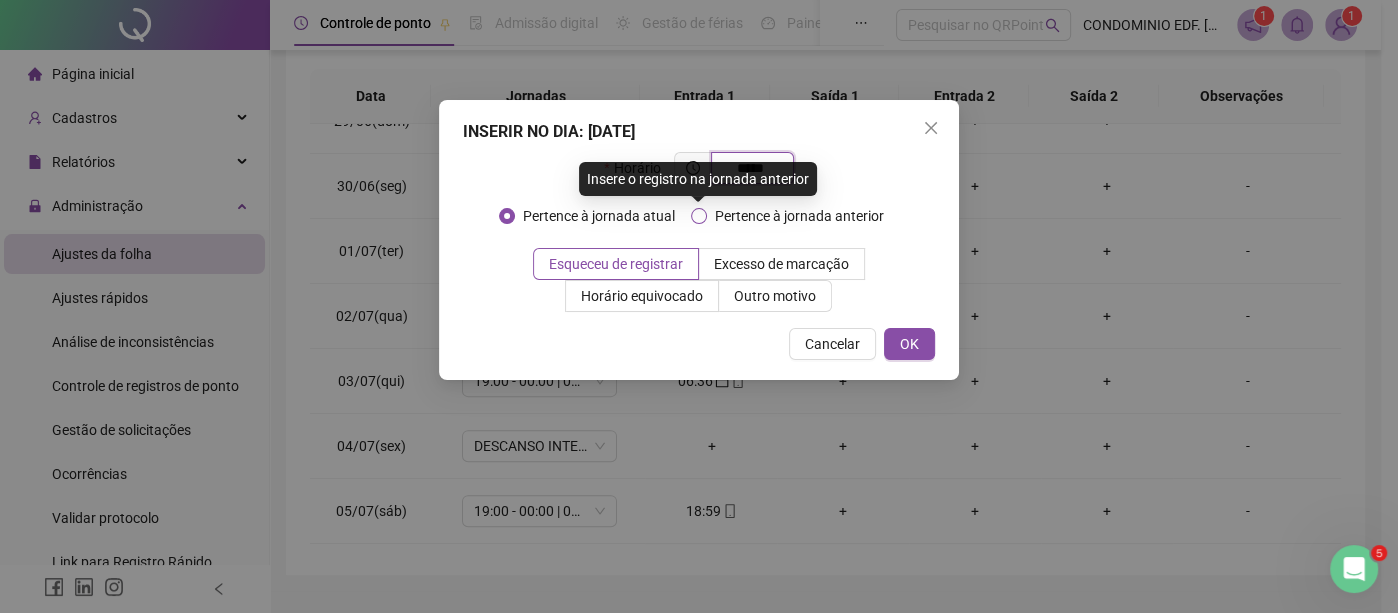 type on "*****" 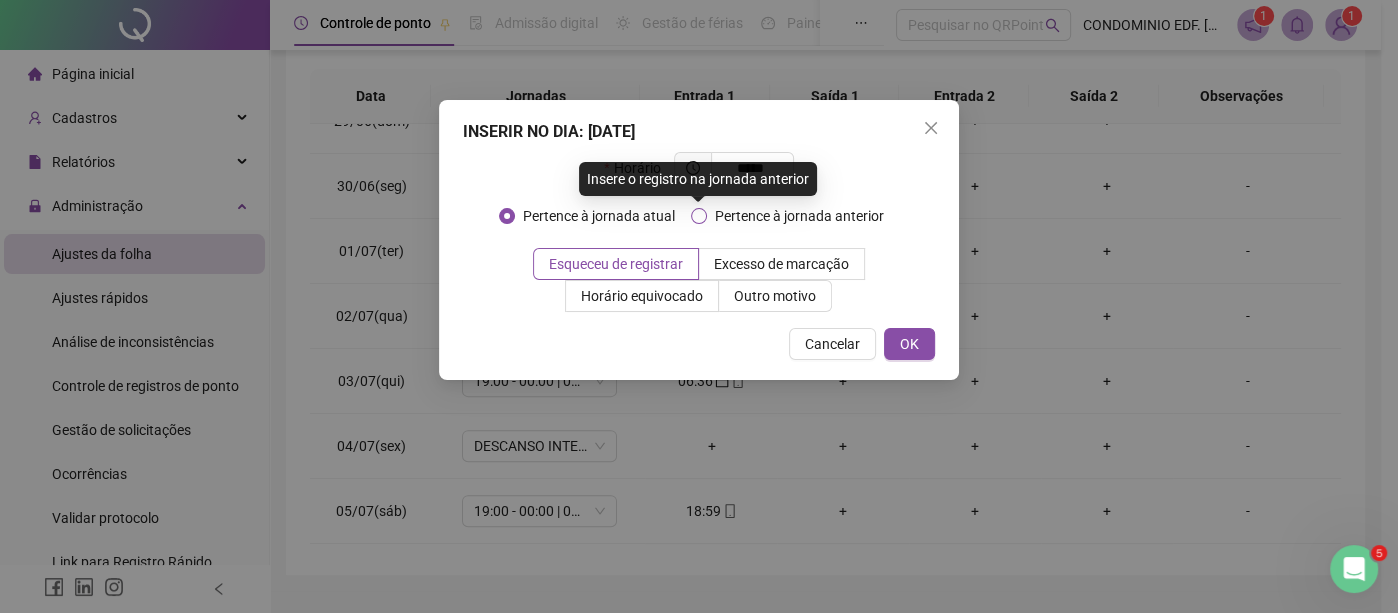 click on "Pertence à jornada anterior" at bounding box center (799, 216) 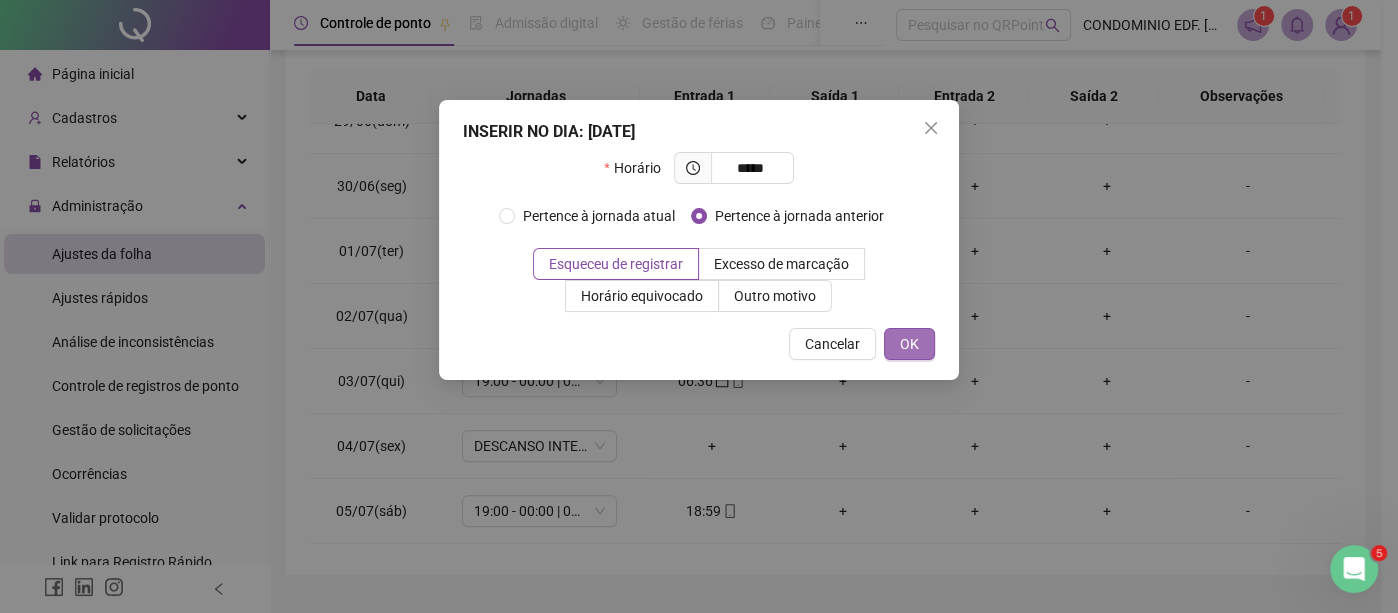 click on "OK" at bounding box center [909, 344] 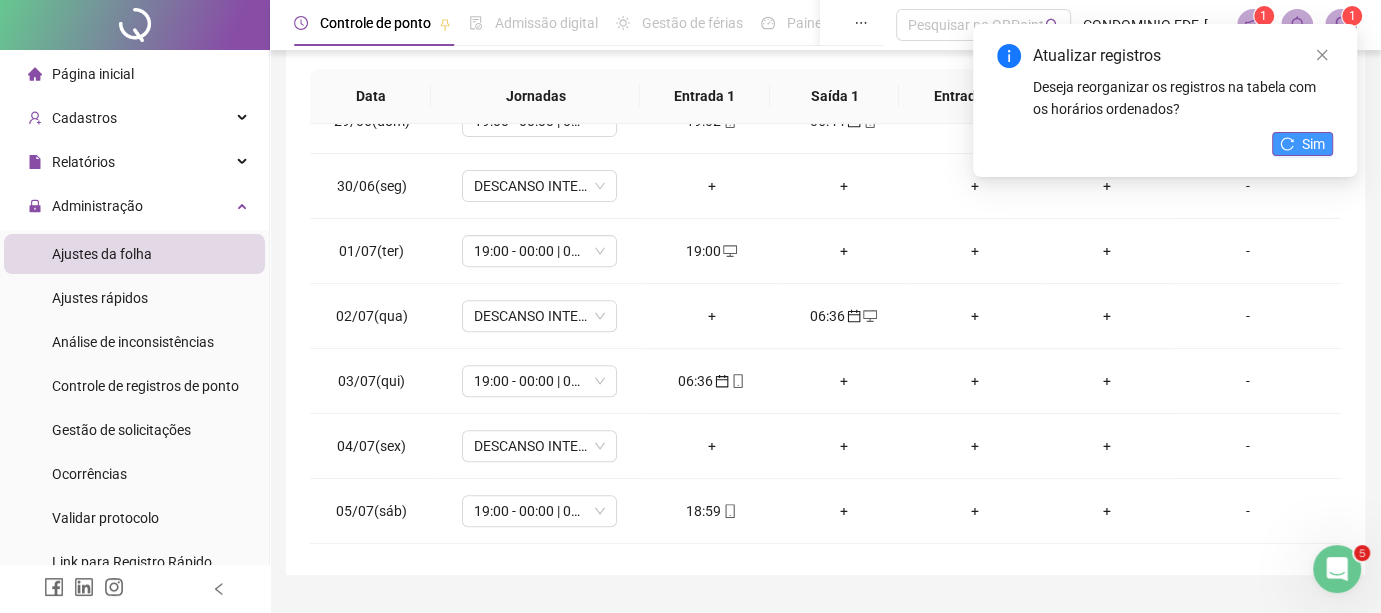 click on "Sim" at bounding box center (1313, 144) 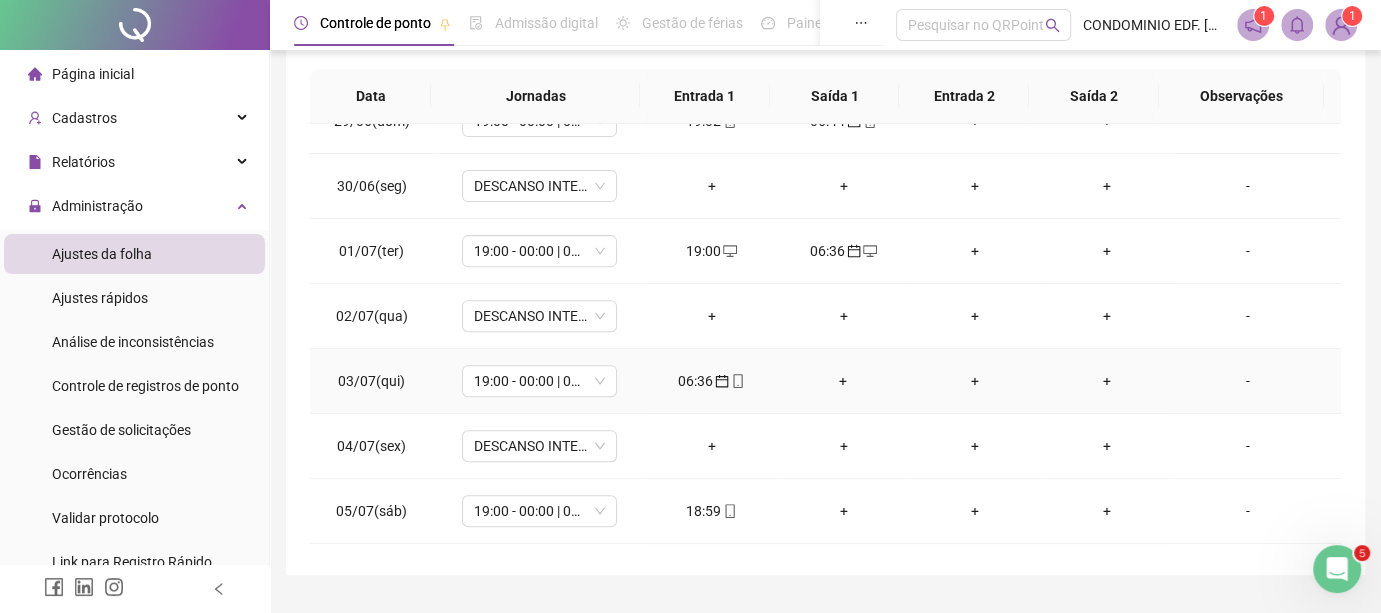 click on "+" at bounding box center (975, 381) 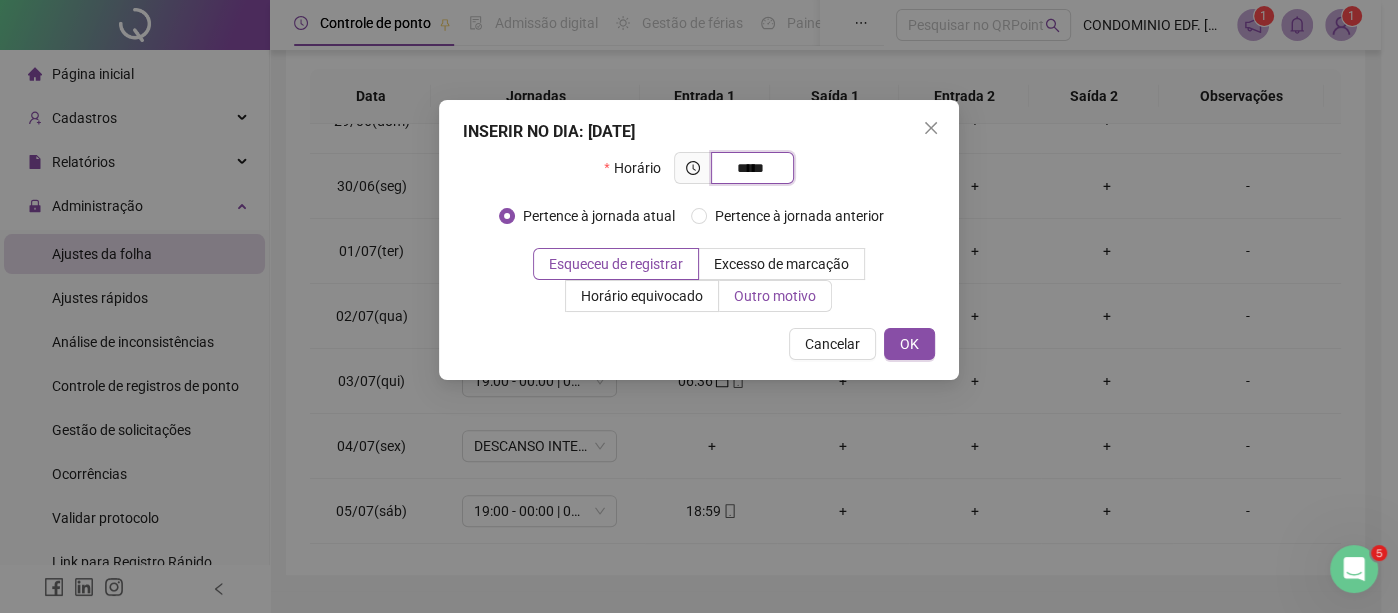 type on "*****" 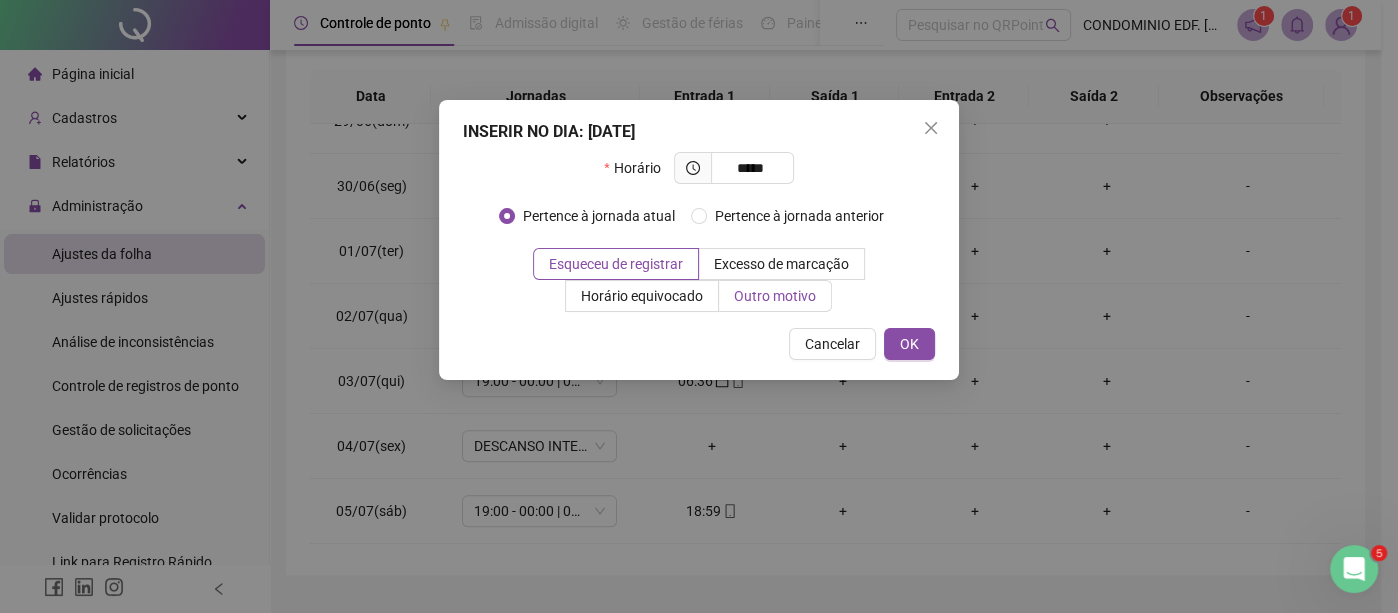 click on "Outro motivo" at bounding box center (775, 296) 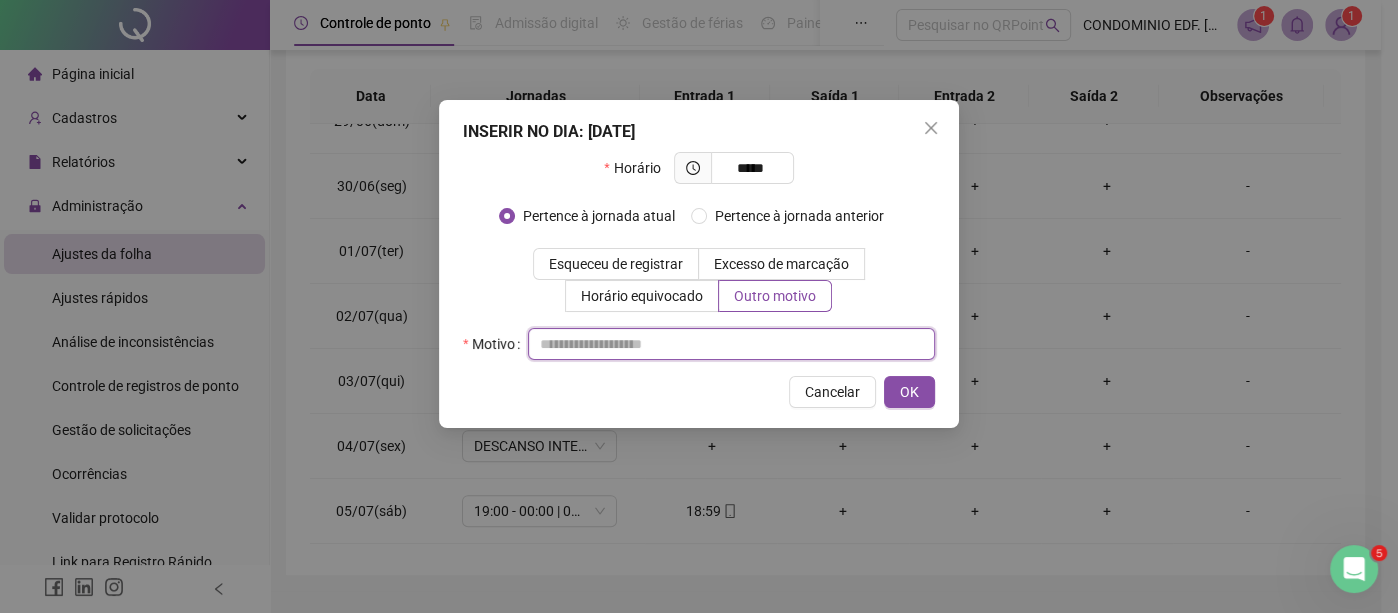 click at bounding box center (731, 344) 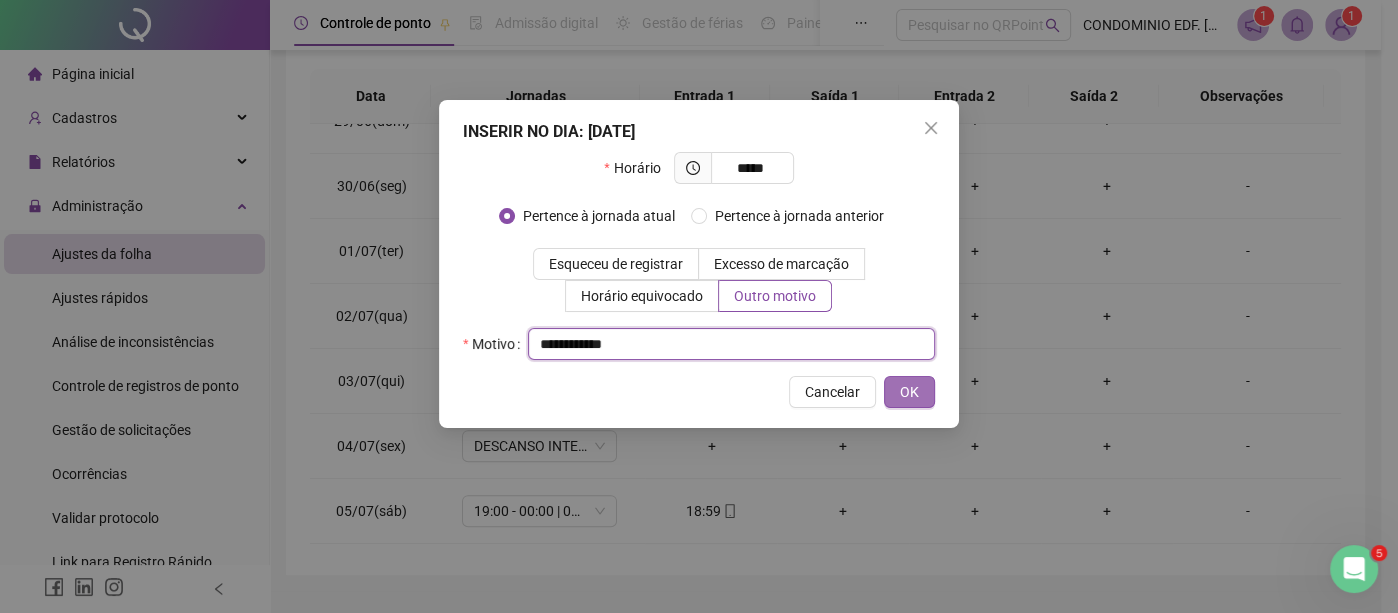 type on "**********" 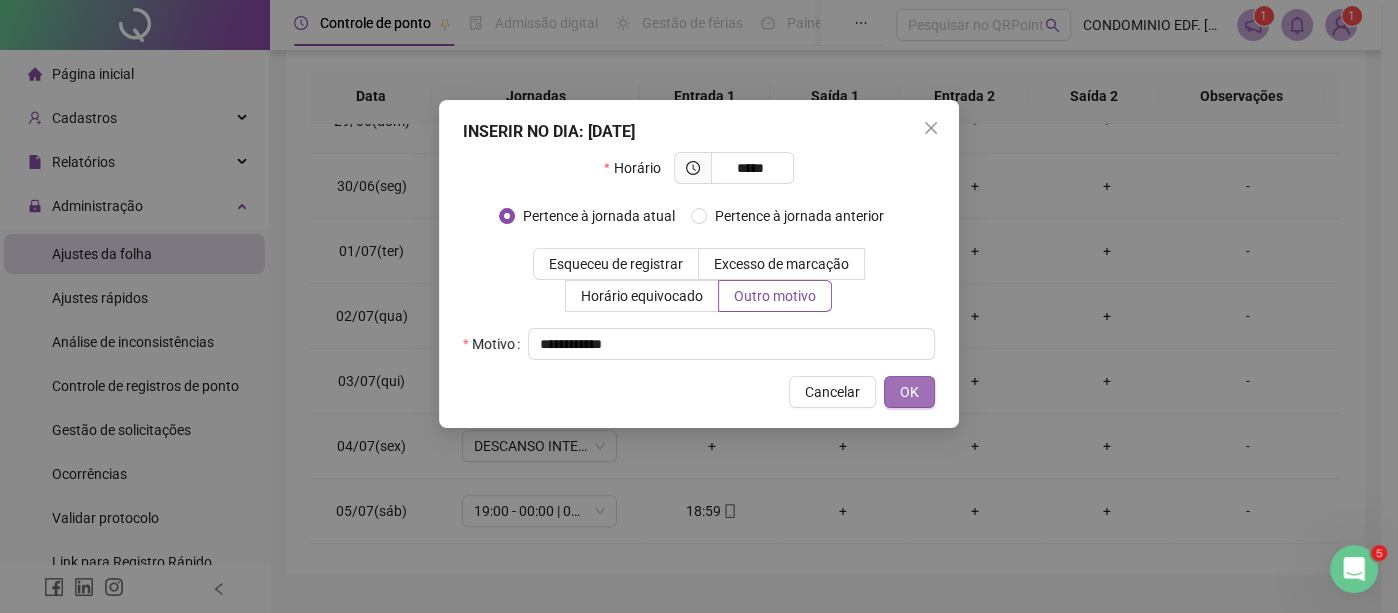 click on "OK" at bounding box center (909, 392) 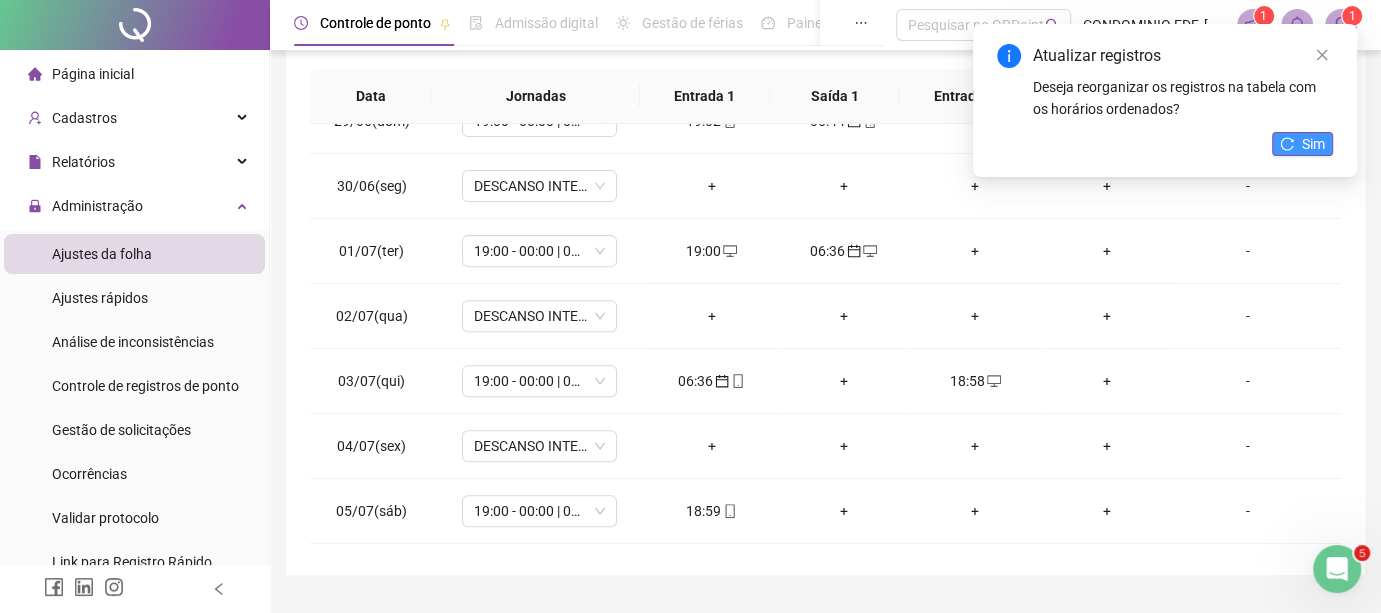 click 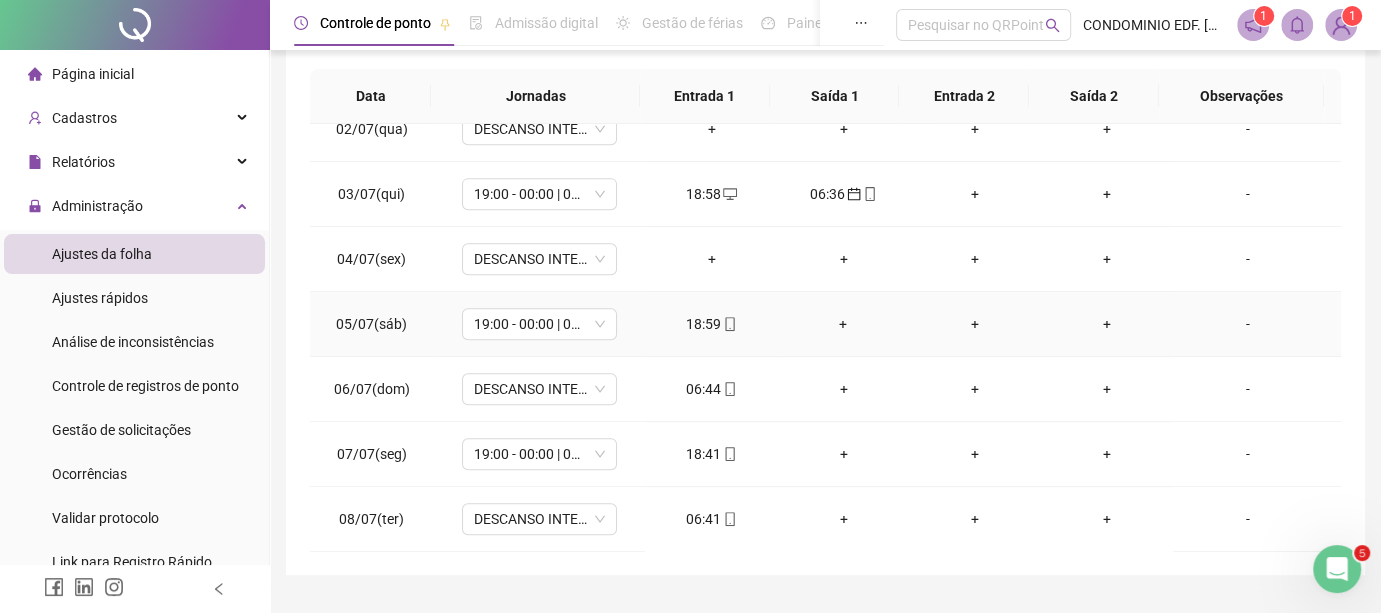 scroll, scrollTop: 777, scrollLeft: 0, axis: vertical 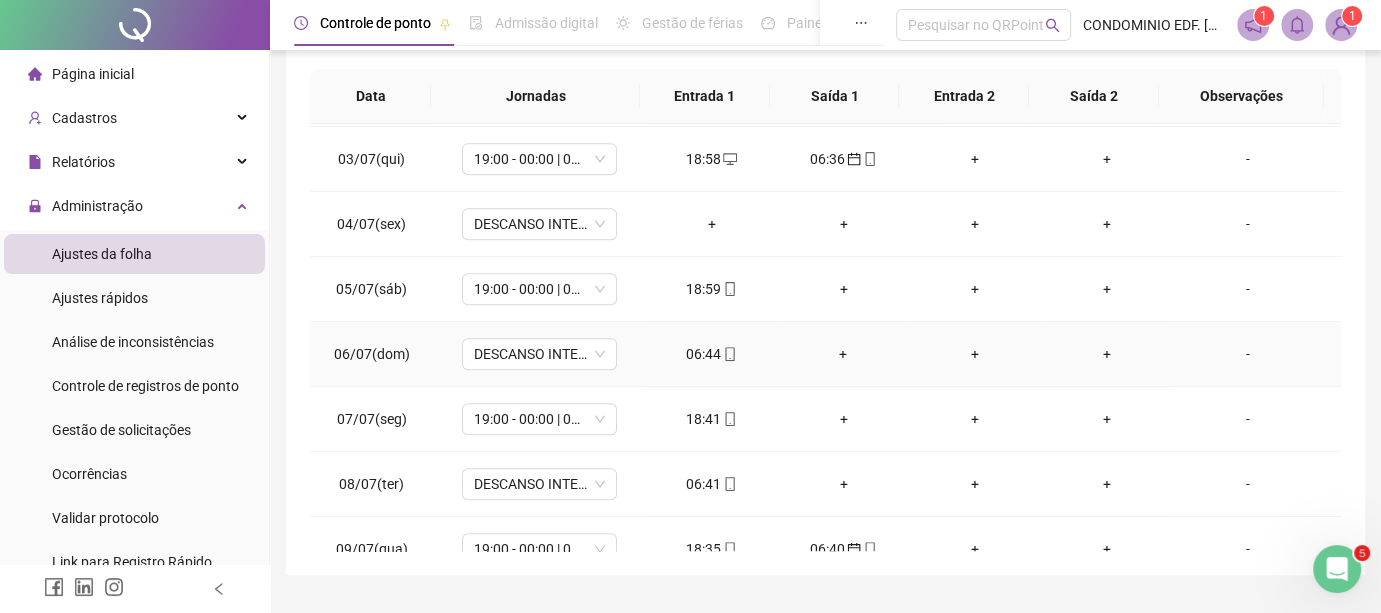 click on "06:44" at bounding box center [711, 354] 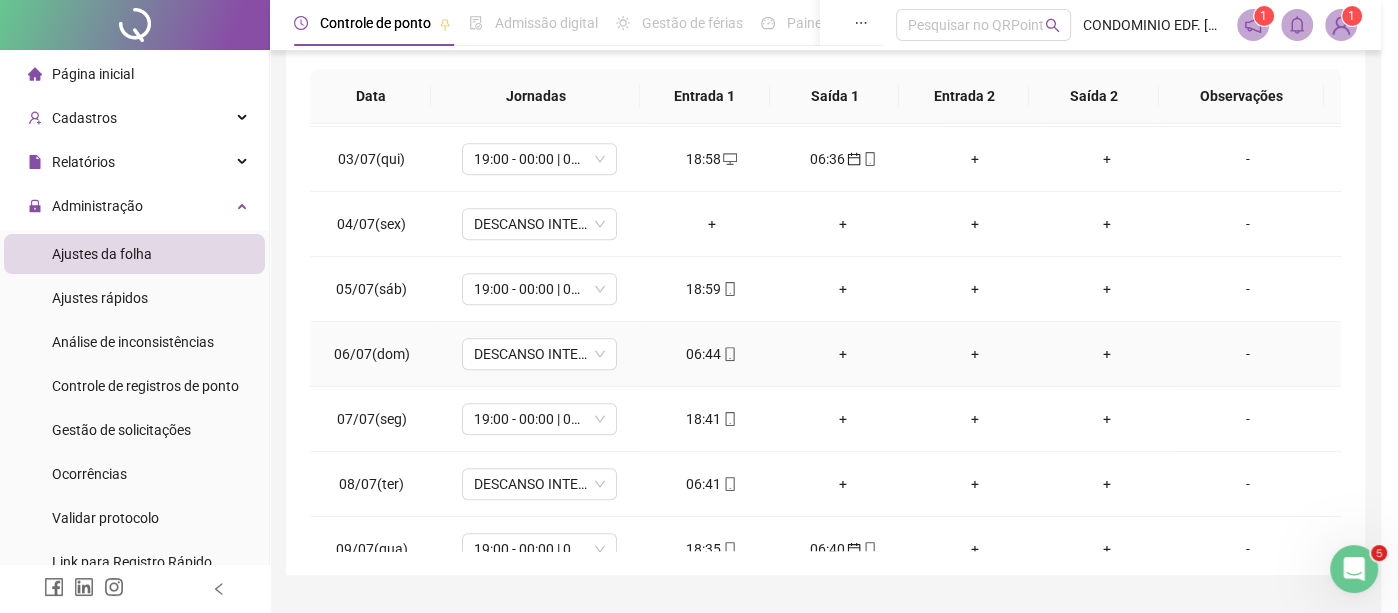 type on "**********" 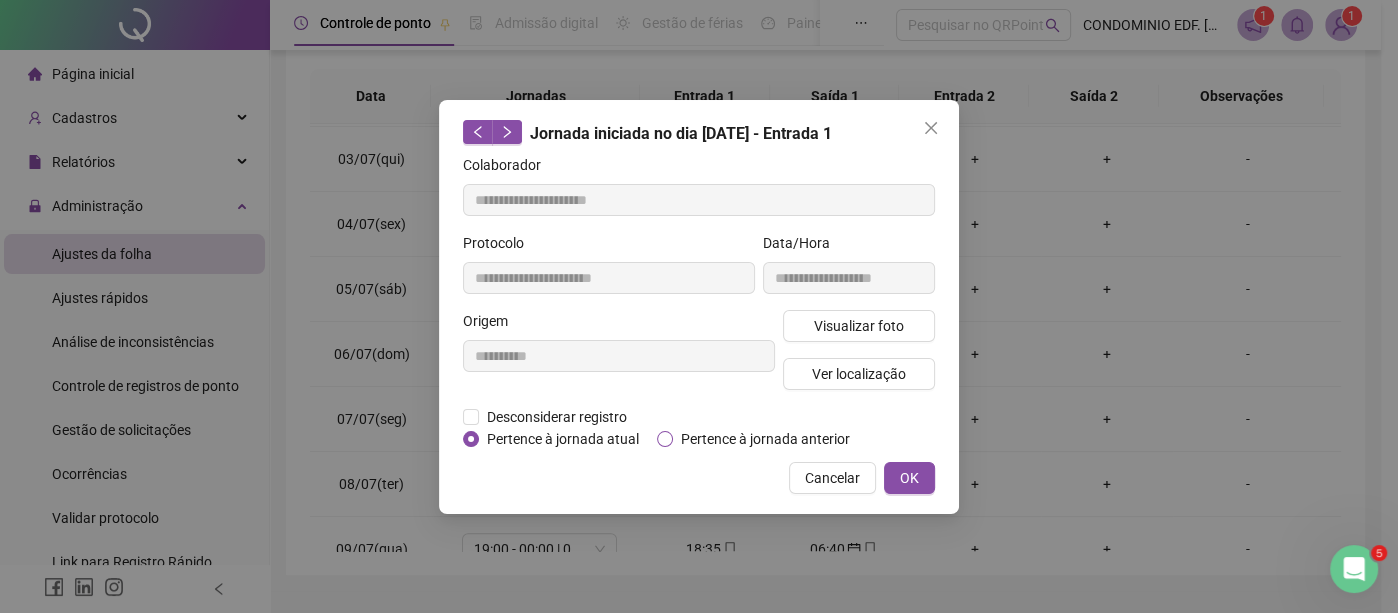 click on "Pertence à jornada anterior" at bounding box center (765, 439) 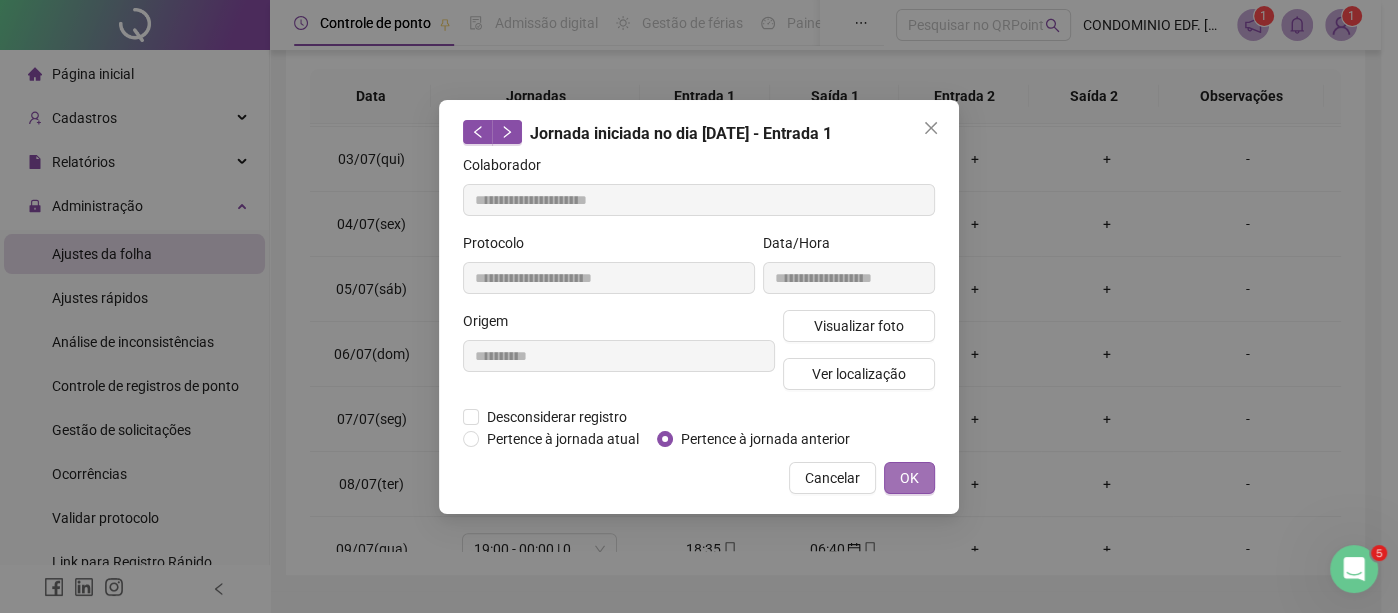 click on "OK" at bounding box center (909, 478) 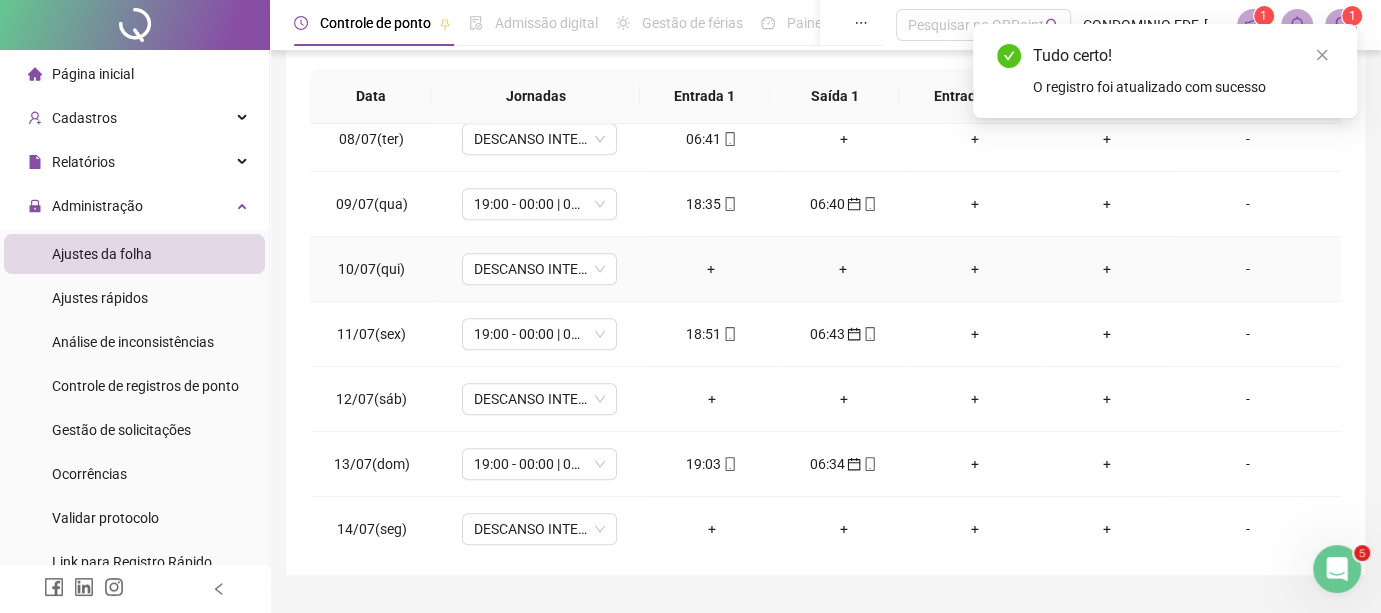 scroll, scrollTop: 1126, scrollLeft: 0, axis: vertical 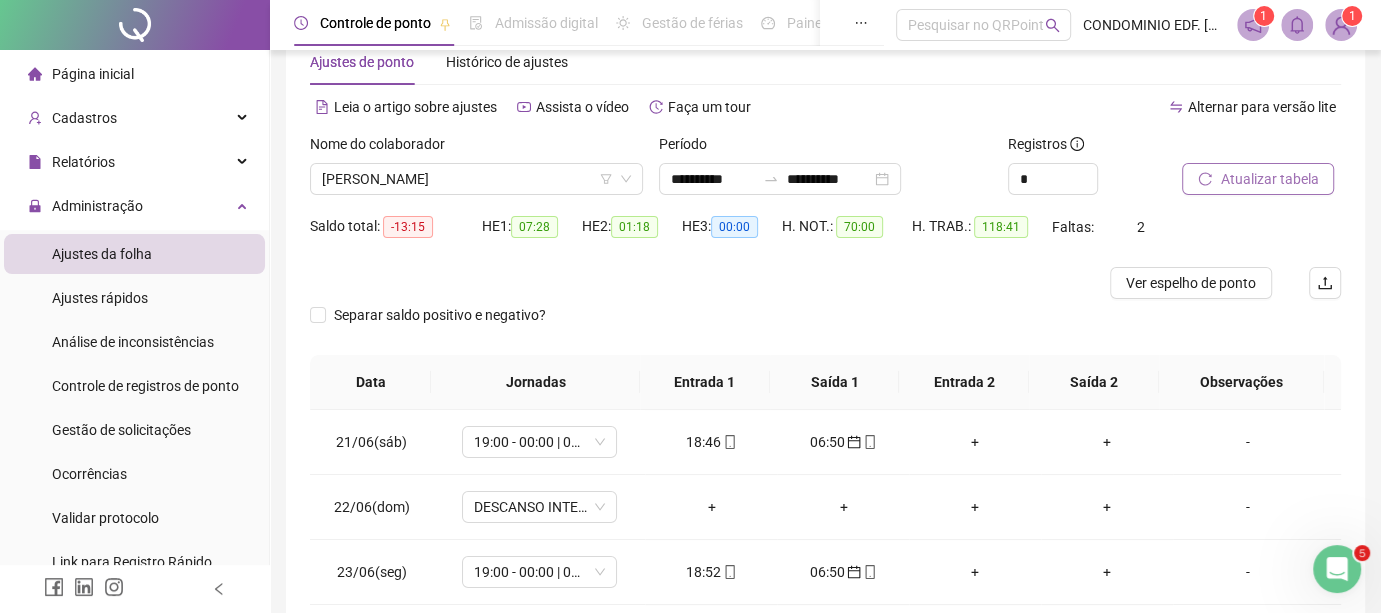 click on "Atualizar tabela" at bounding box center (1269, 179) 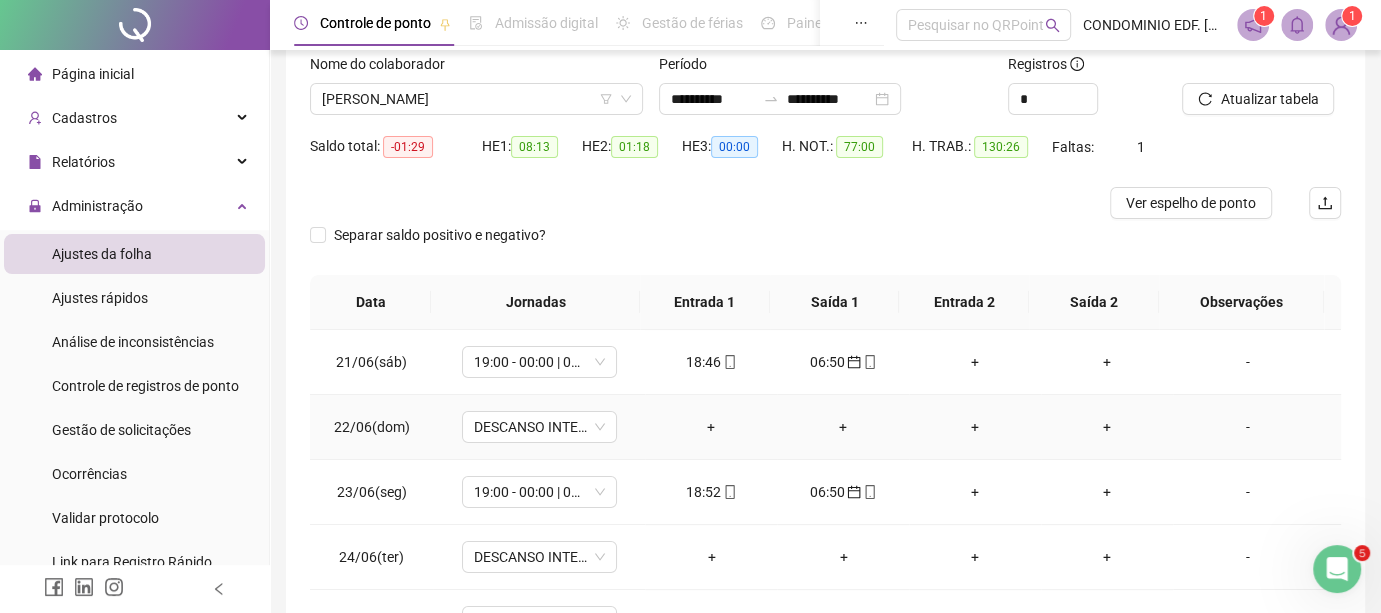 scroll, scrollTop: 162, scrollLeft: 0, axis: vertical 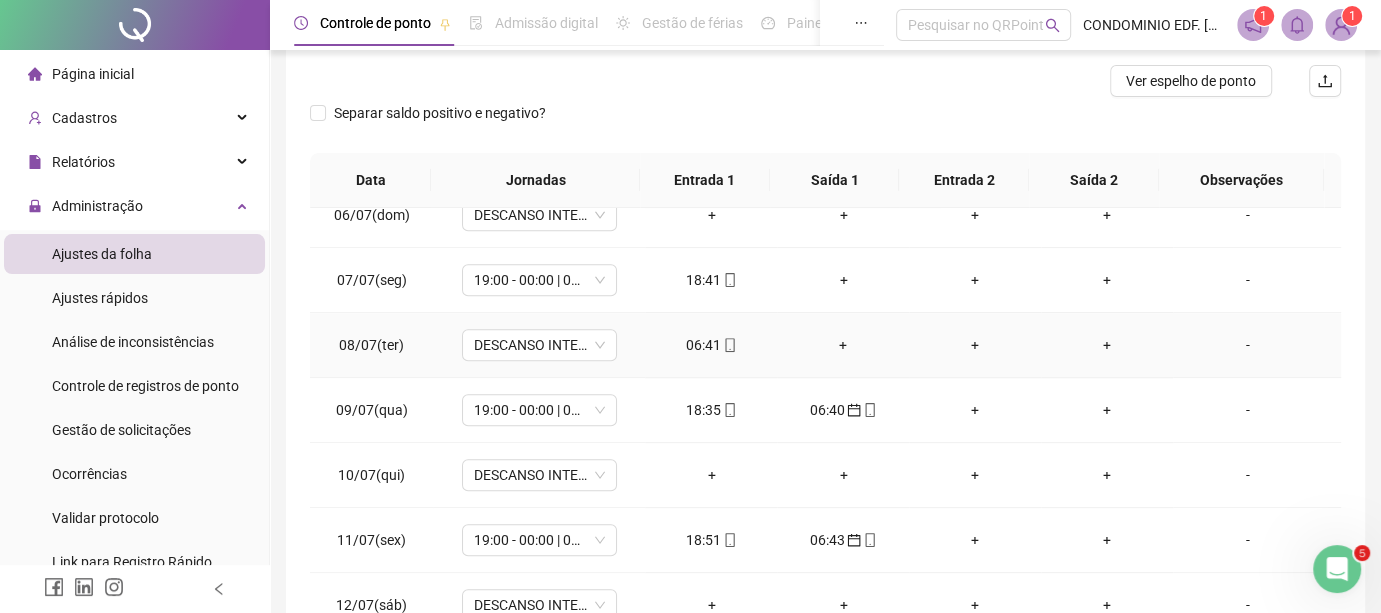 click on "06:41" at bounding box center [711, 345] 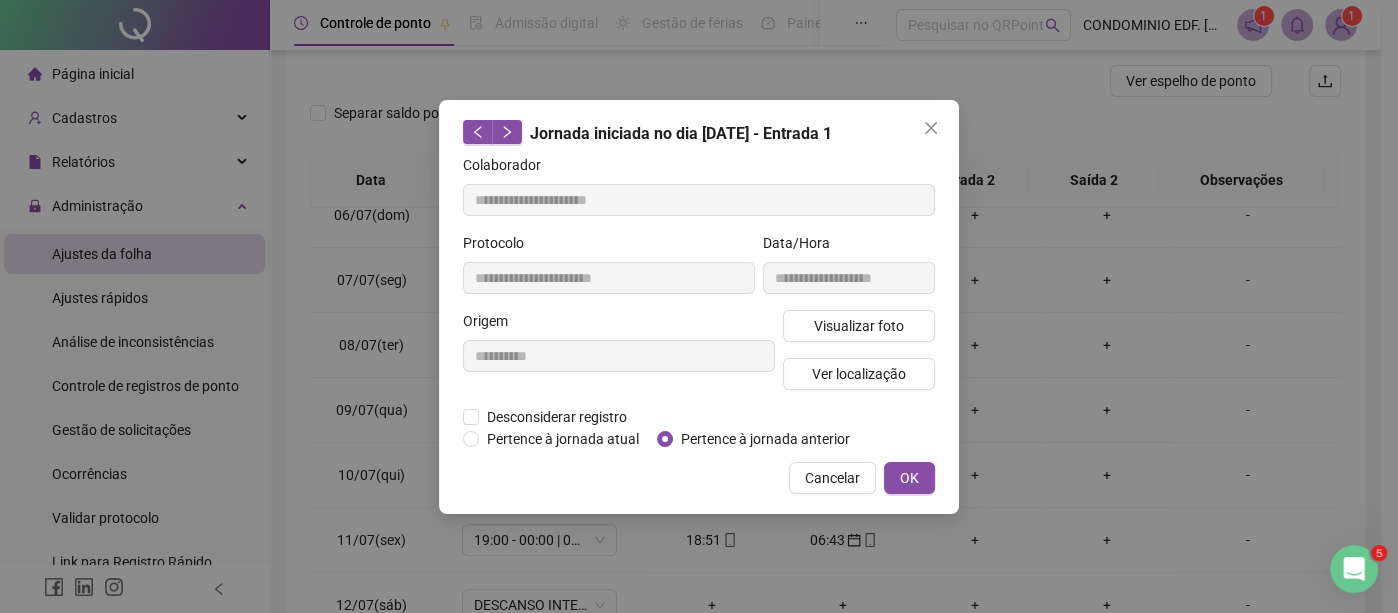 type on "**********" 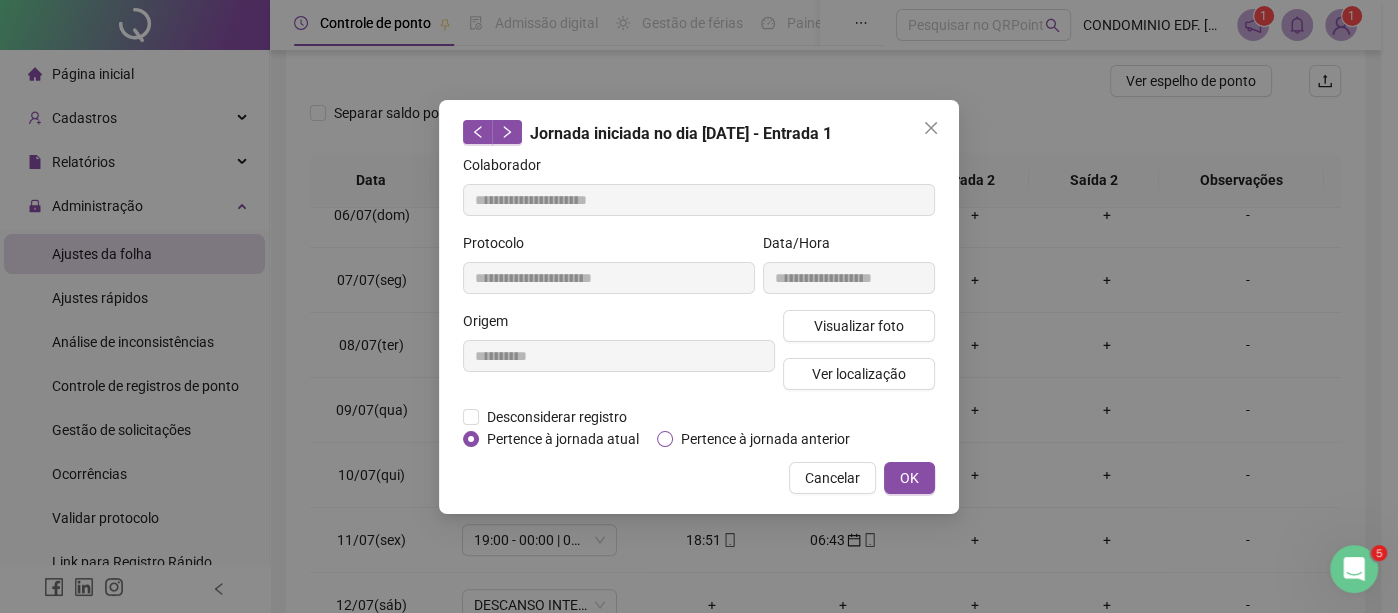 click on "Pertence à jornada anterior" at bounding box center (765, 439) 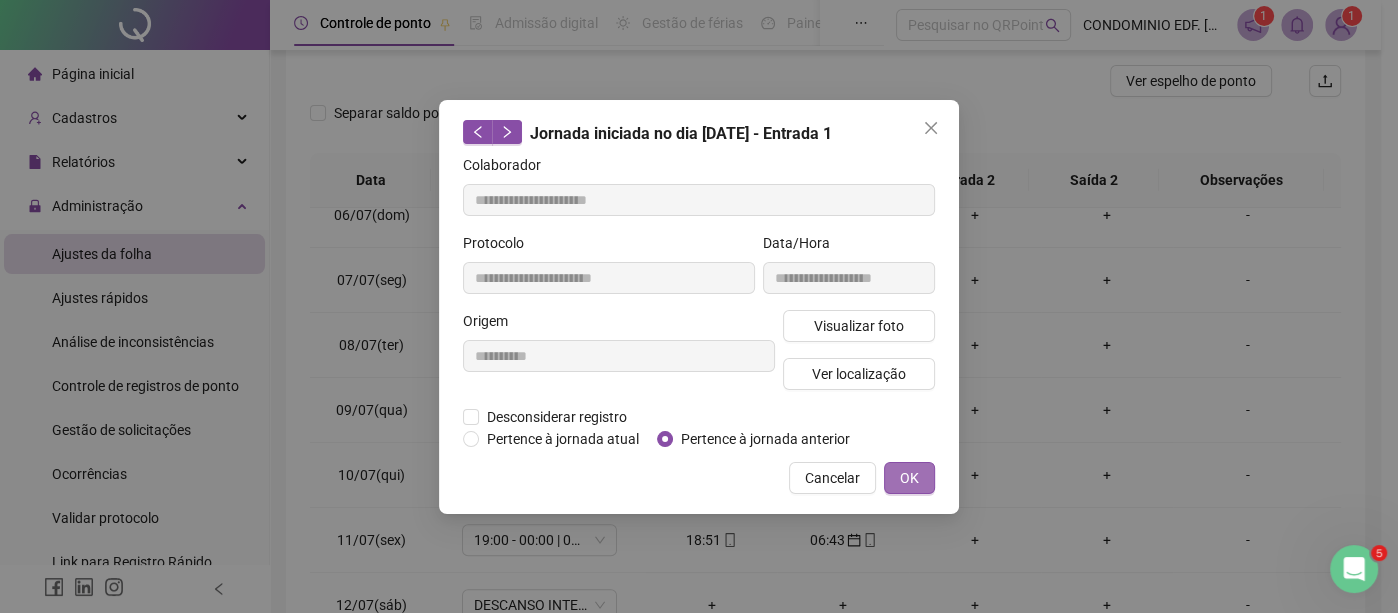click on "OK" at bounding box center (909, 478) 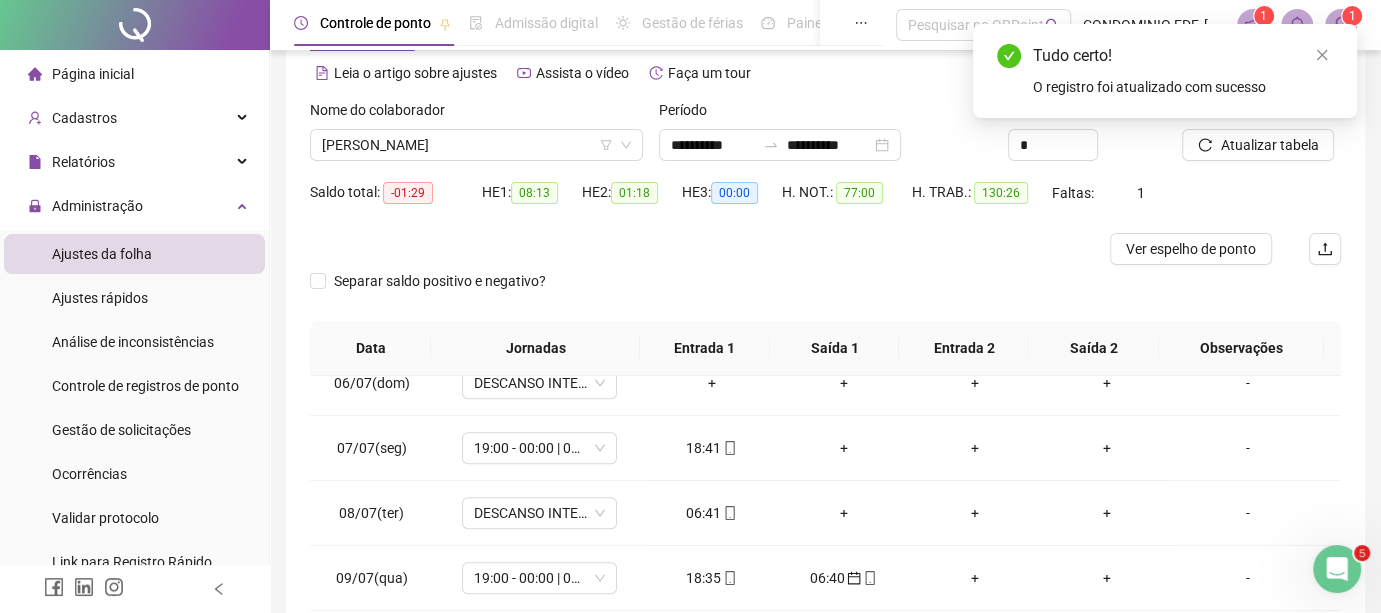 scroll, scrollTop: 0, scrollLeft: 0, axis: both 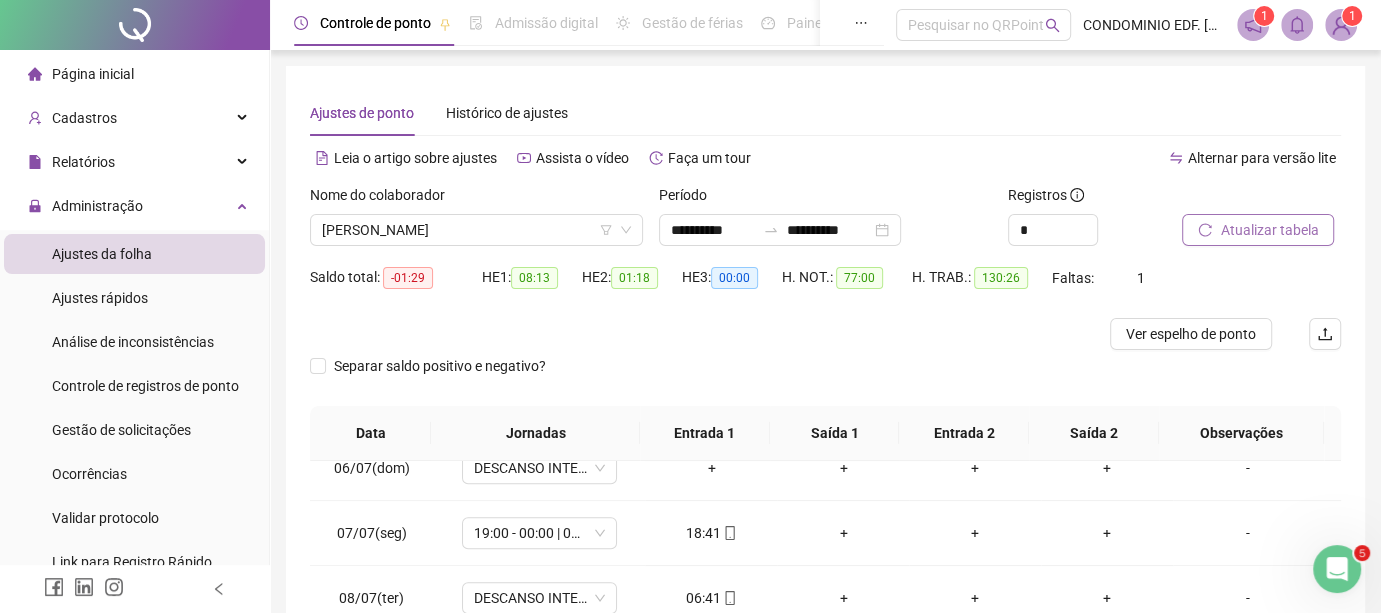 click on "Atualizar tabela" at bounding box center (1269, 230) 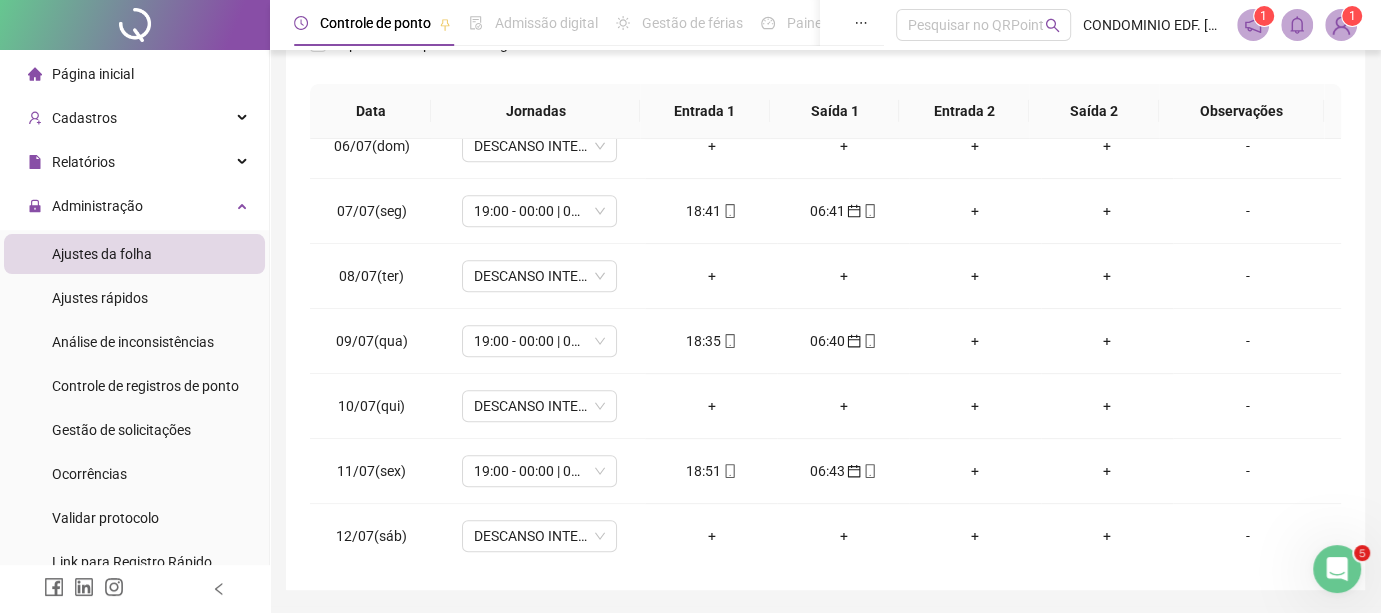 scroll, scrollTop: 322, scrollLeft: 0, axis: vertical 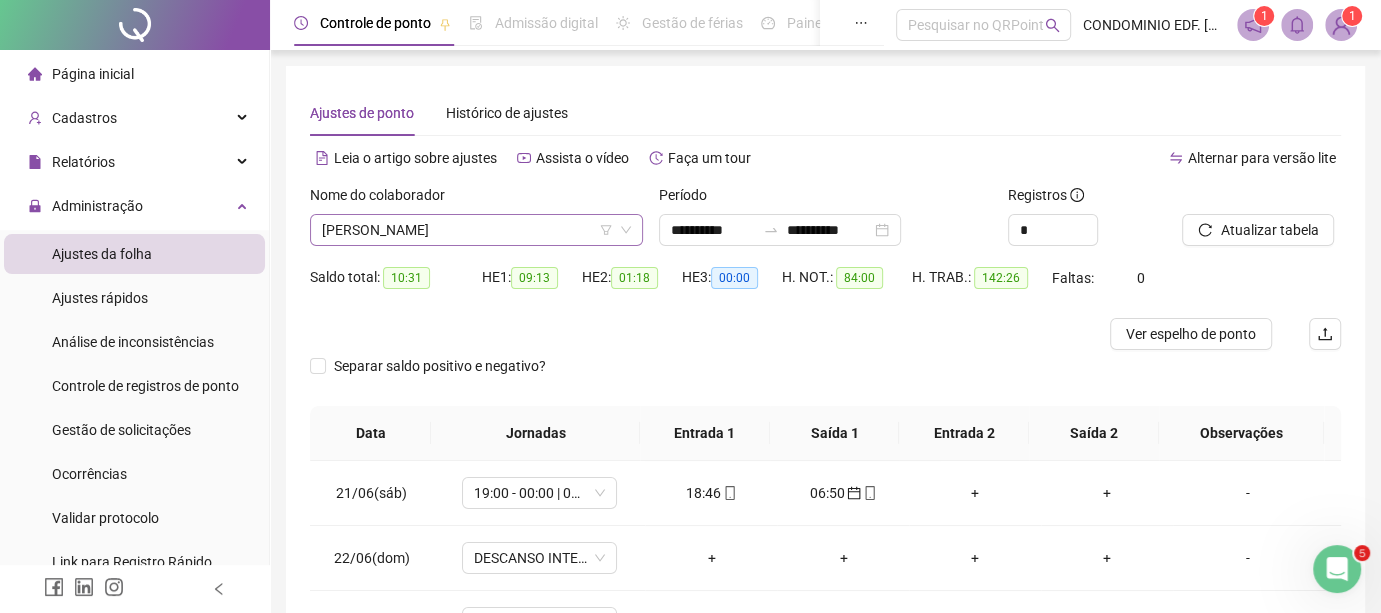 click on "[PERSON_NAME]" at bounding box center [476, 230] 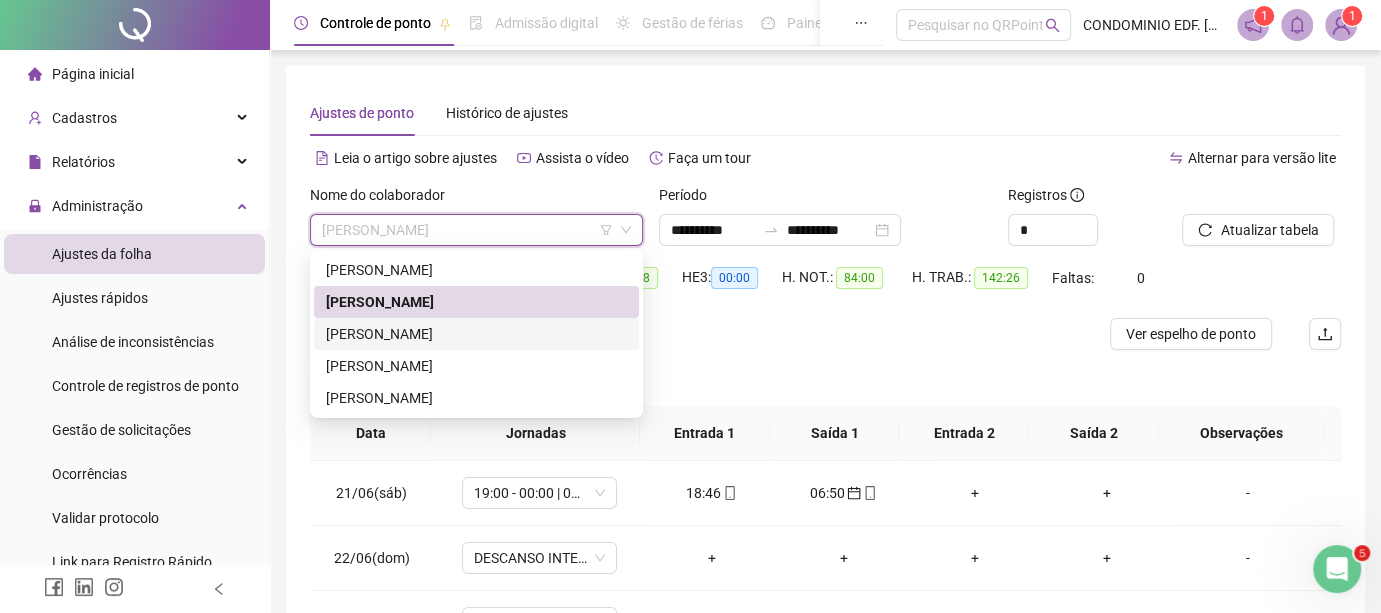 click on "[PERSON_NAME]" at bounding box center (476, 334) 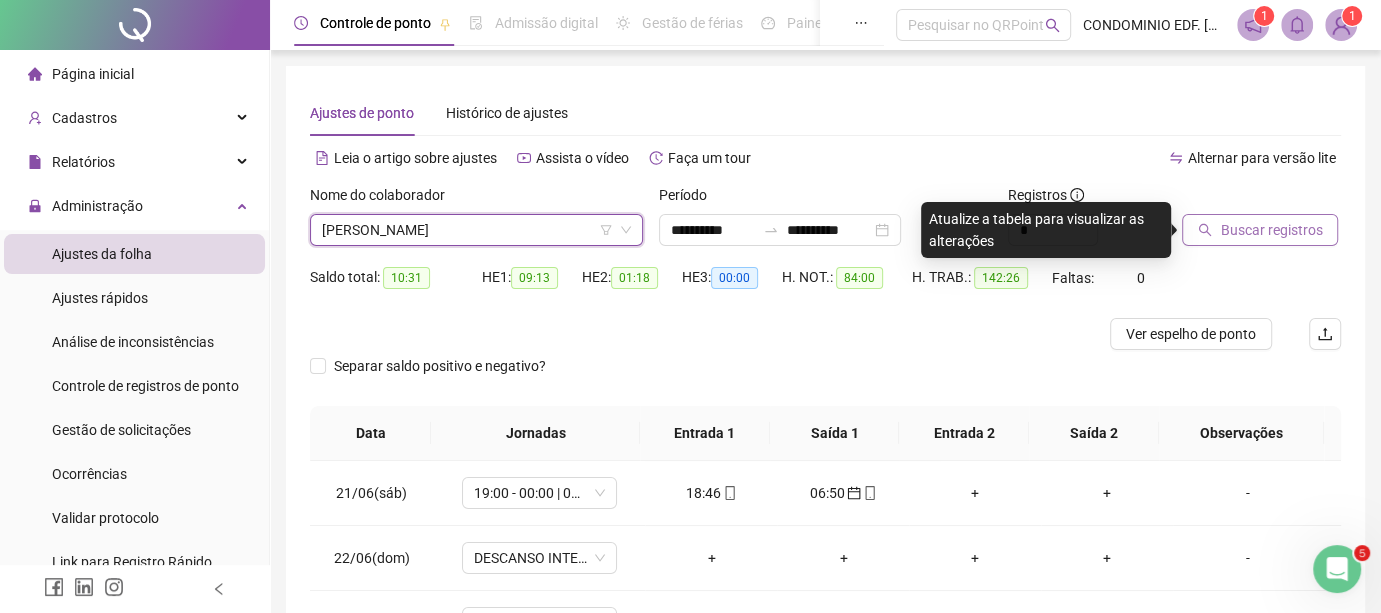 click on "Buscar registros" at bounding box center [1271, 230] 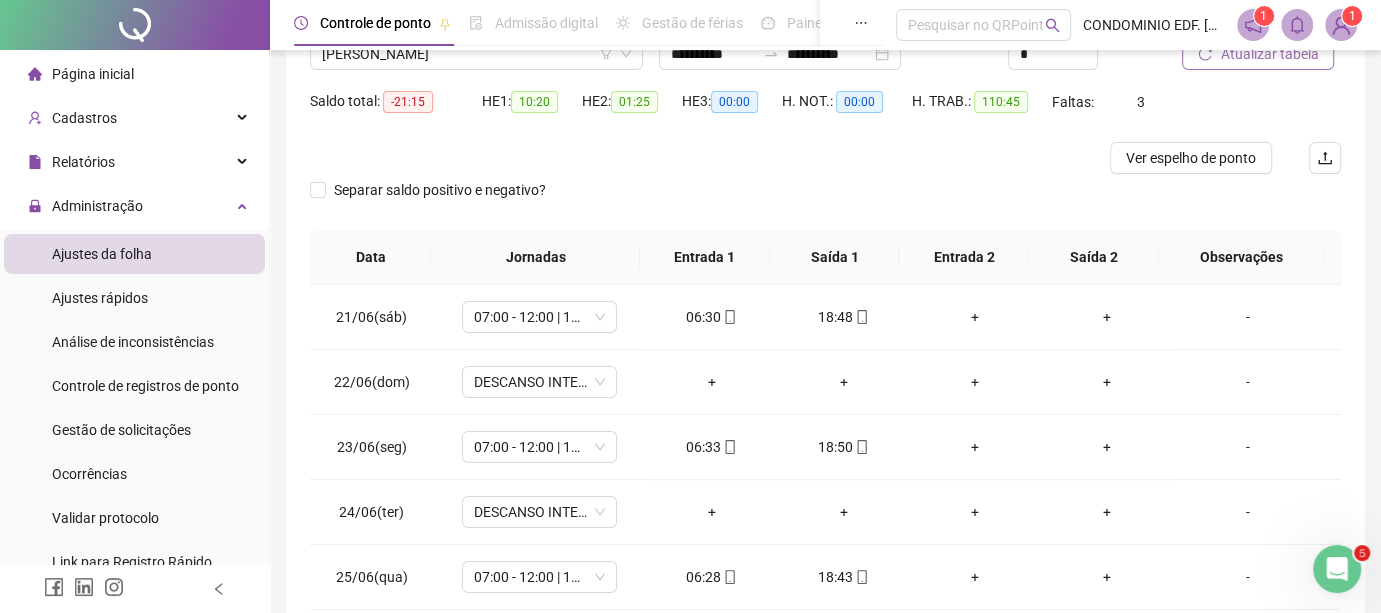 scroll, scrollTop: 183, scrollLeft: 0, axis: vertical 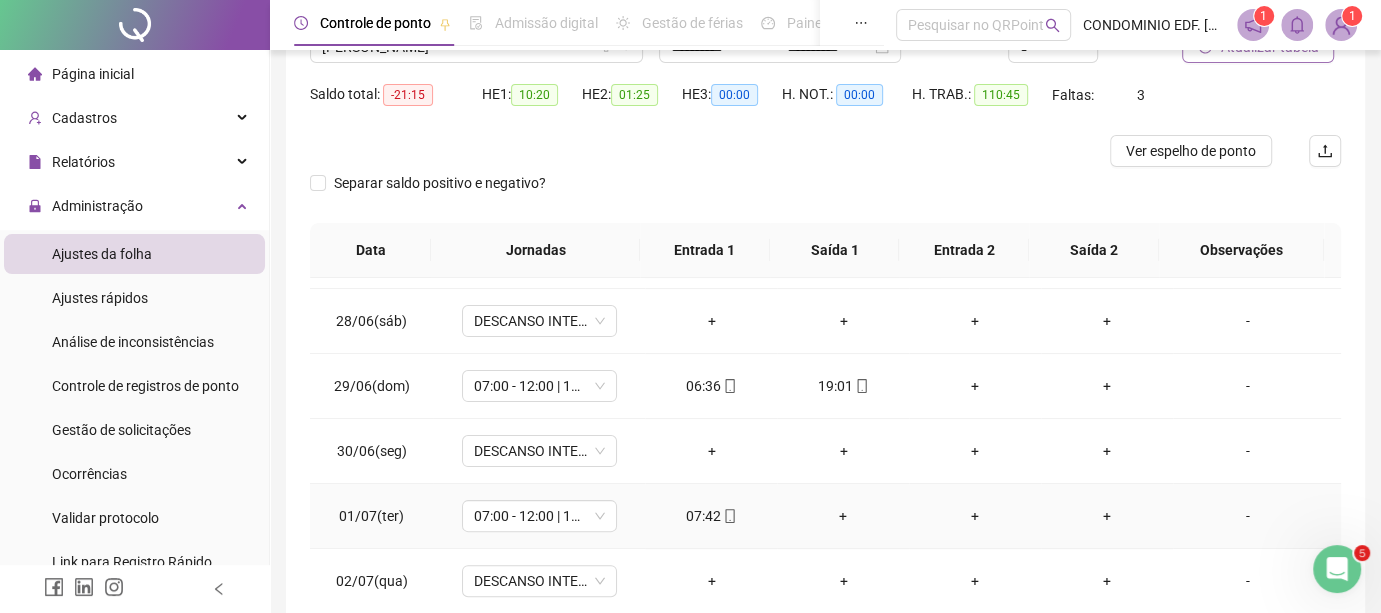 click on "+" at bounding box center [843, 516] 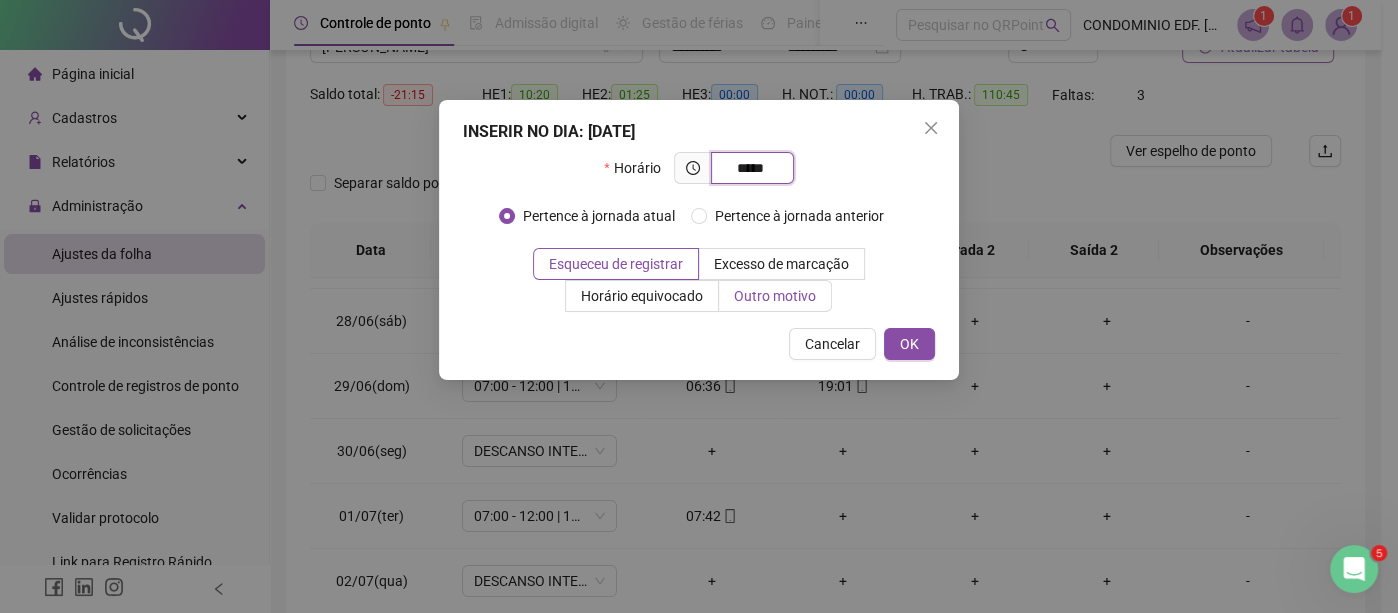 type on "*****" 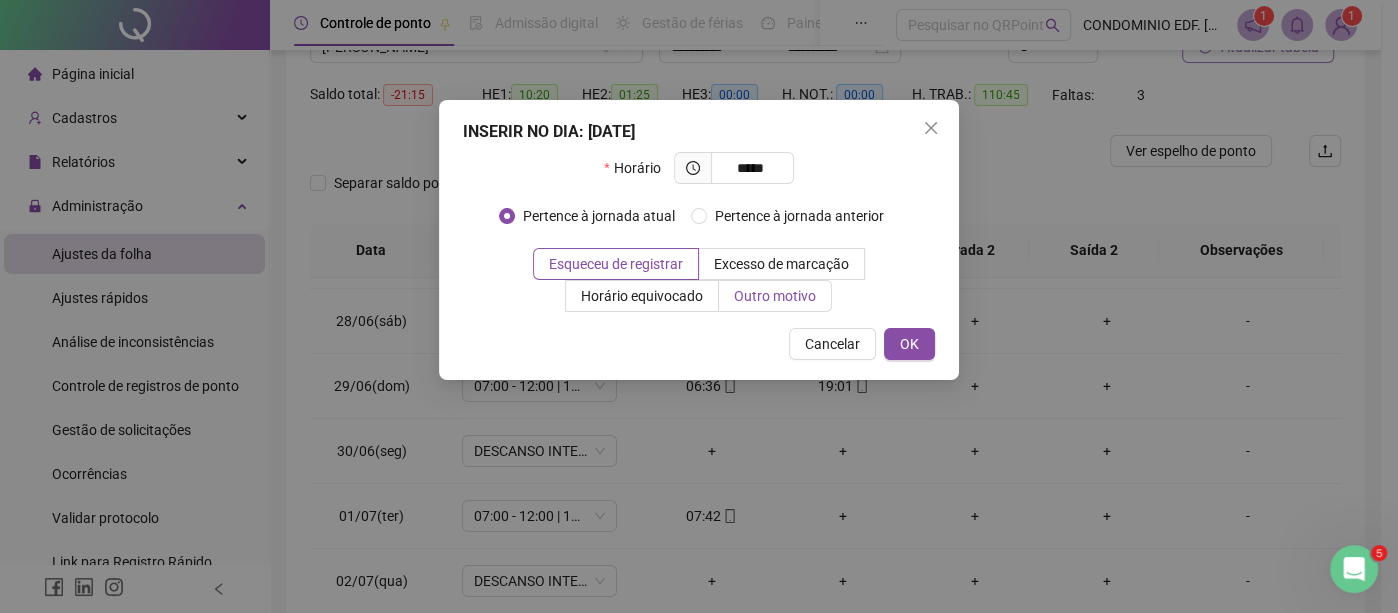 click on "Outro motivo" at bounding box center (775, 296) 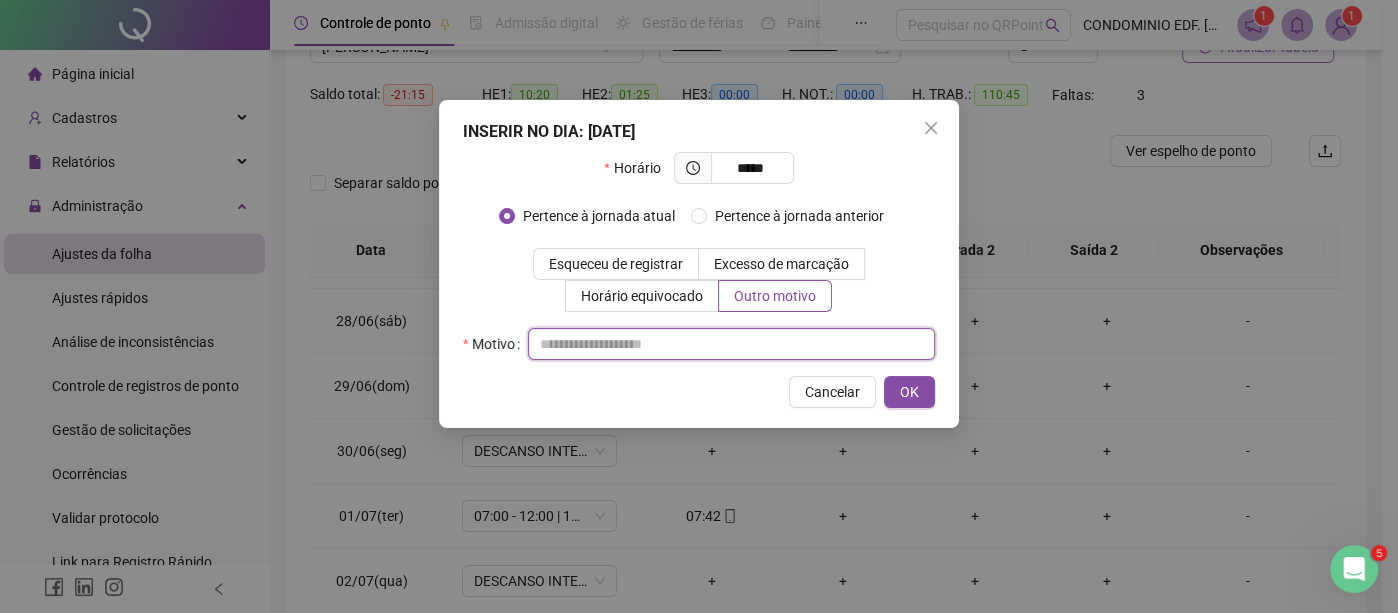 click at bounding box center [731, 344] 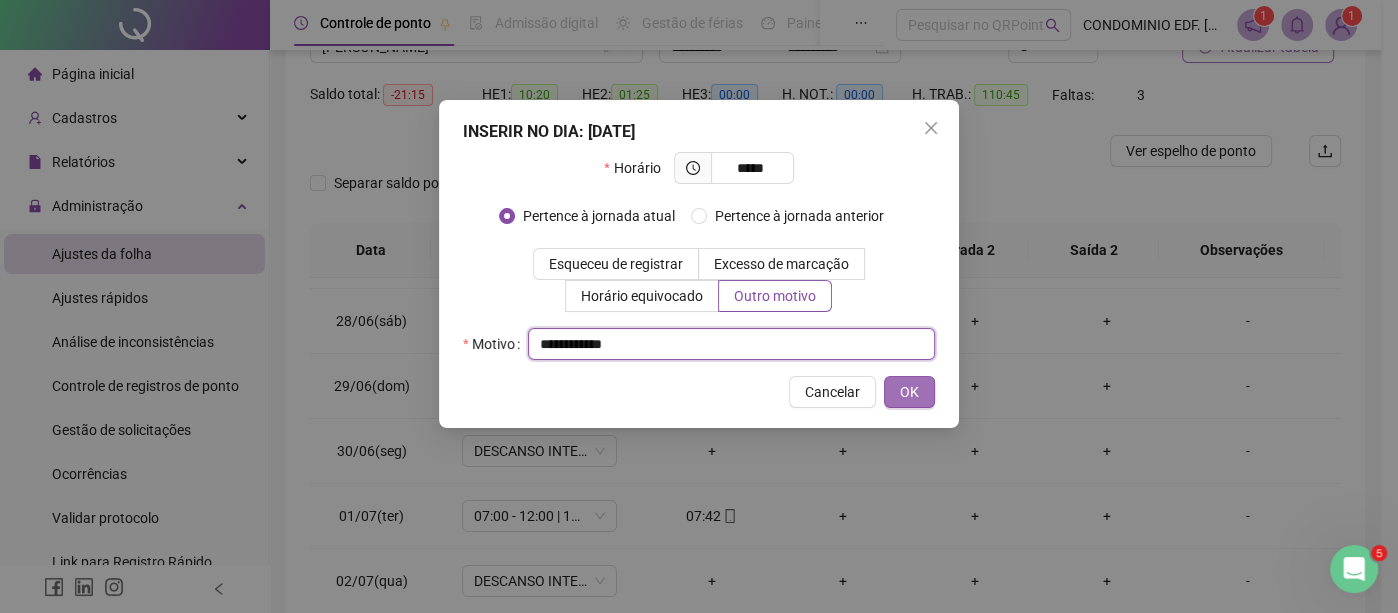 type on "**********" 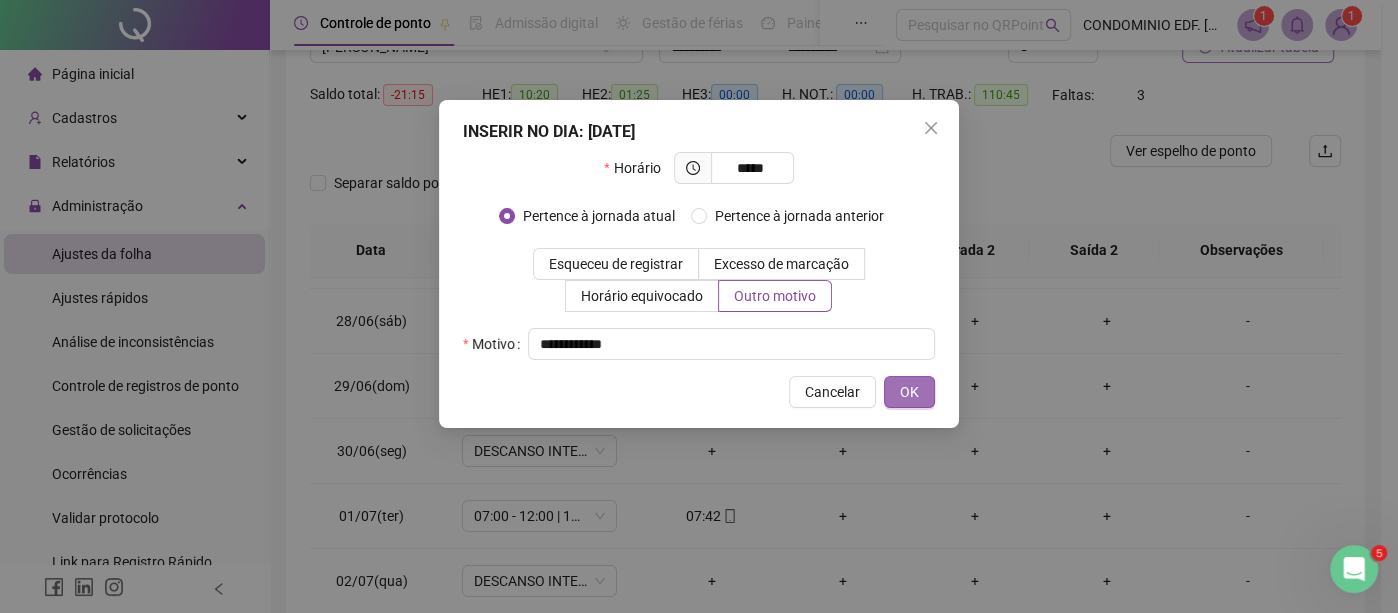 click on "OK" at bounding box center [909, 392] 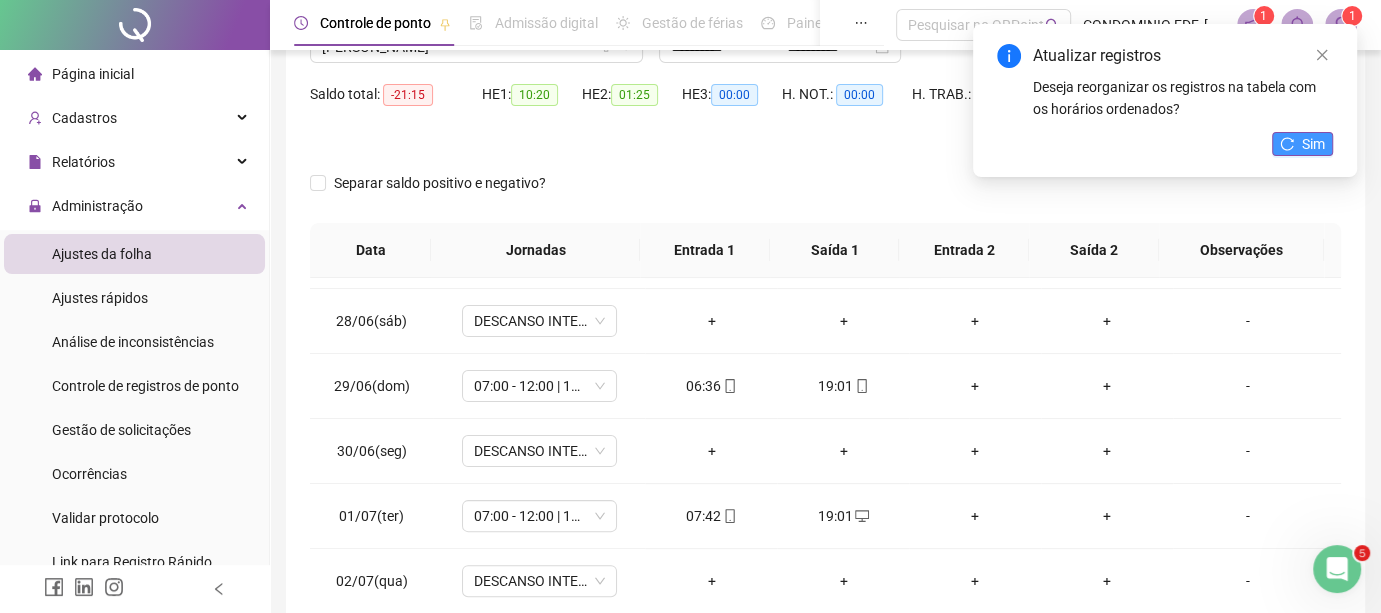 click on "Sim" at bounding box center [1302, 144] 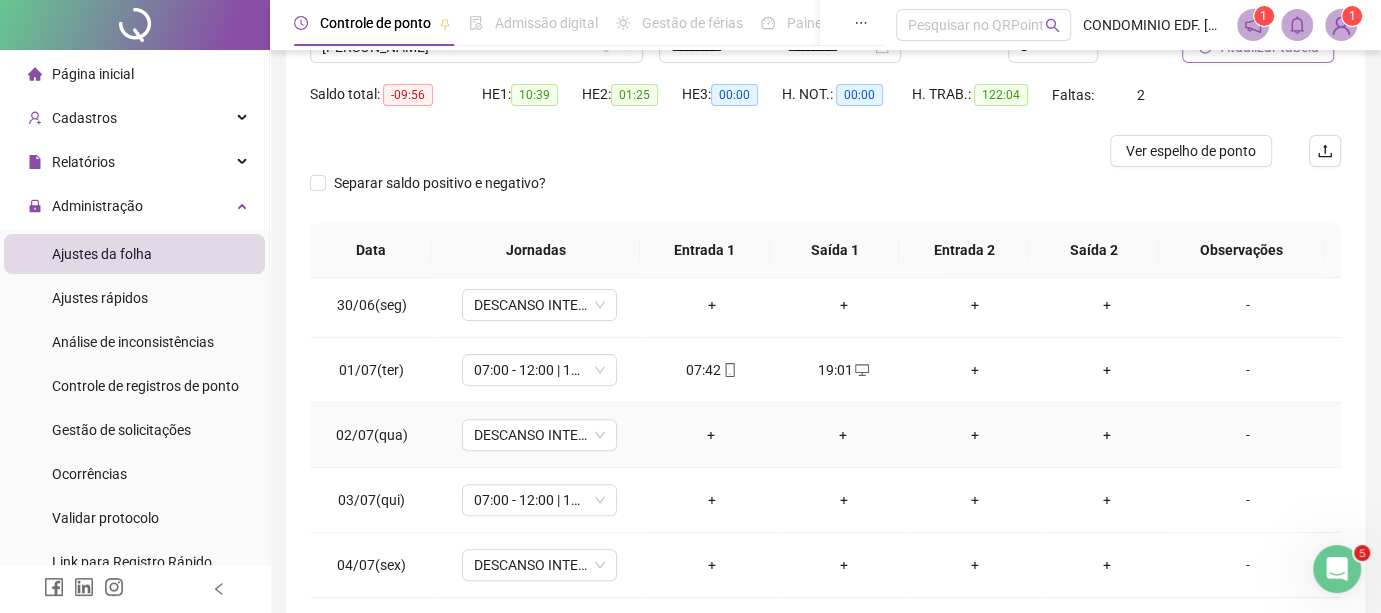 scroll, scrollTop: 555, scrollLeft: 0, axis: vertical 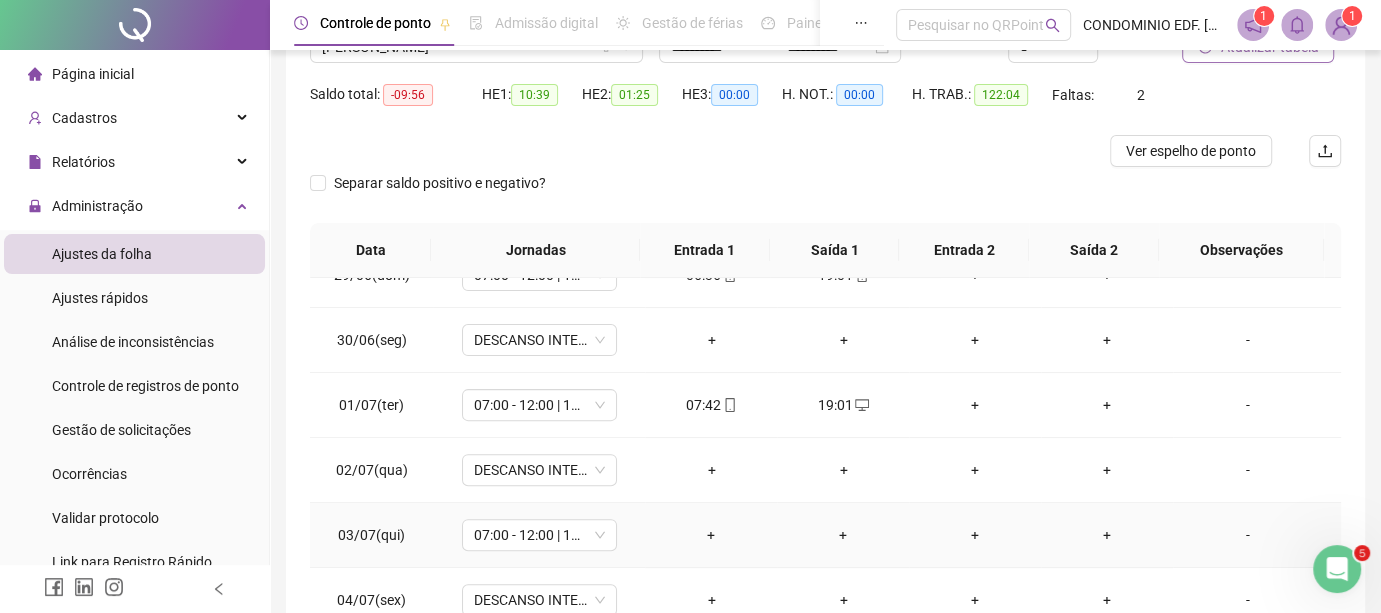 click on "+" at bounding box center (711, 535) 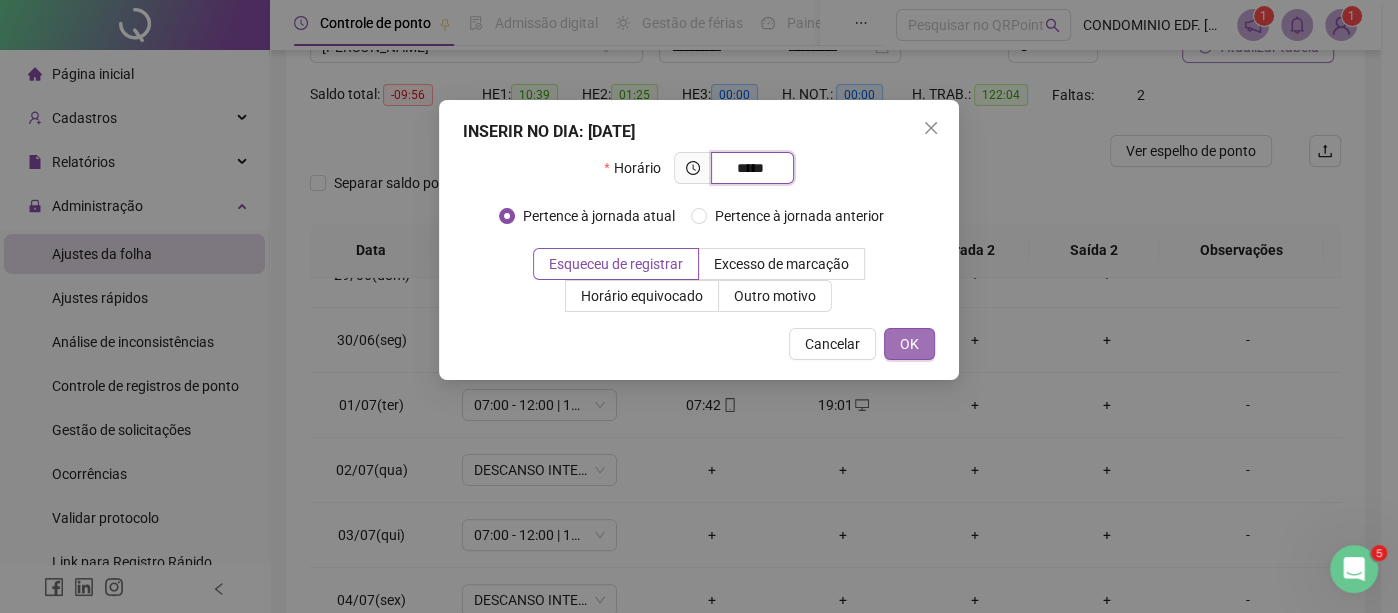 type on "*****" 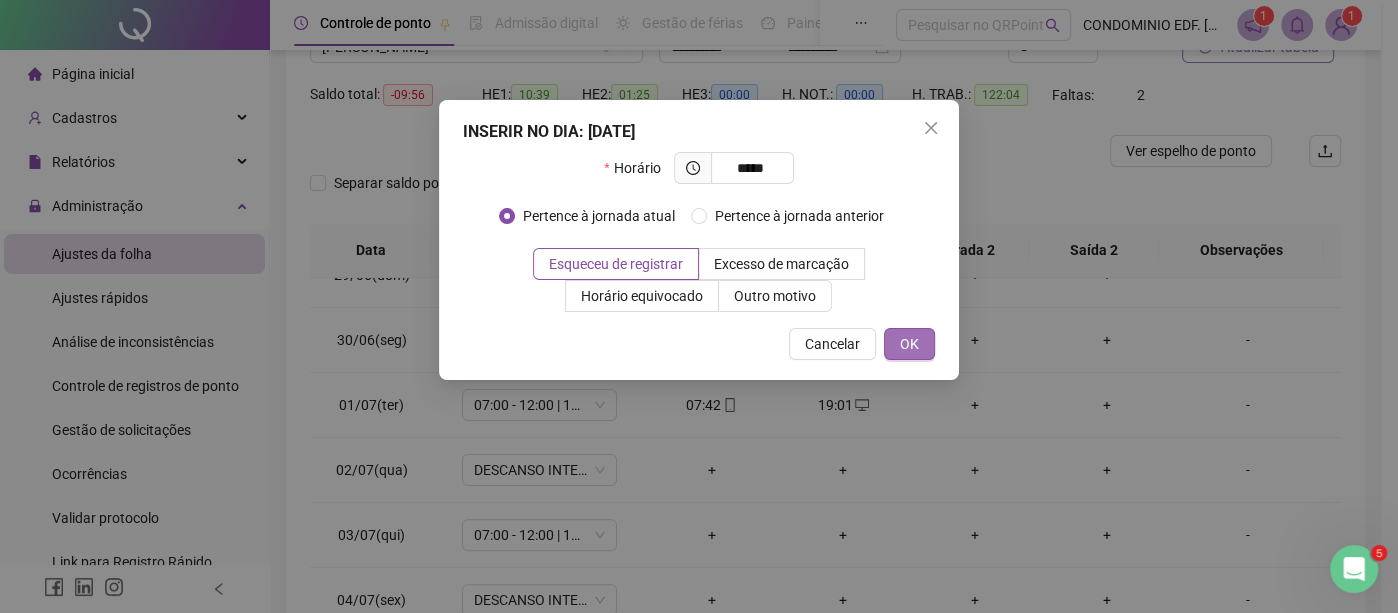click on "OK" at bounding box center [909, 344] 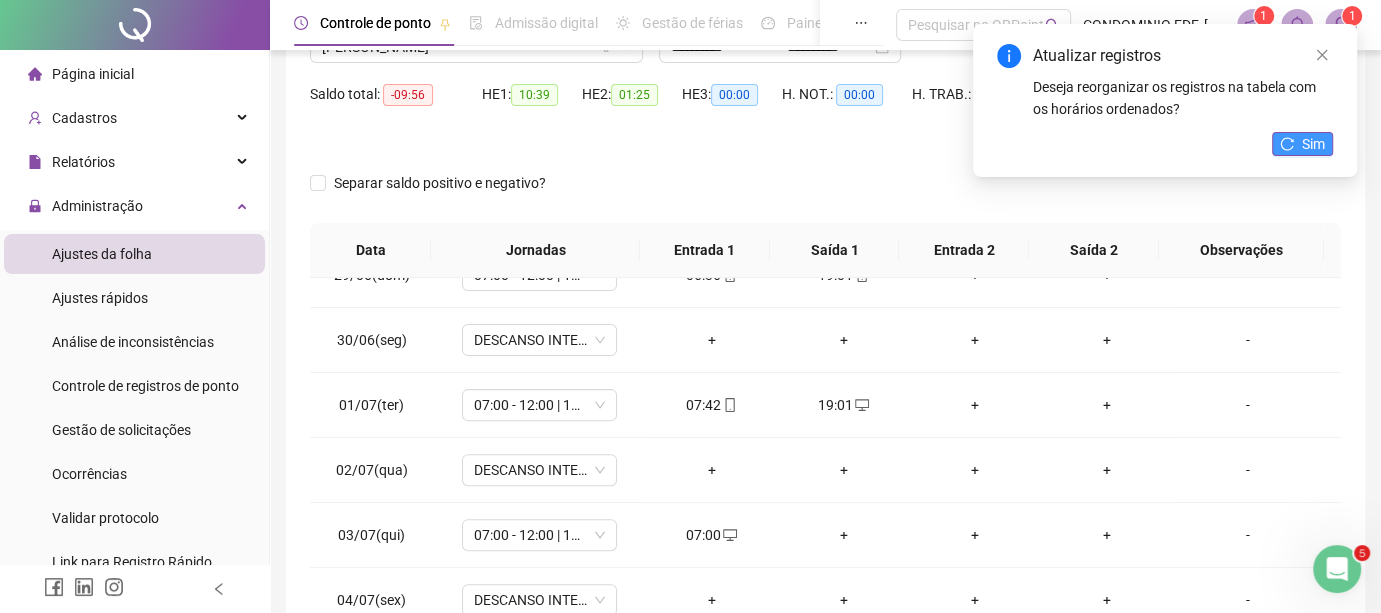 click on "Sim" at bounding box center (1302, 144) 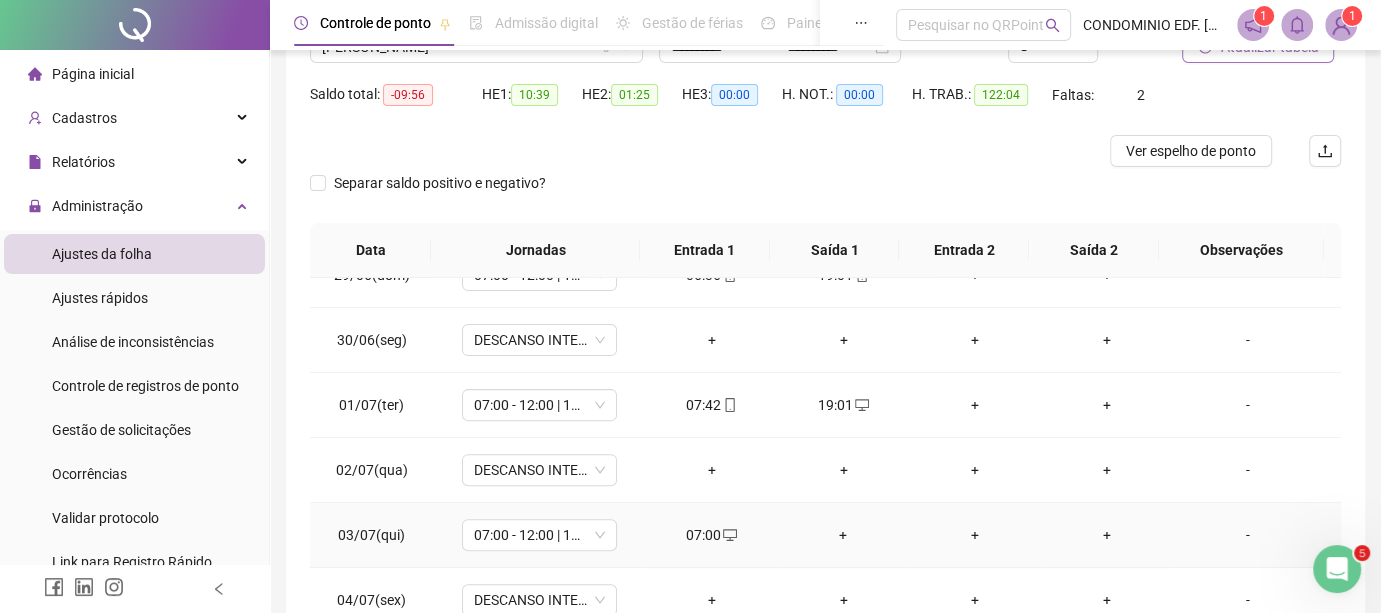 click on "+" at bounding box center (843, 535) 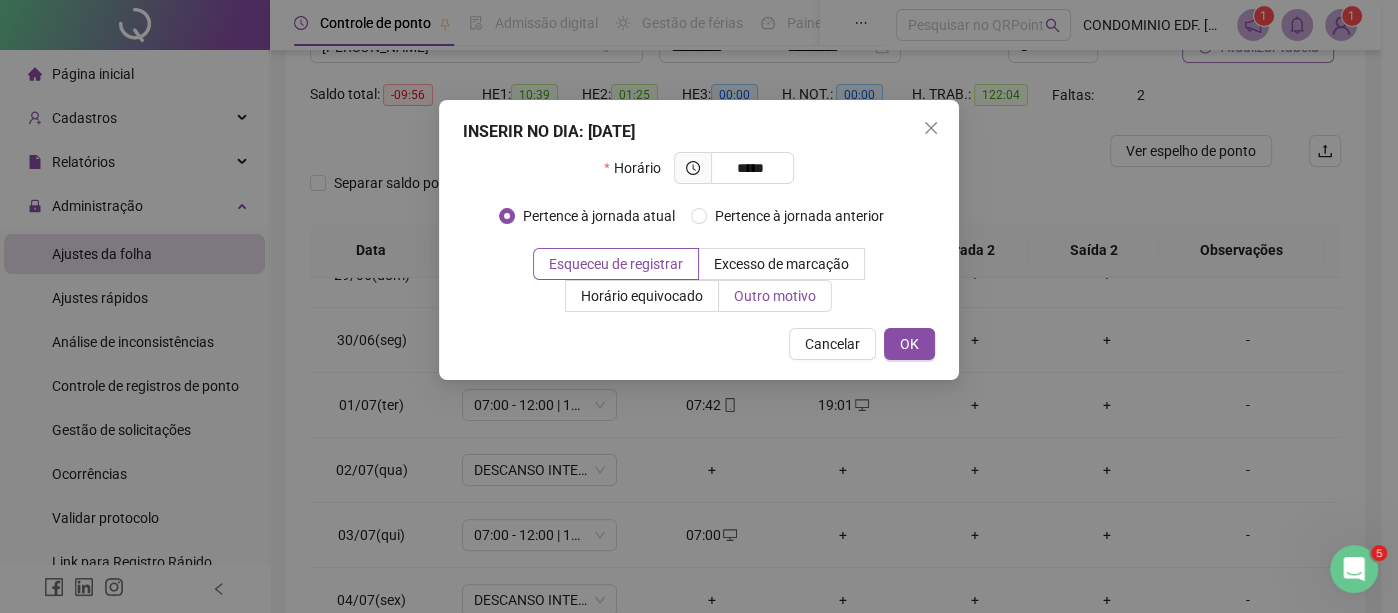 type on "*****" 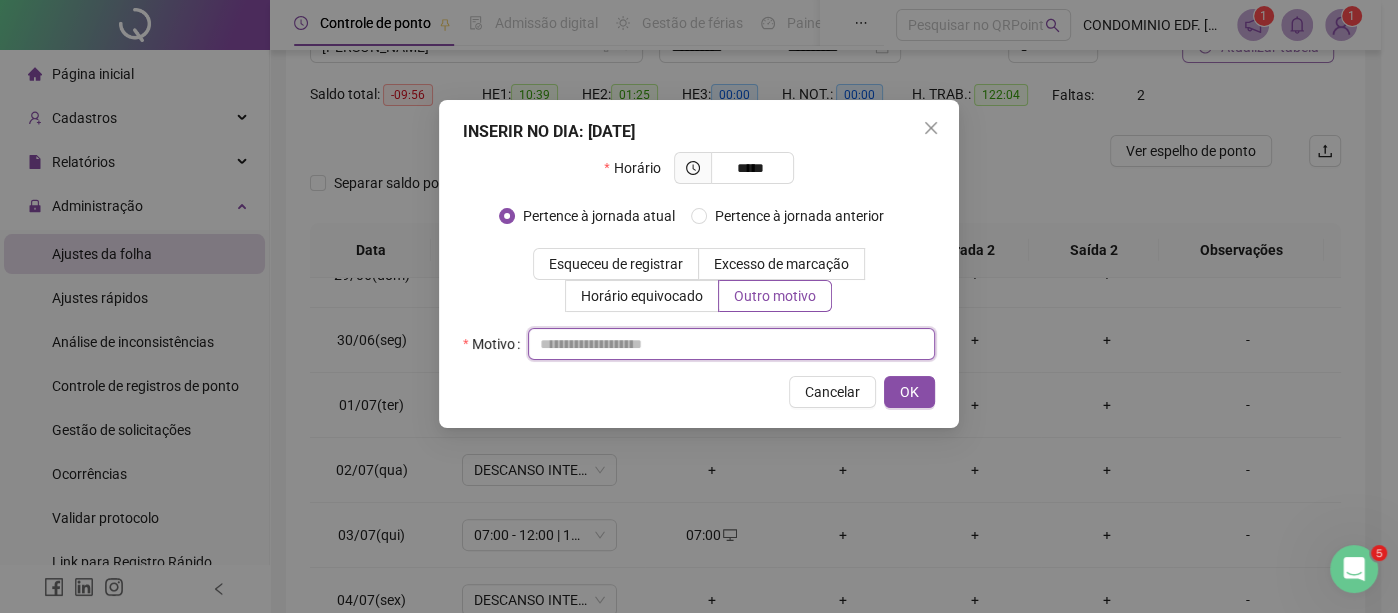 click at bounding box center [731, 344] 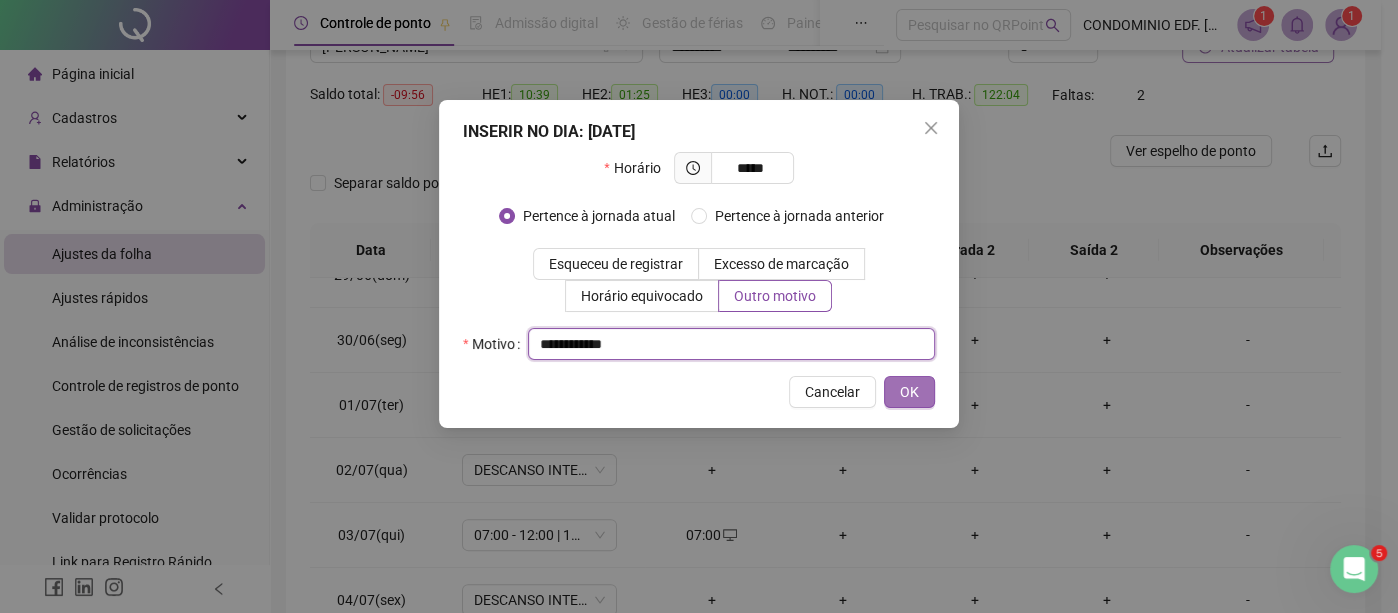 type on "**********" 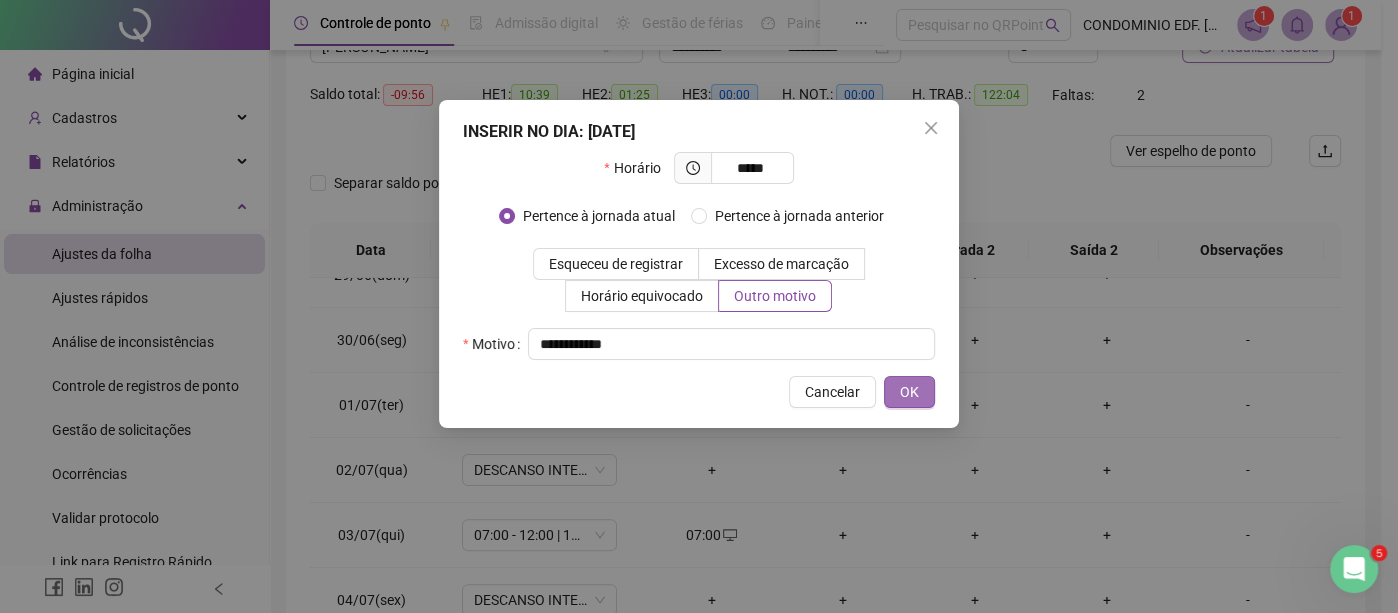 click on "OK" at bounding box center [909, 392] 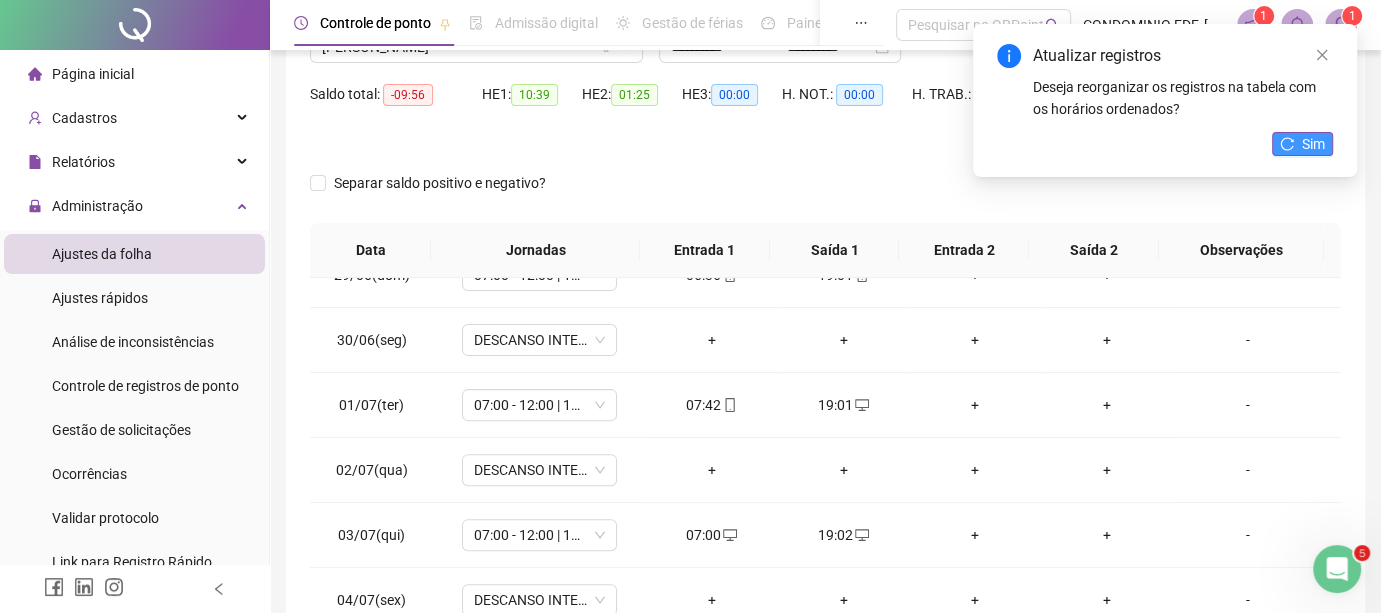 click on "Sim" at bounding box center (1313, 144) 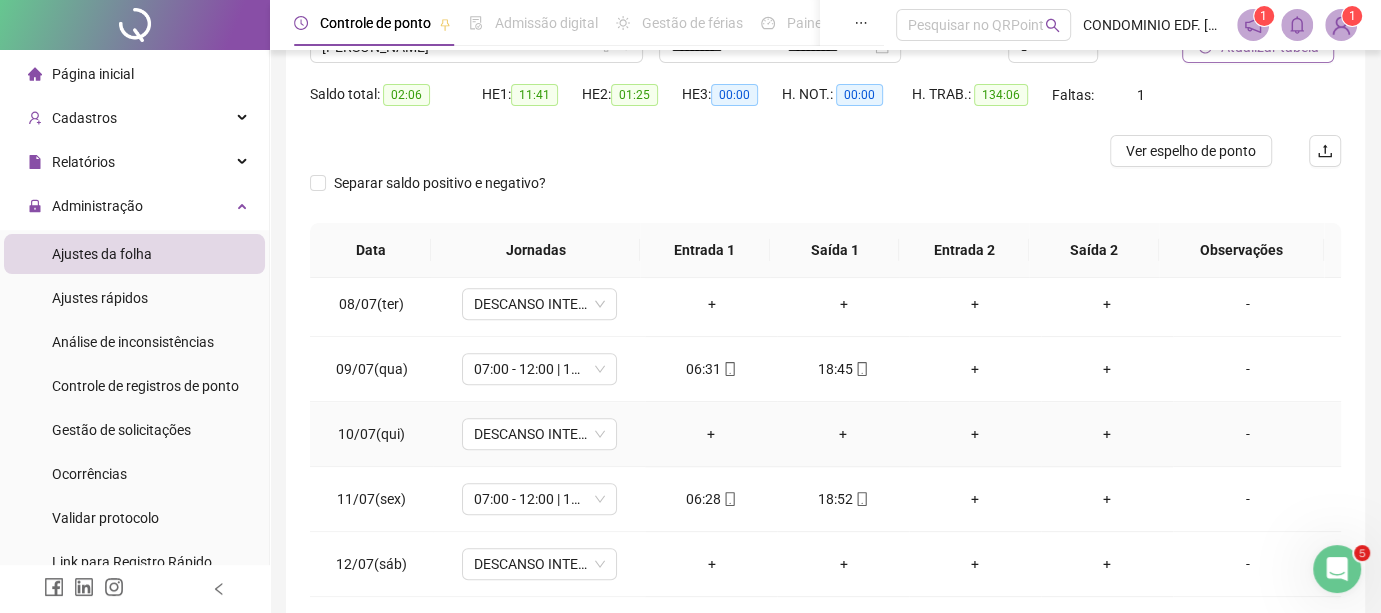 scroll, scrollTop: 1126, scrollLeft: 0, axis: vertical 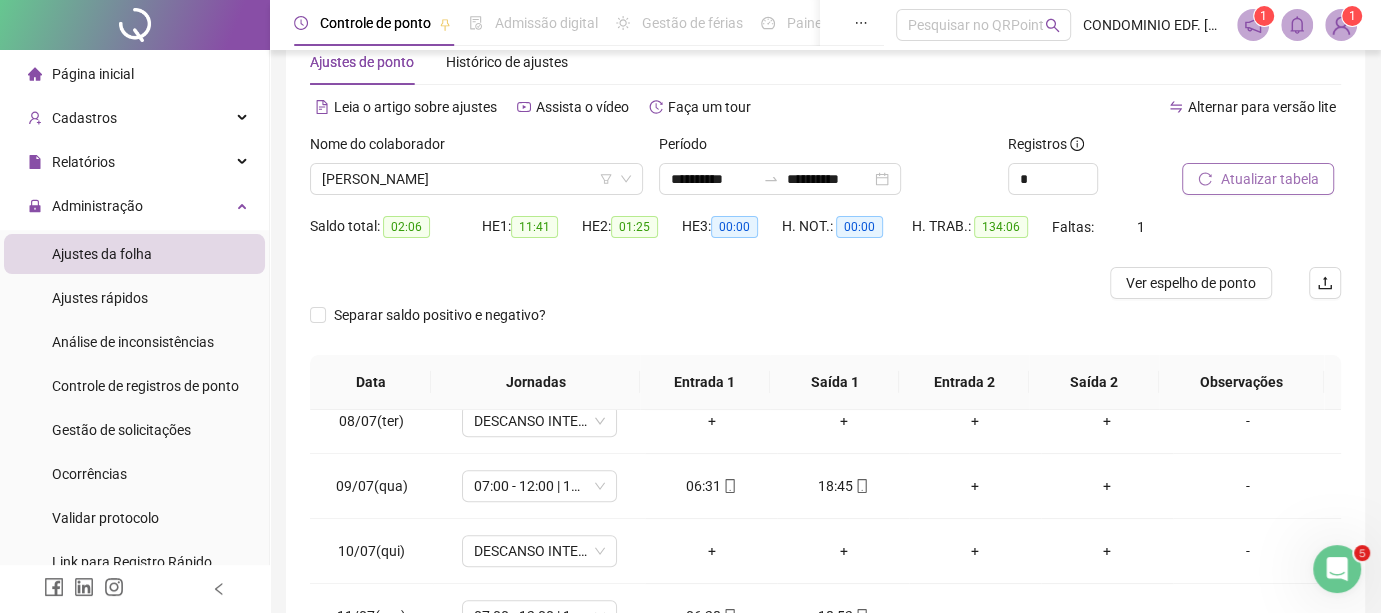 click on "Atualizar tabela" at bounding box center (1269, 179) 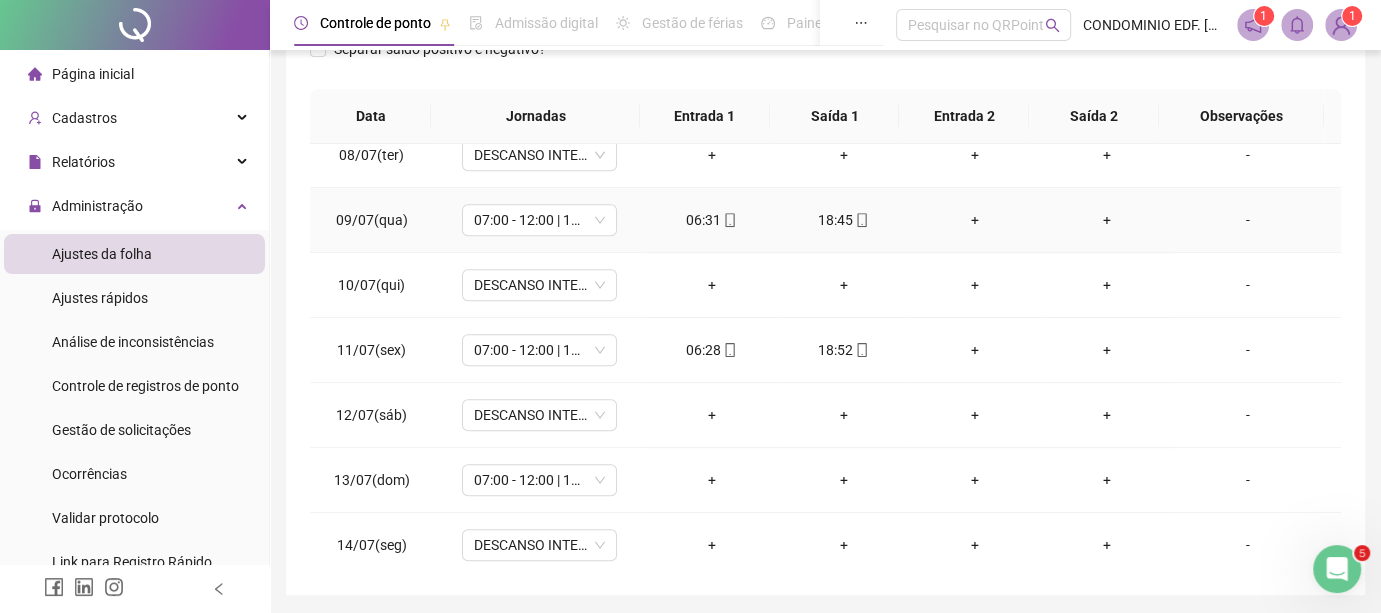 scroll, scrollTop: 384, scrollLeft: 0, axis: vertical 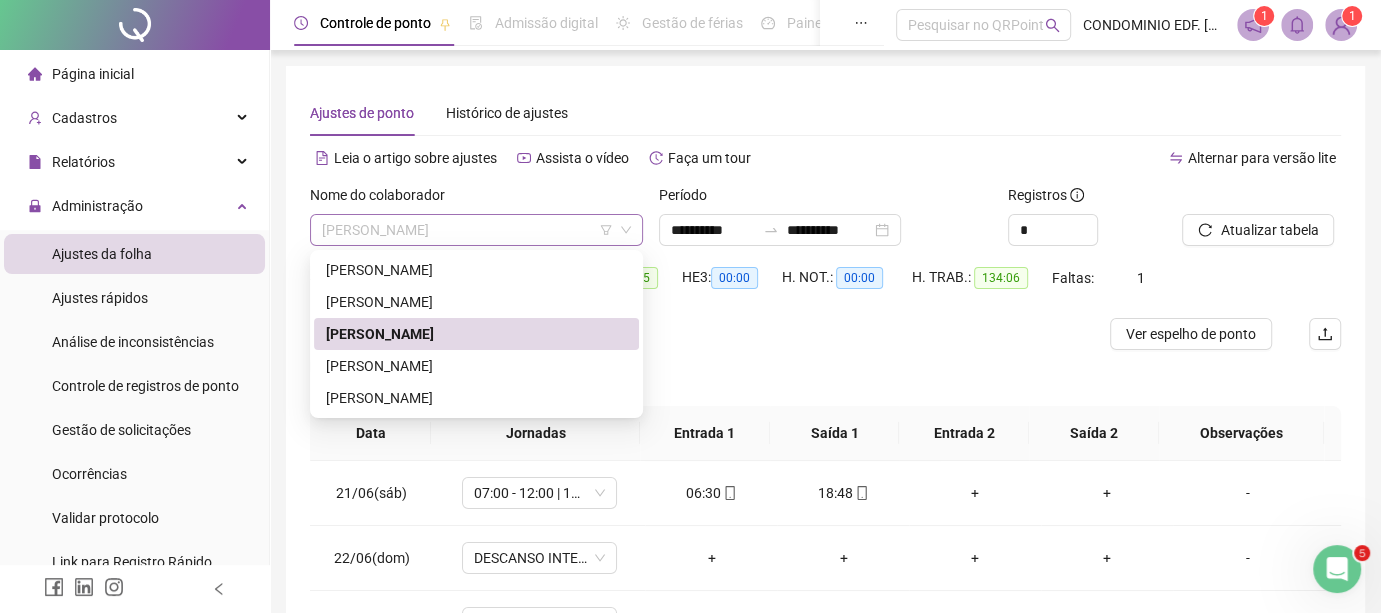 click on "[PERSON_NAME]" at bounding box center (476, 230) 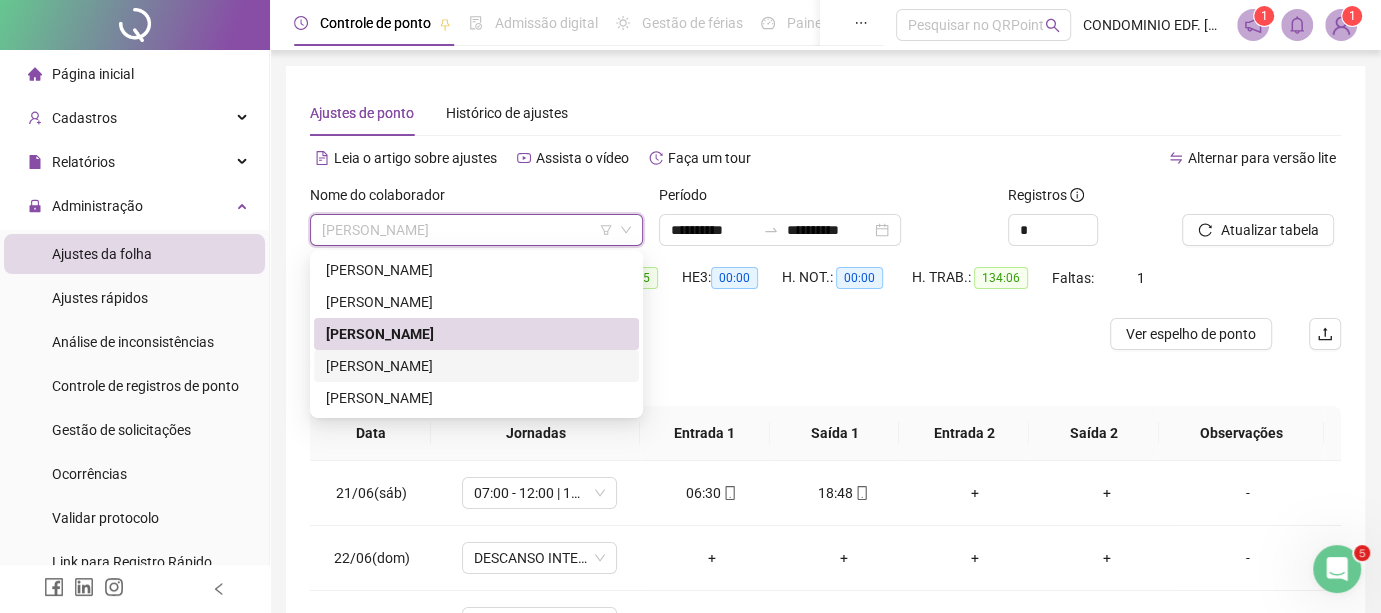 click on "[PERSON_NAME]" at bounding box center (476, 366) 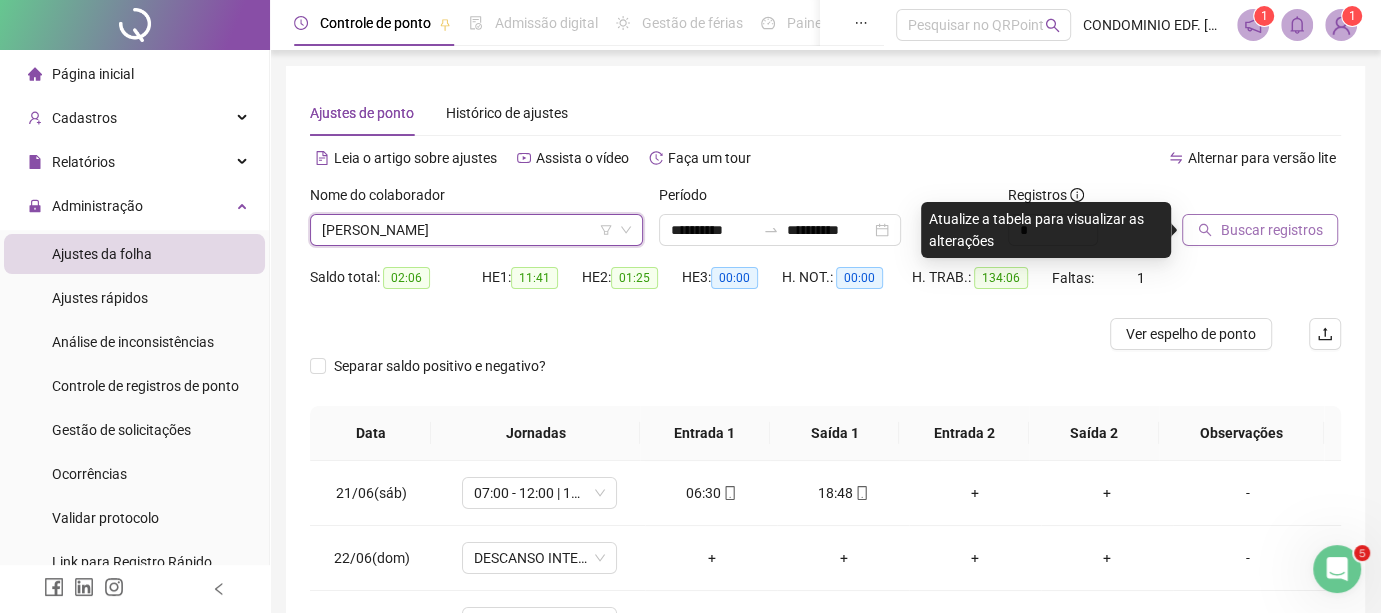 click on "Buscar registros" at bounding box center [1271, 230] 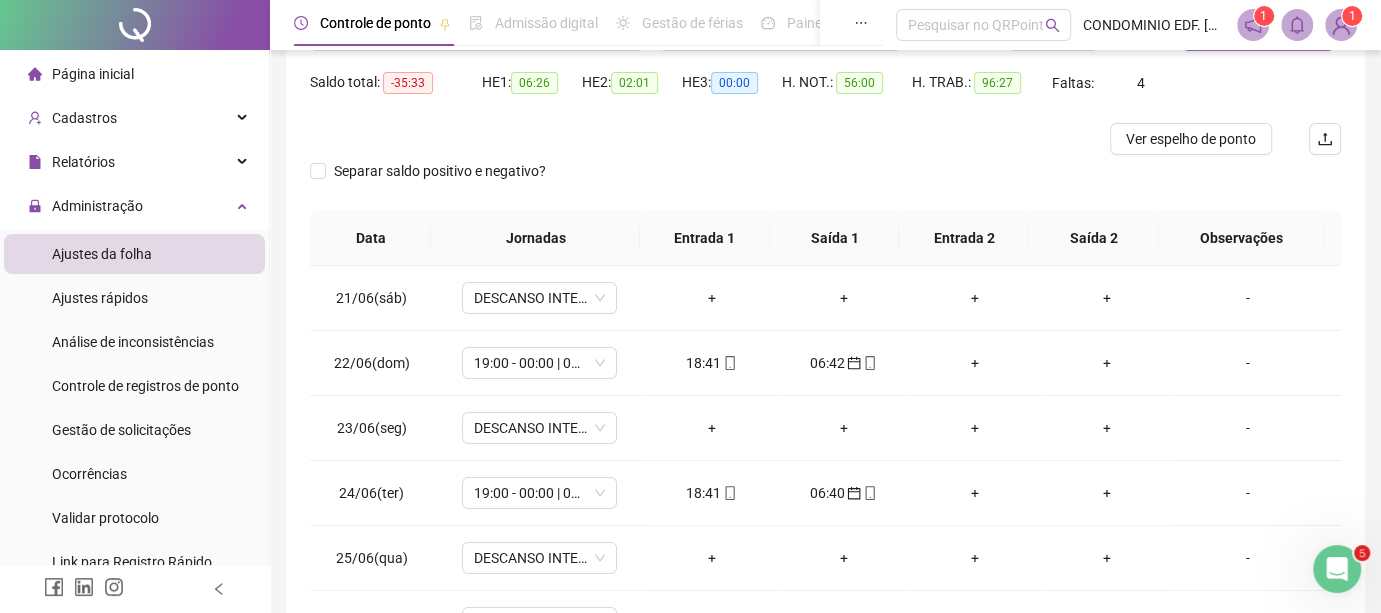 scroll, scrollTop: 199, scrollLeft: 0, axis: vertical 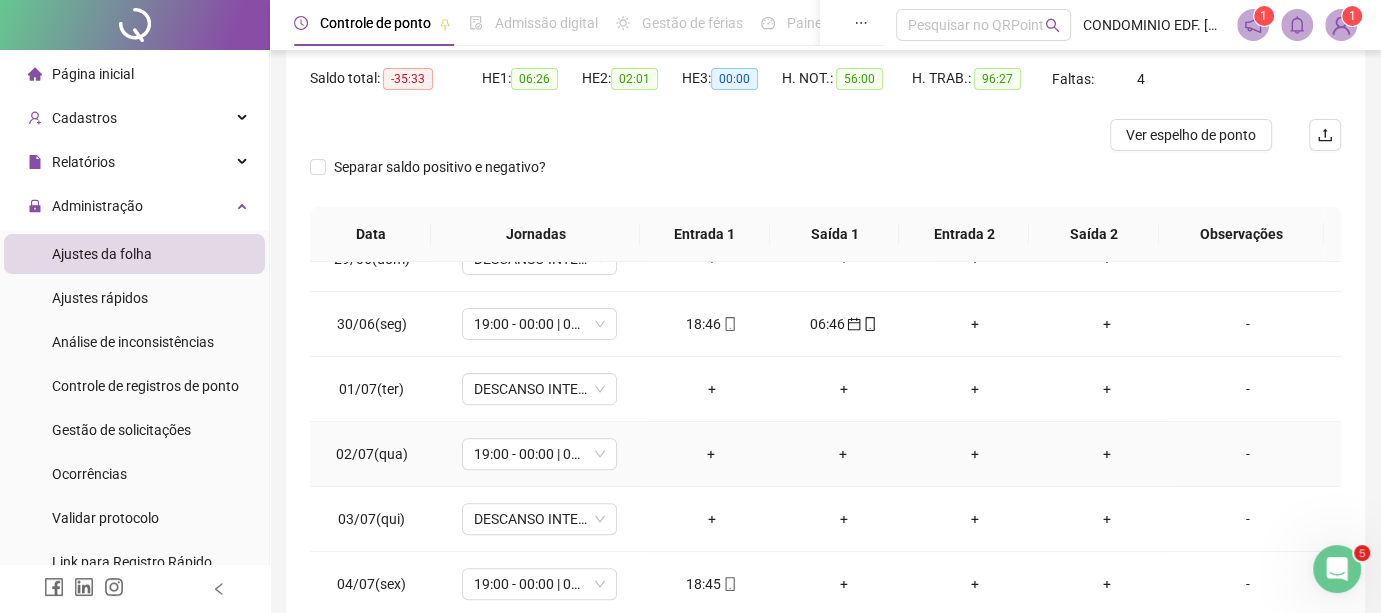 click on "+" at bounding box center [711, 454] 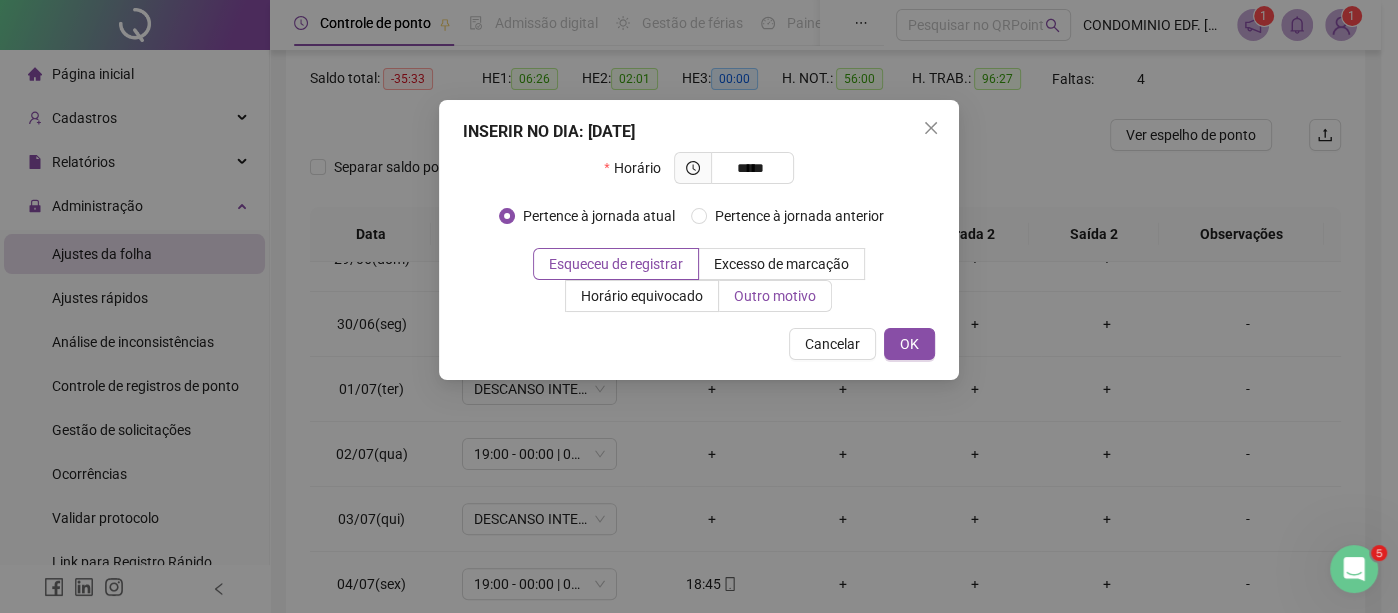 type on "*****" 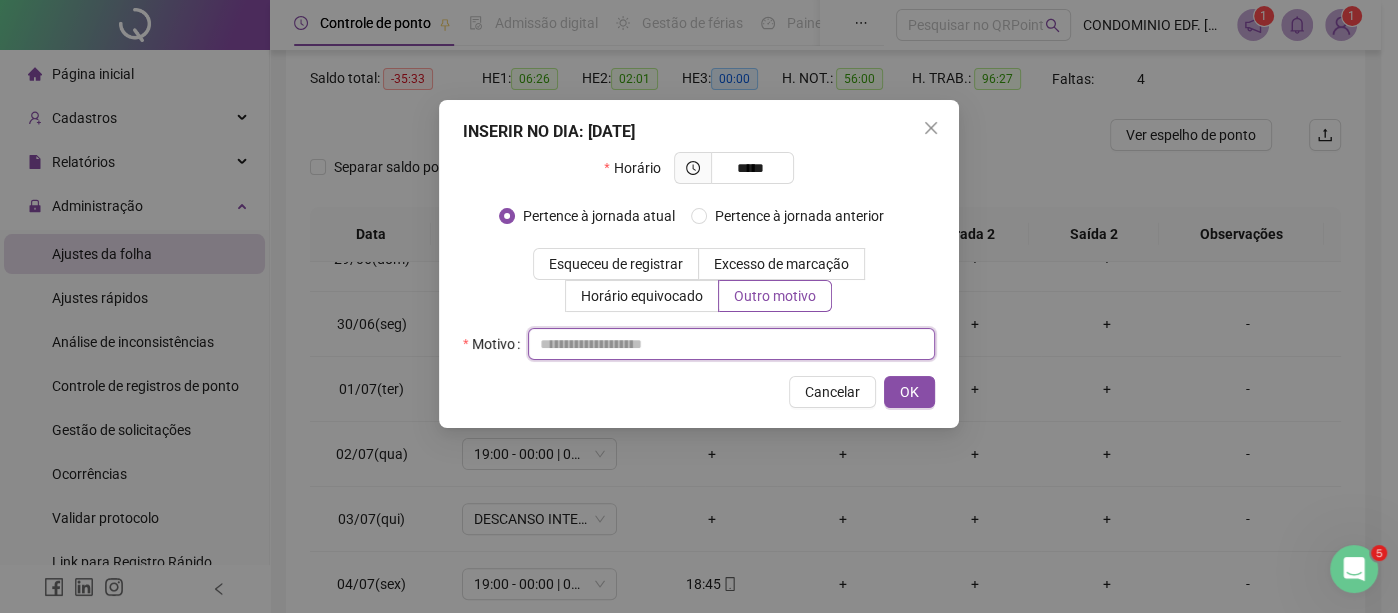 click at bounding box center [731, 344] 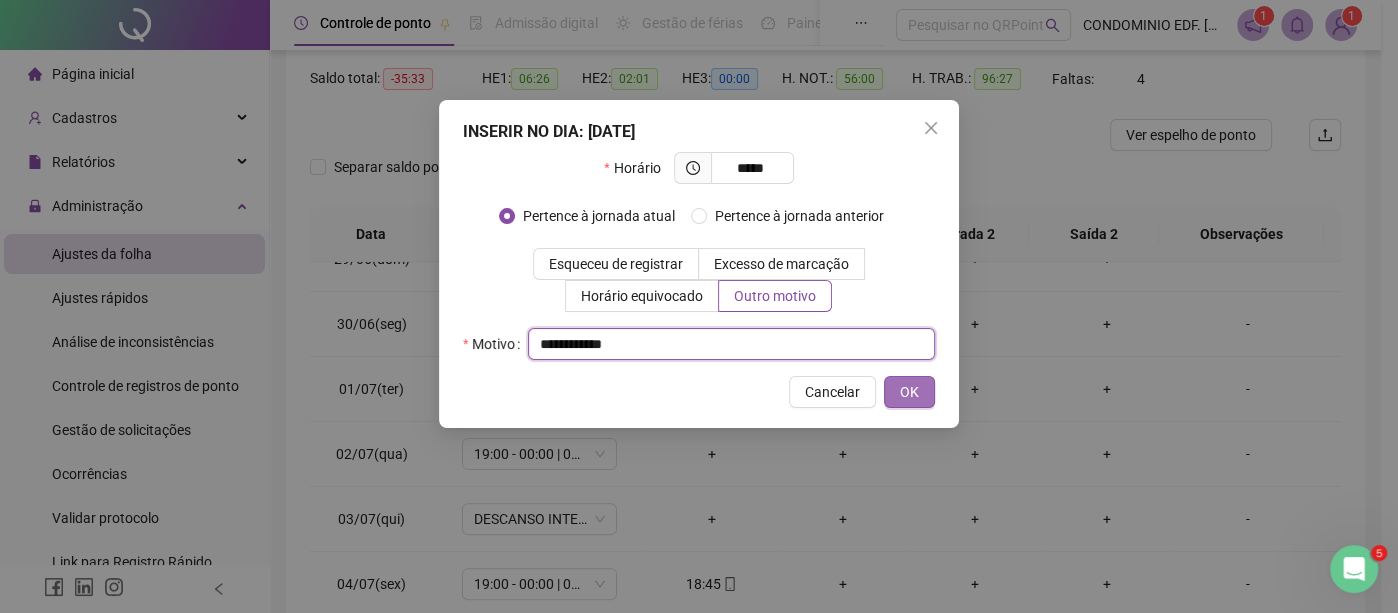 type on "**********" 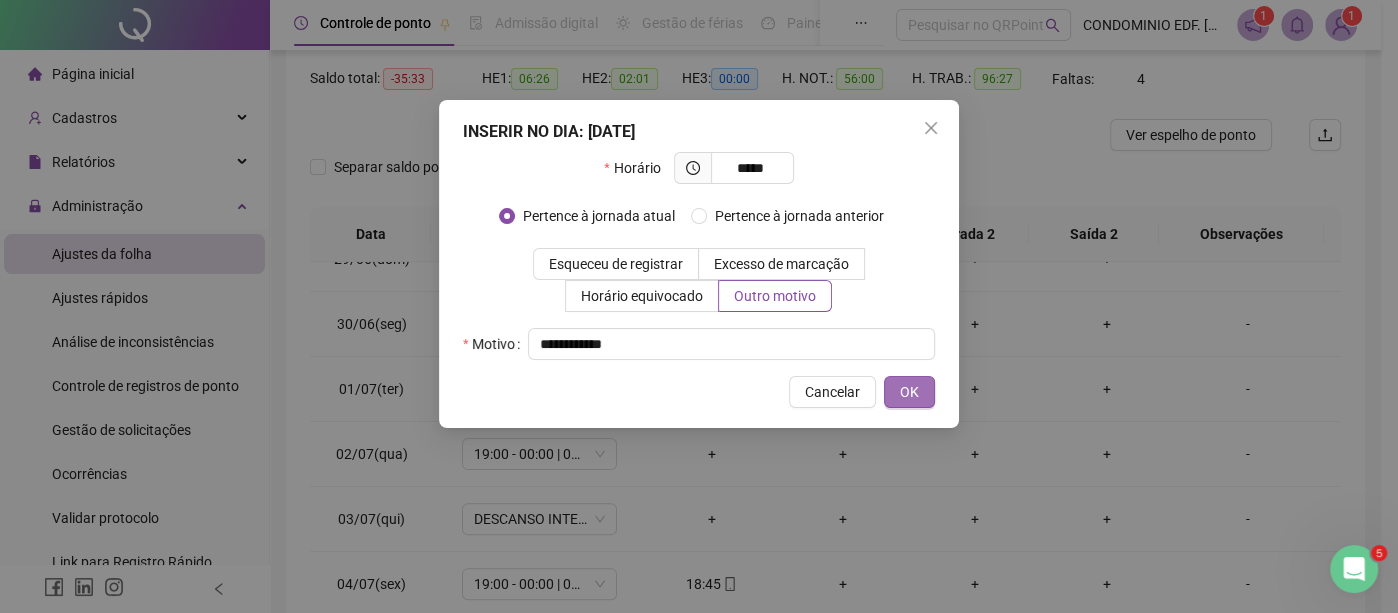 click on "OK" at bounding box center (909, 392) 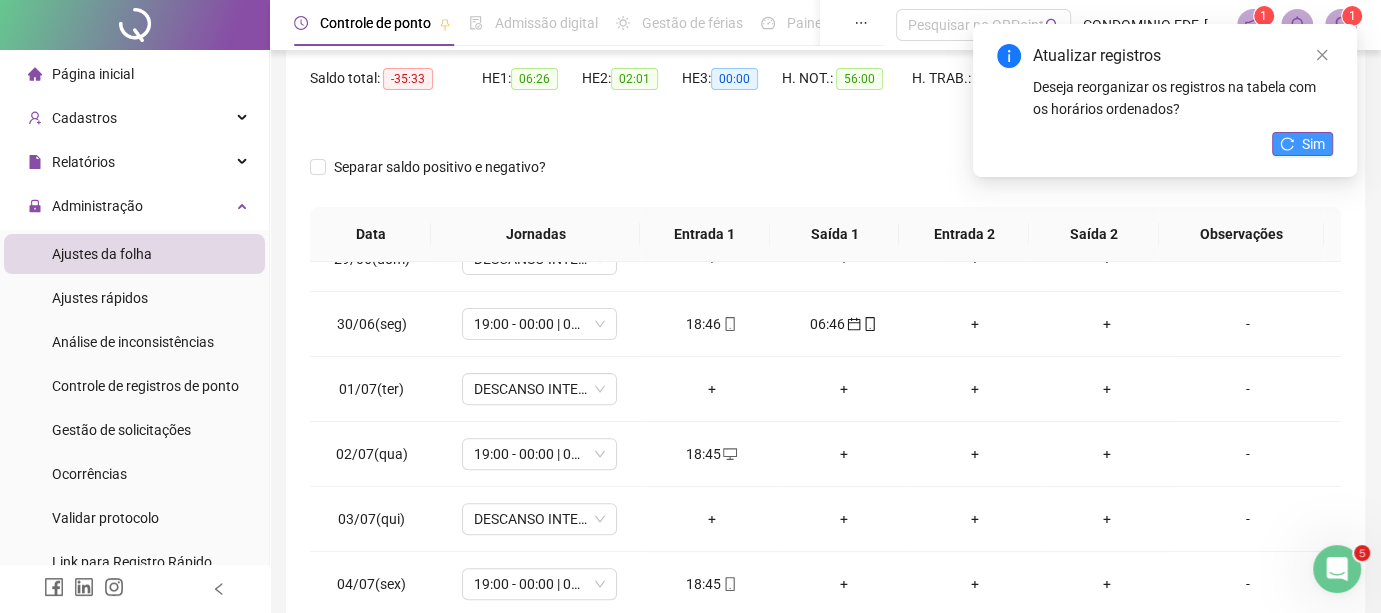 click on "Sim" at bounding box center [1302, 144] 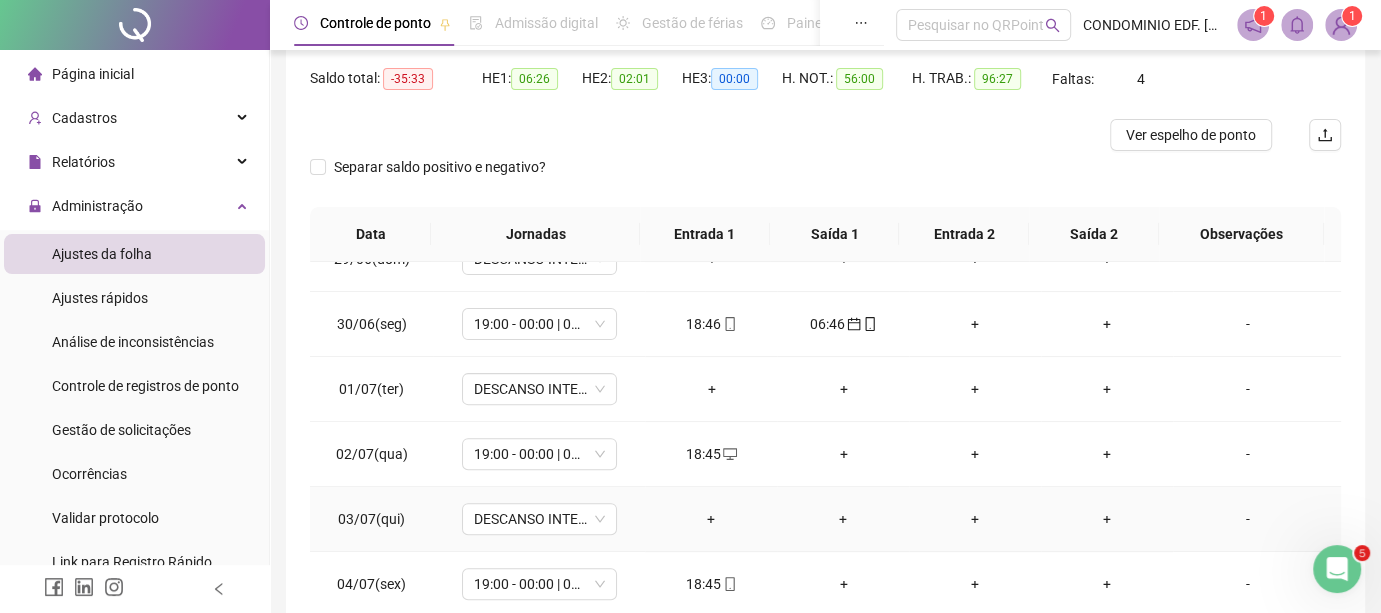 click on "+" at bounding box center (843, 519) 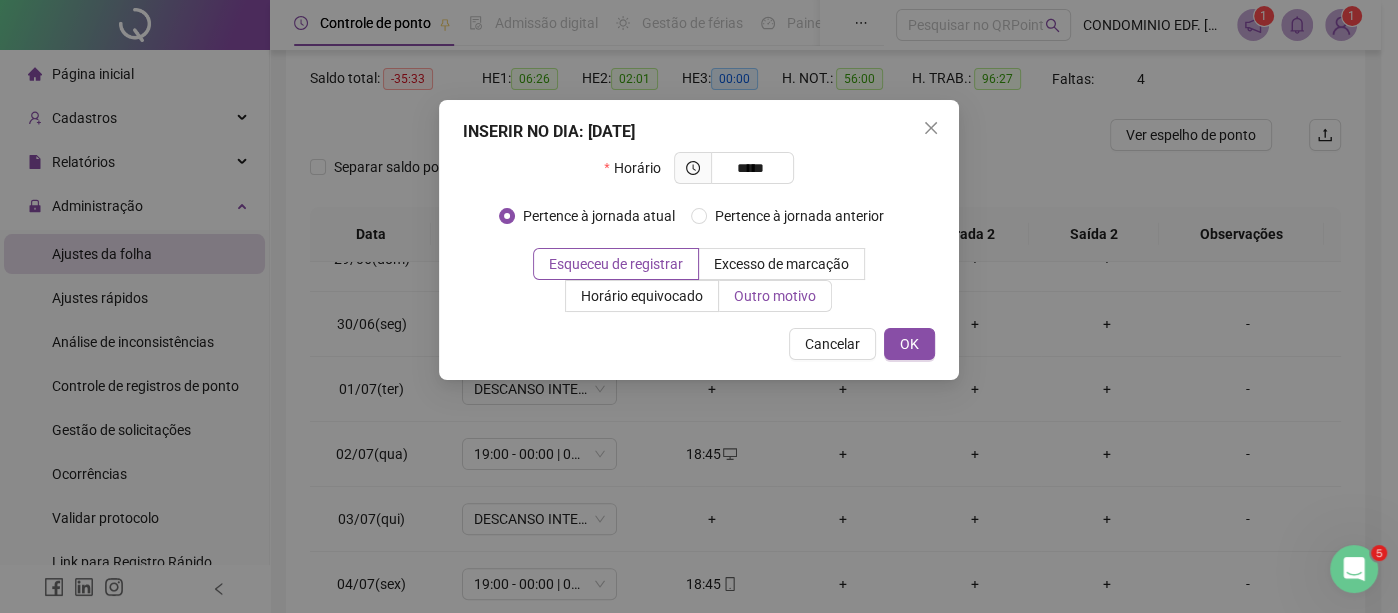 type on "*****" 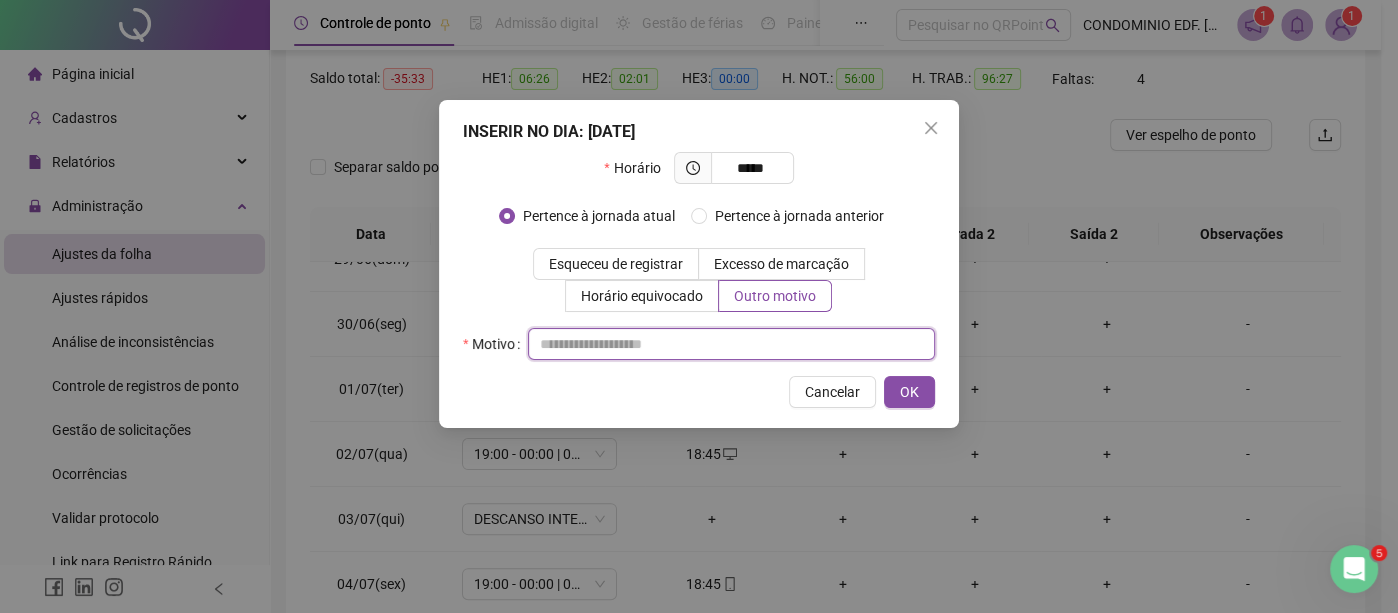 click at bounding box center [731, 344] 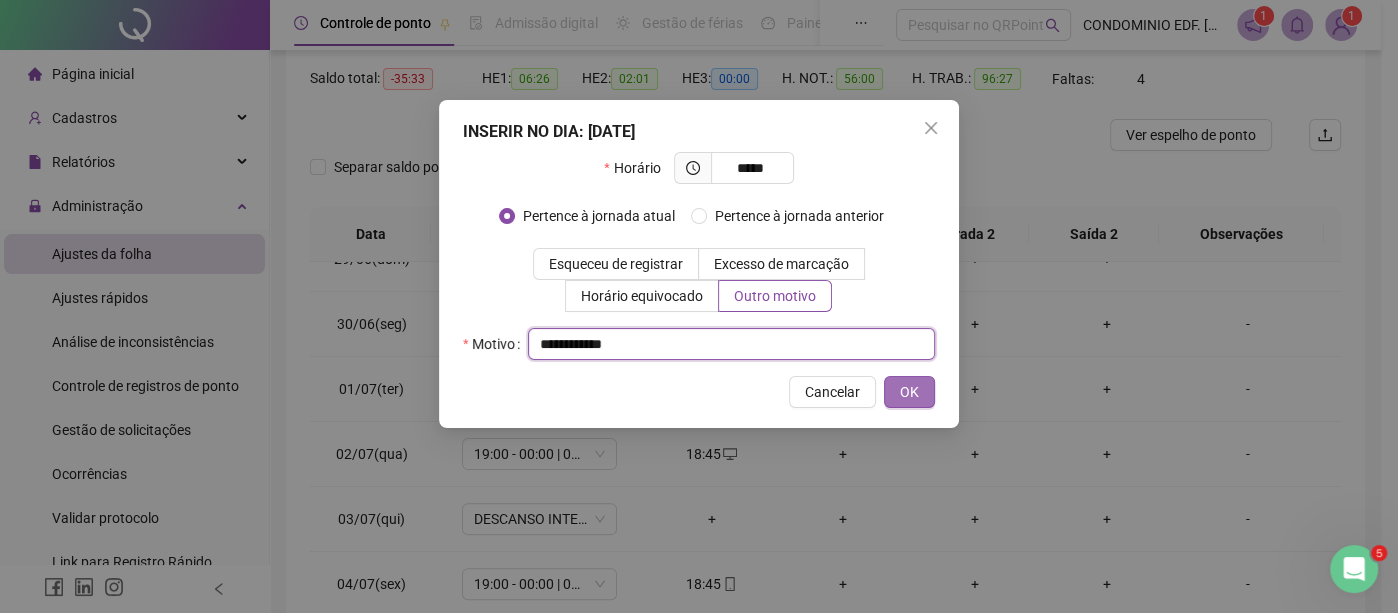 type on "**********" 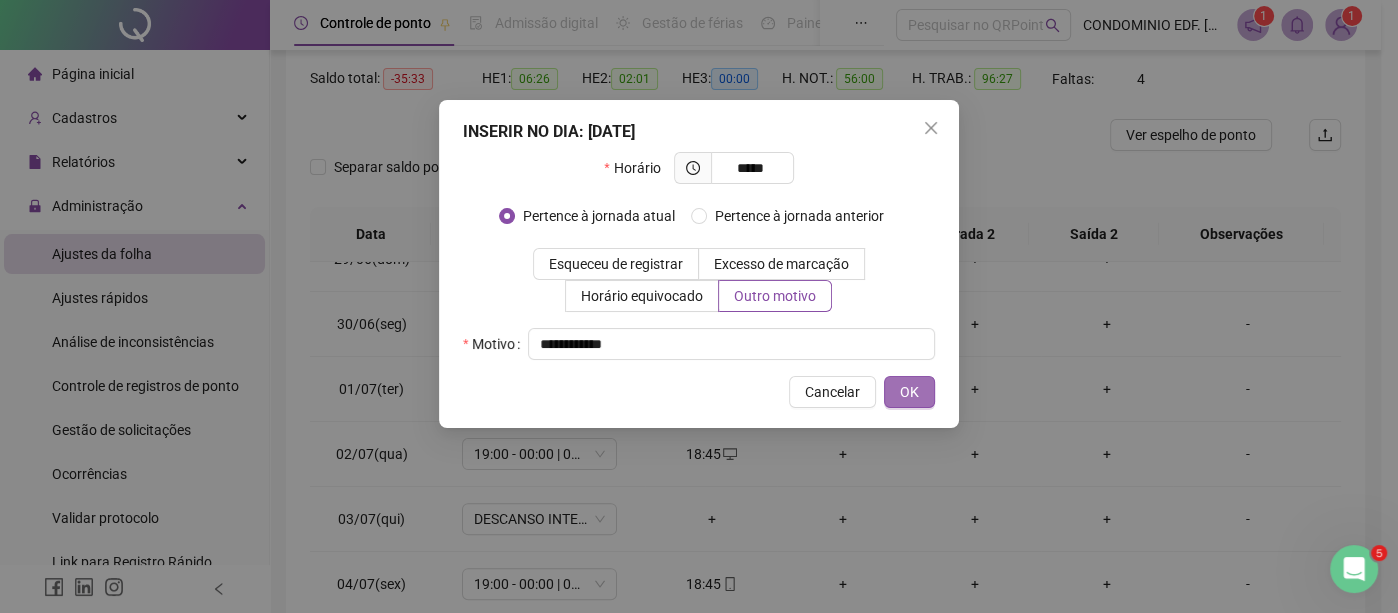 click on "OK" at bounding box center [909, 392] 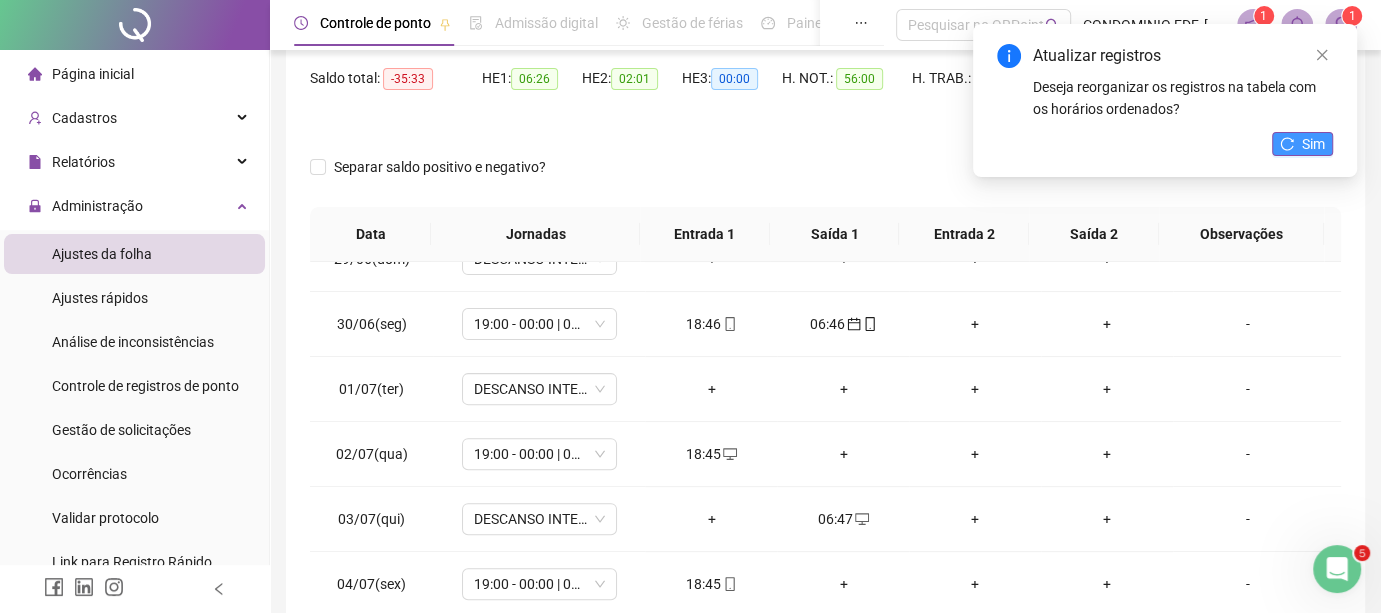 click 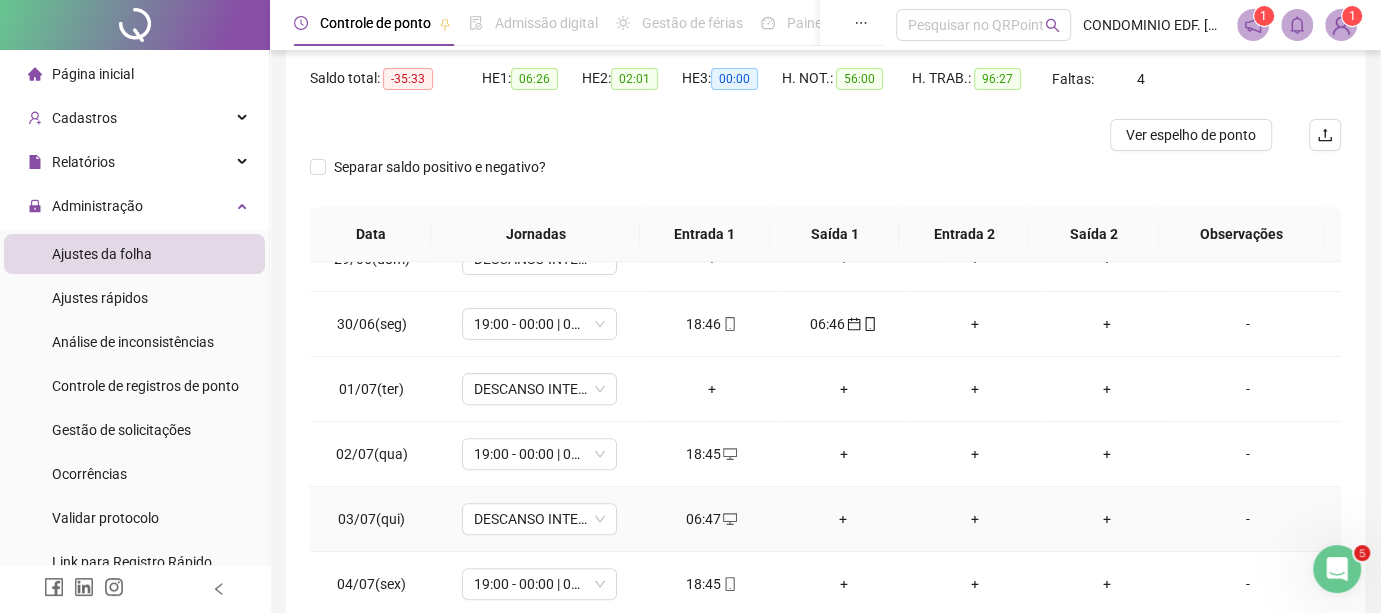 click on "06:47" at bounding box center [711, 519] 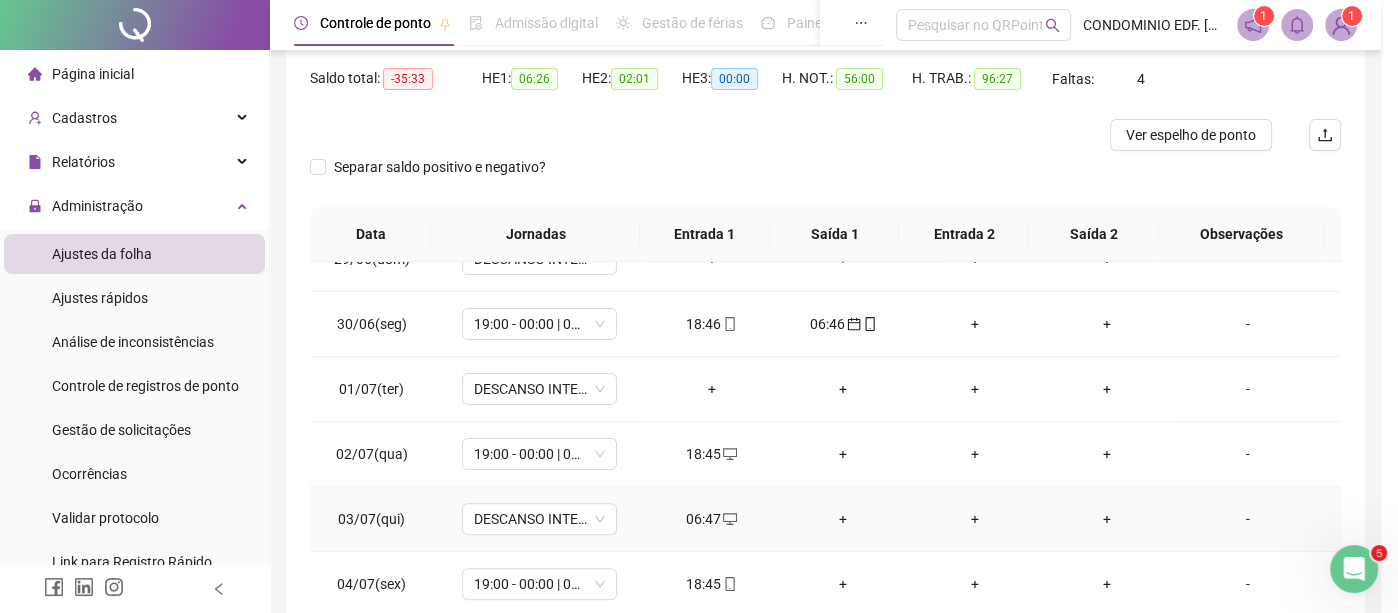 type on "**********" 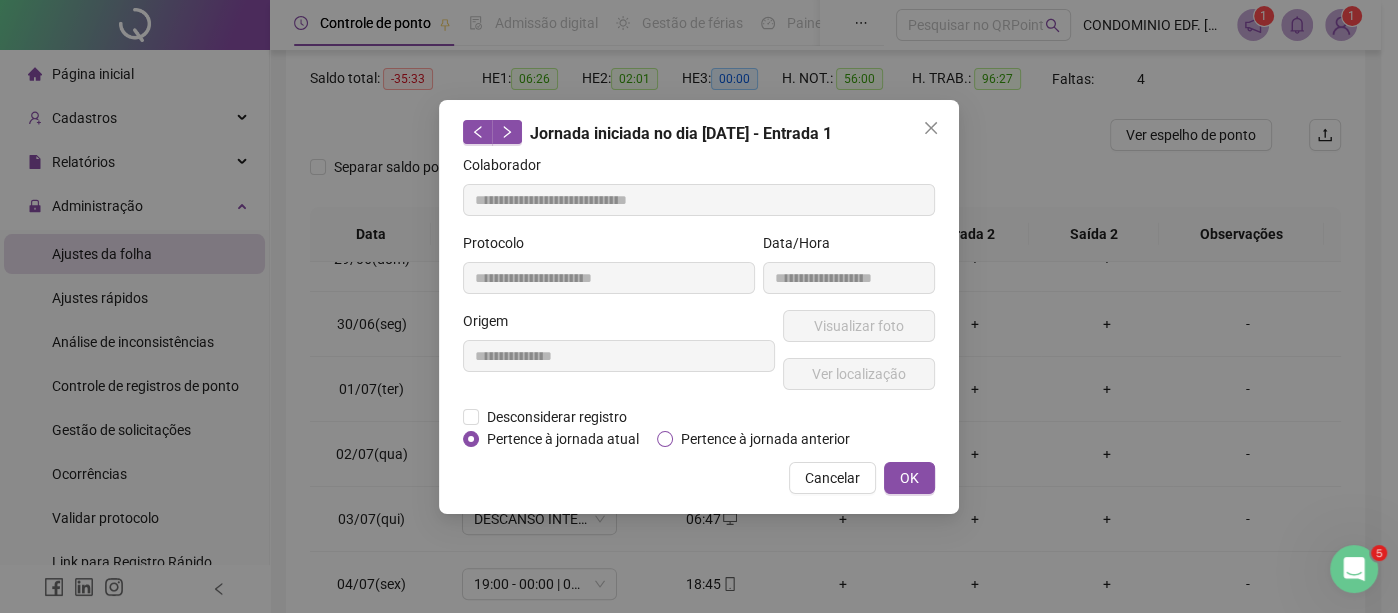 click on "Pertence à jornada anterior" at bounding box center [765, 439] 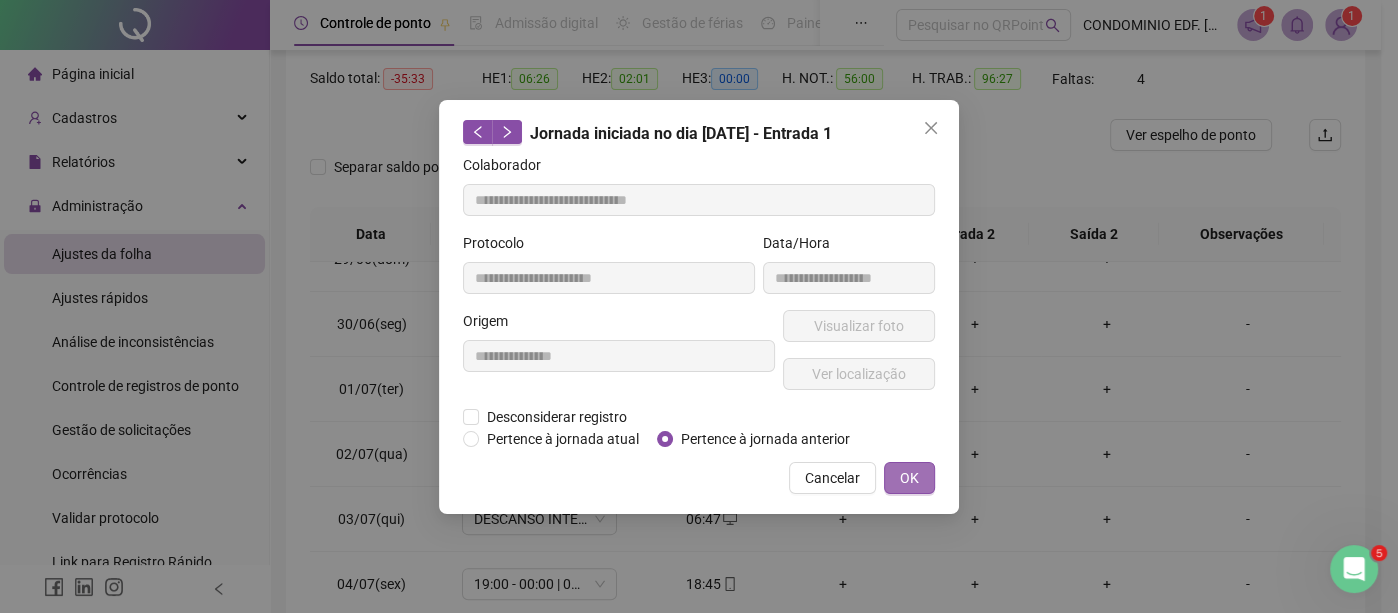 click on "OK" at bounding box center (909, 478) 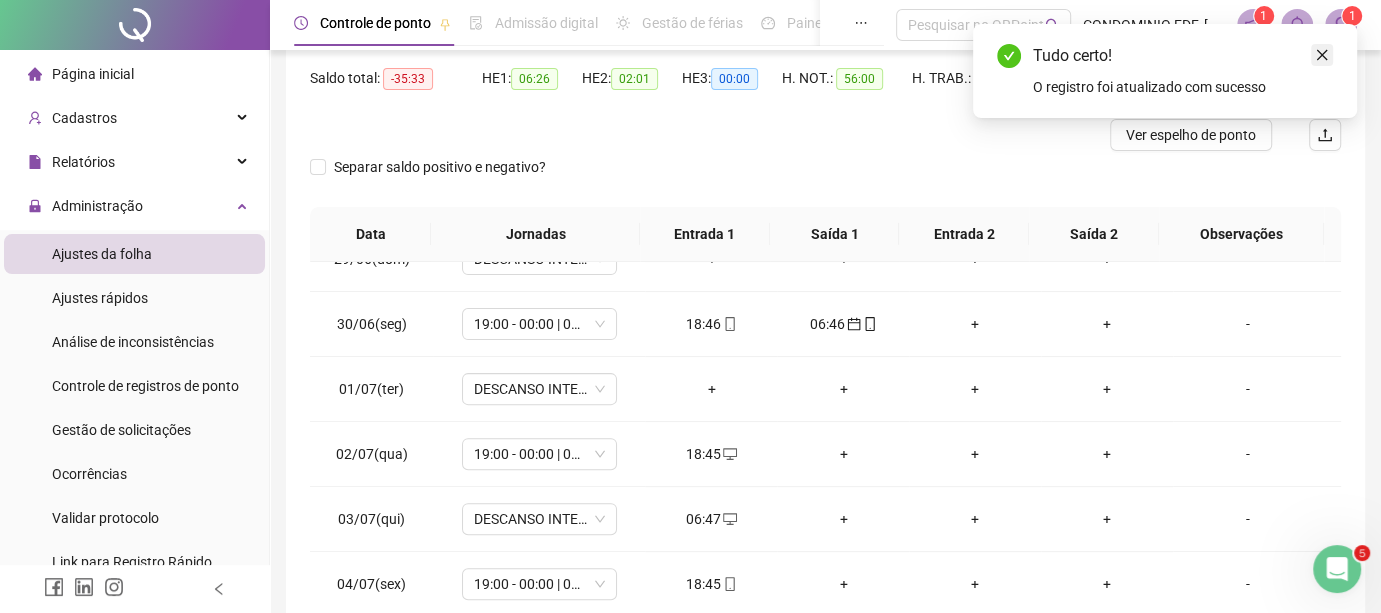 click 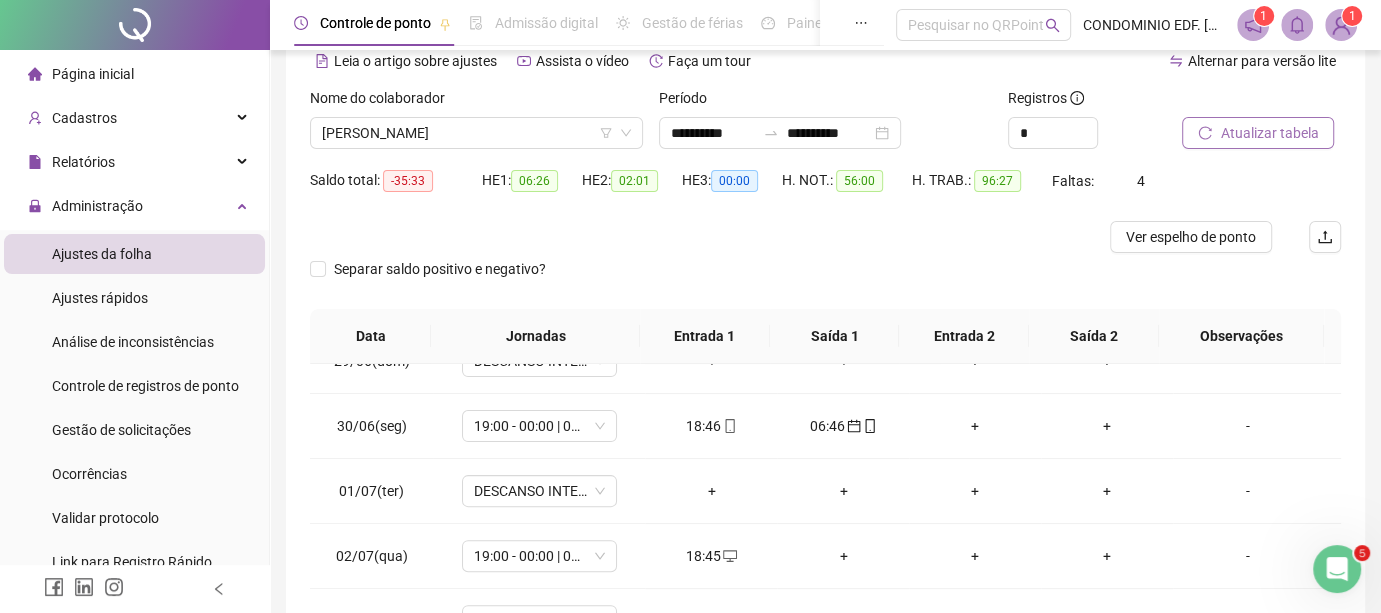 scroll, scrollTop: 0, scrollLeft: 0, axis: both 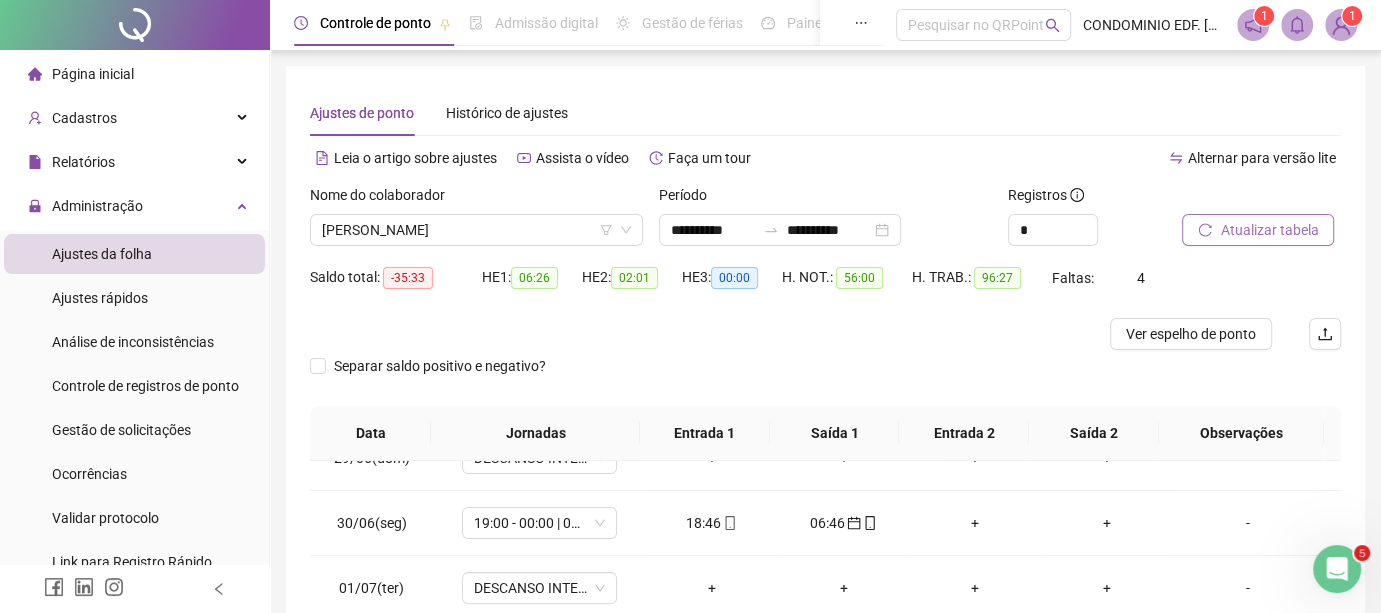 click on "Atualizar tabela" at bounding box center (1269, 230) 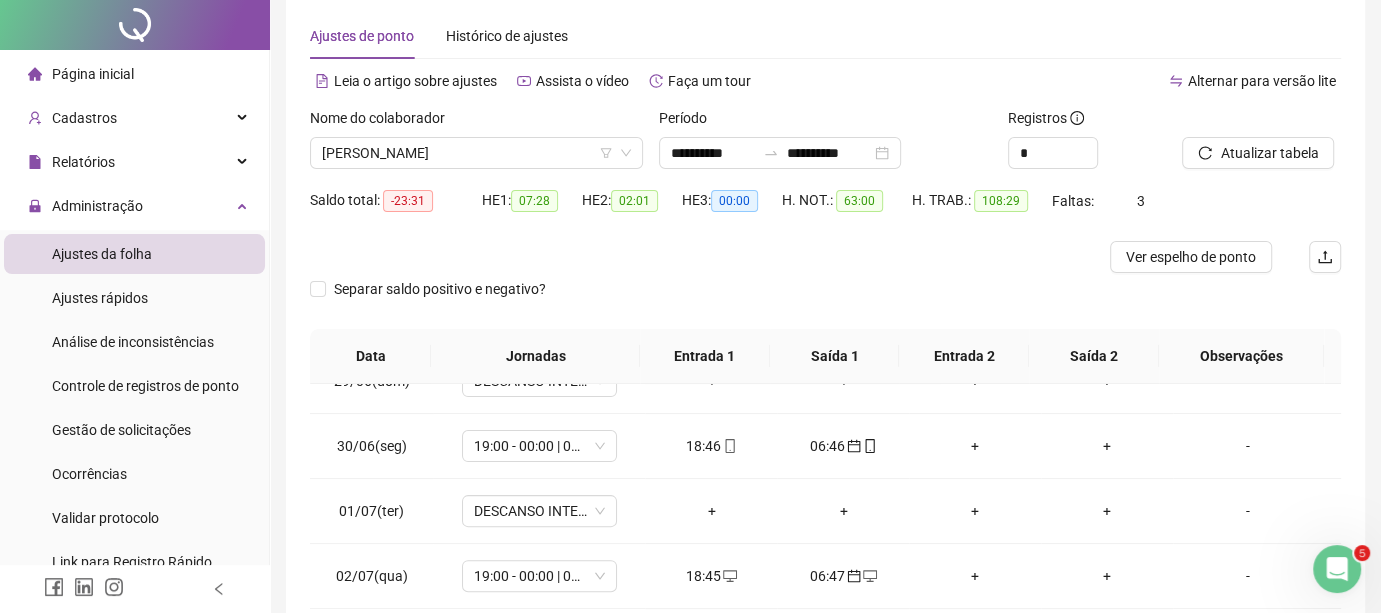 scroll, scrollTop: 111, scrollLeft: 0, axis: vertical 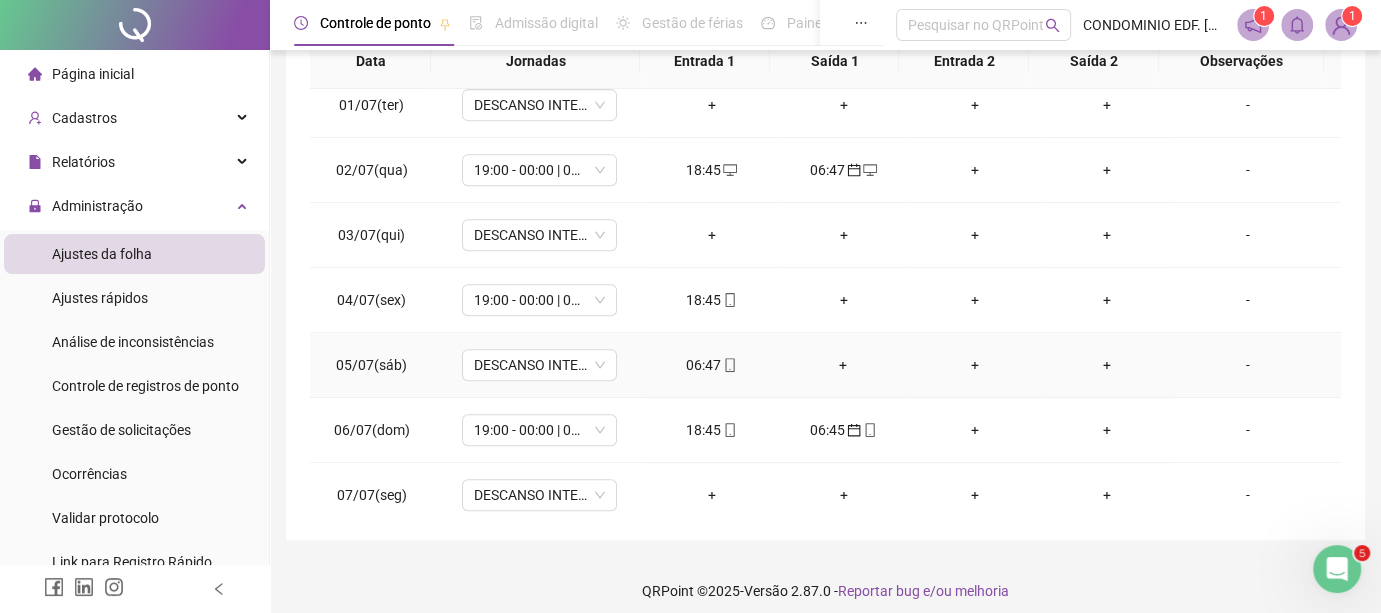 click on "06:47" at bounding box center (711, 365) 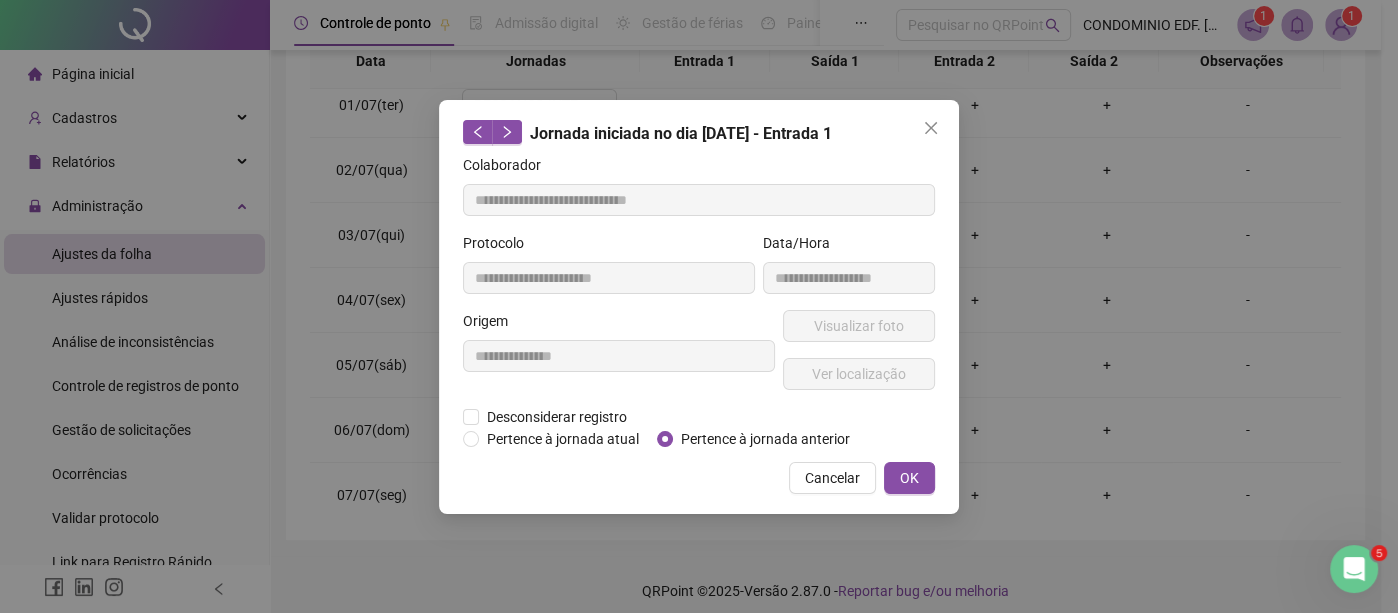 type on "**********" 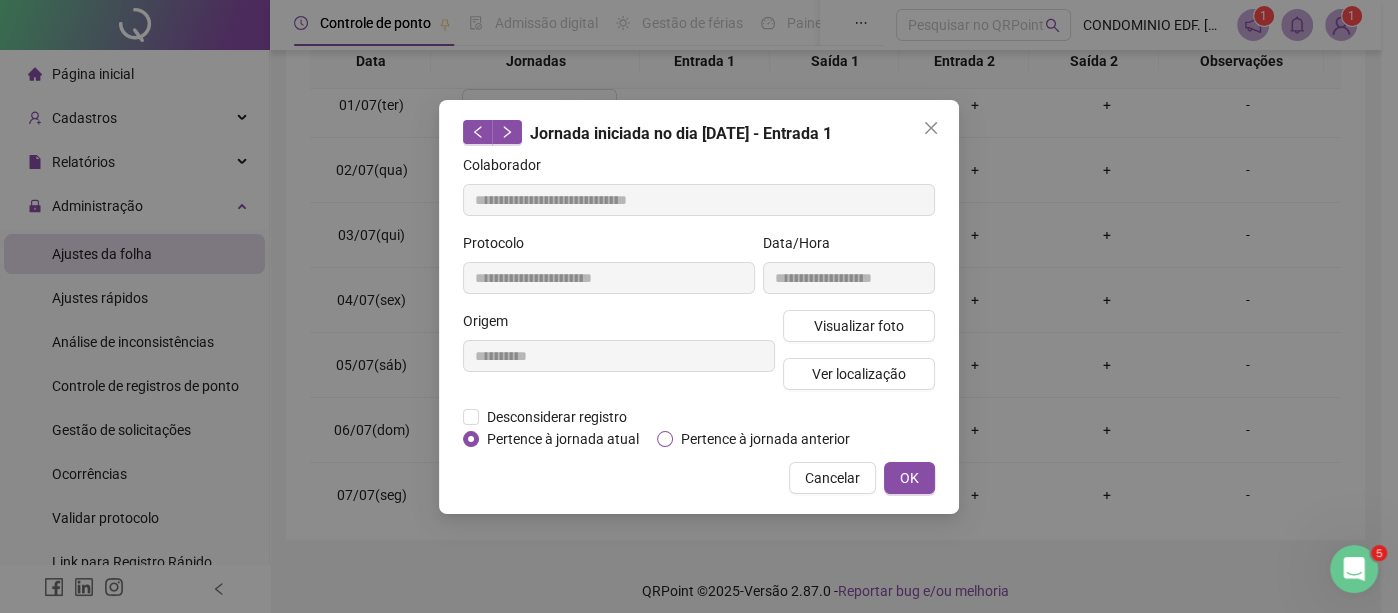 click on "Pertence à jornada anterior" at bounding box center [765, 439] 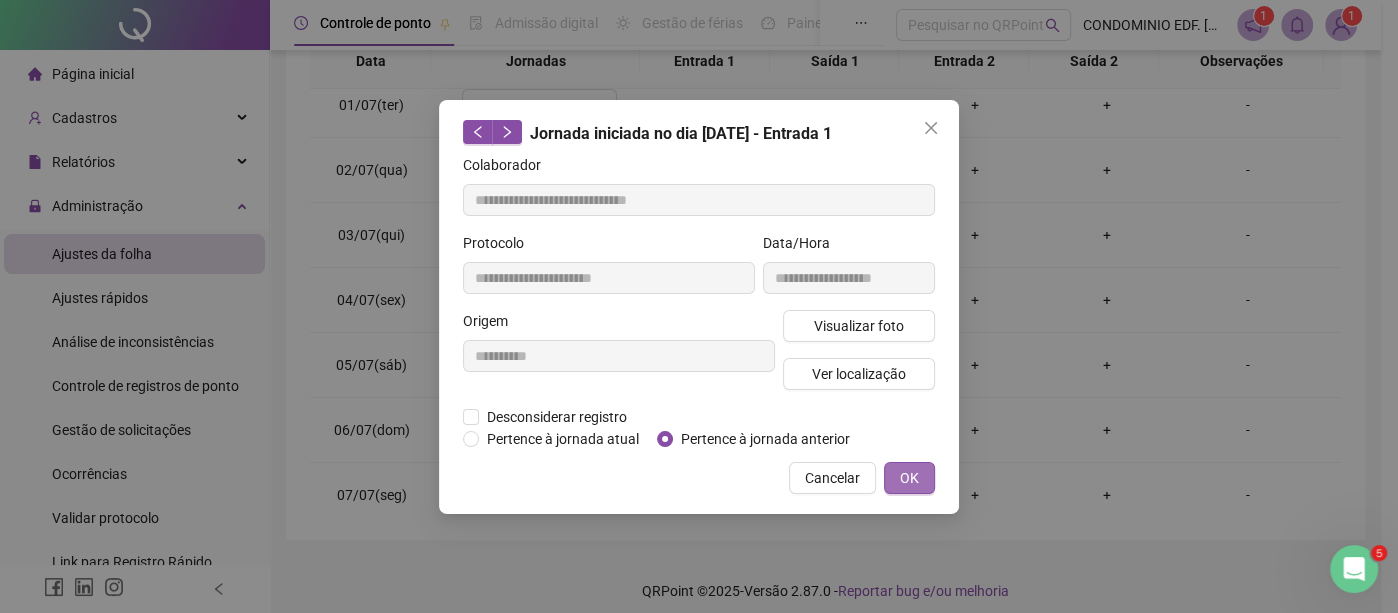 click on "OK" at bounding box center [909, 478] 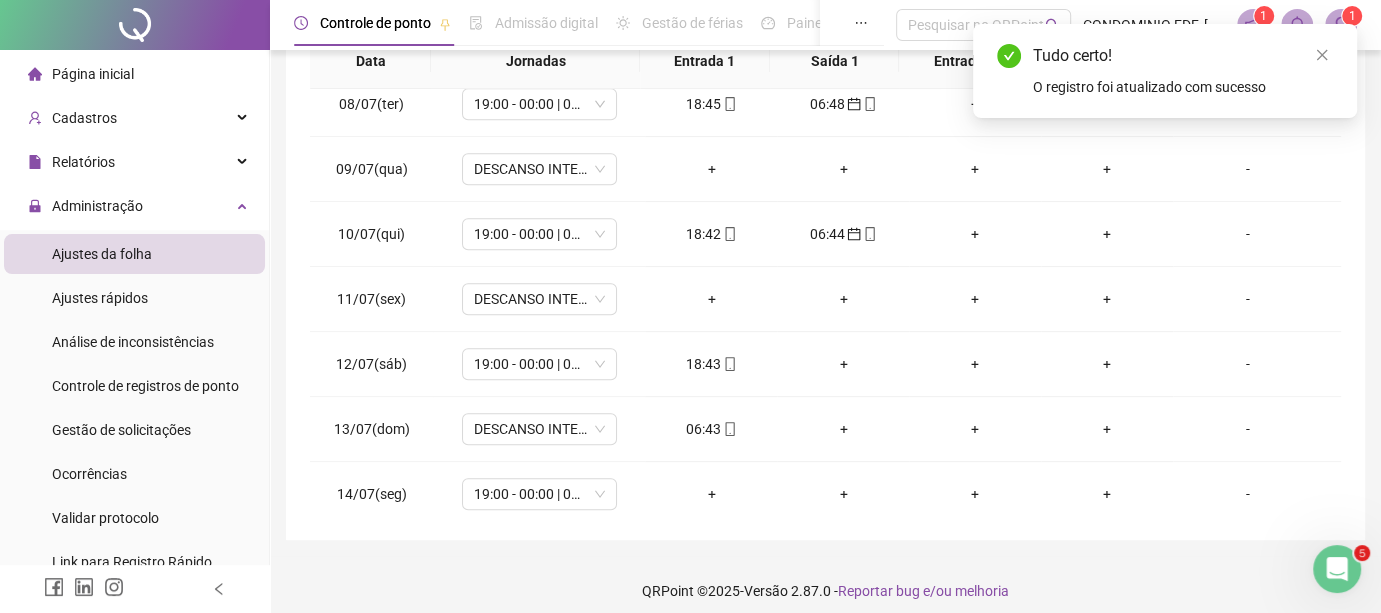 scroll, scrollTop: 1126, scrollLeft: 0, axis: vertical 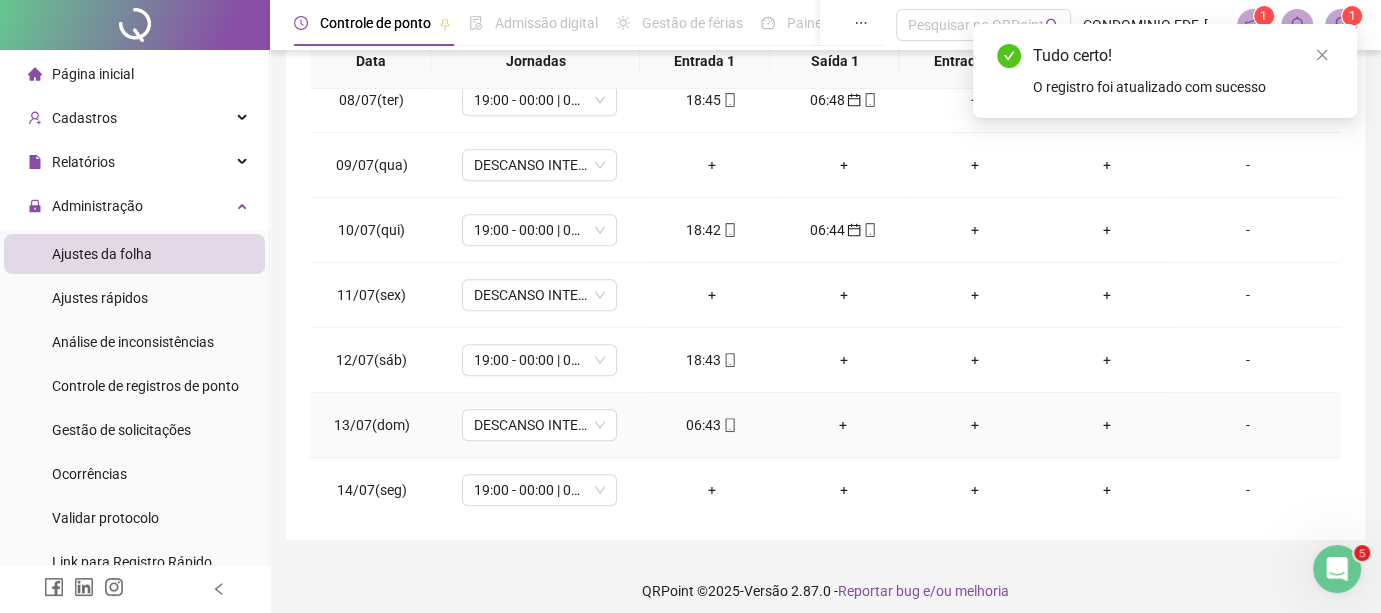 click on "06:43" at bounding box center (711, 425) 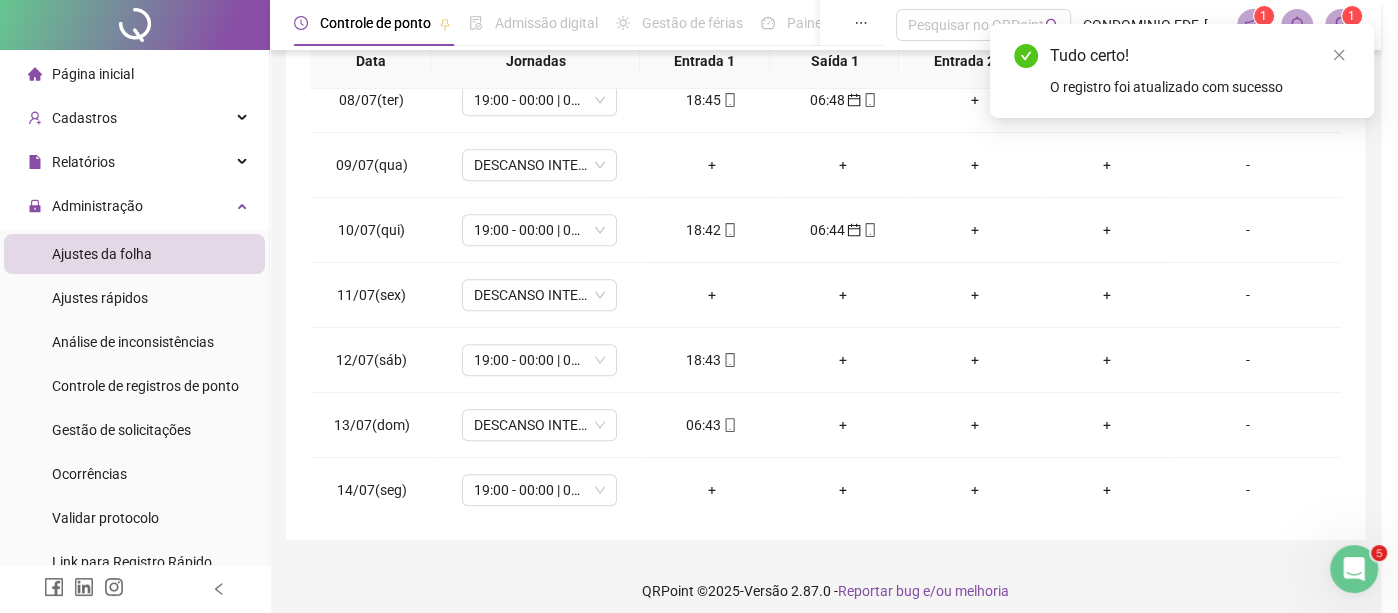 type on "**********" 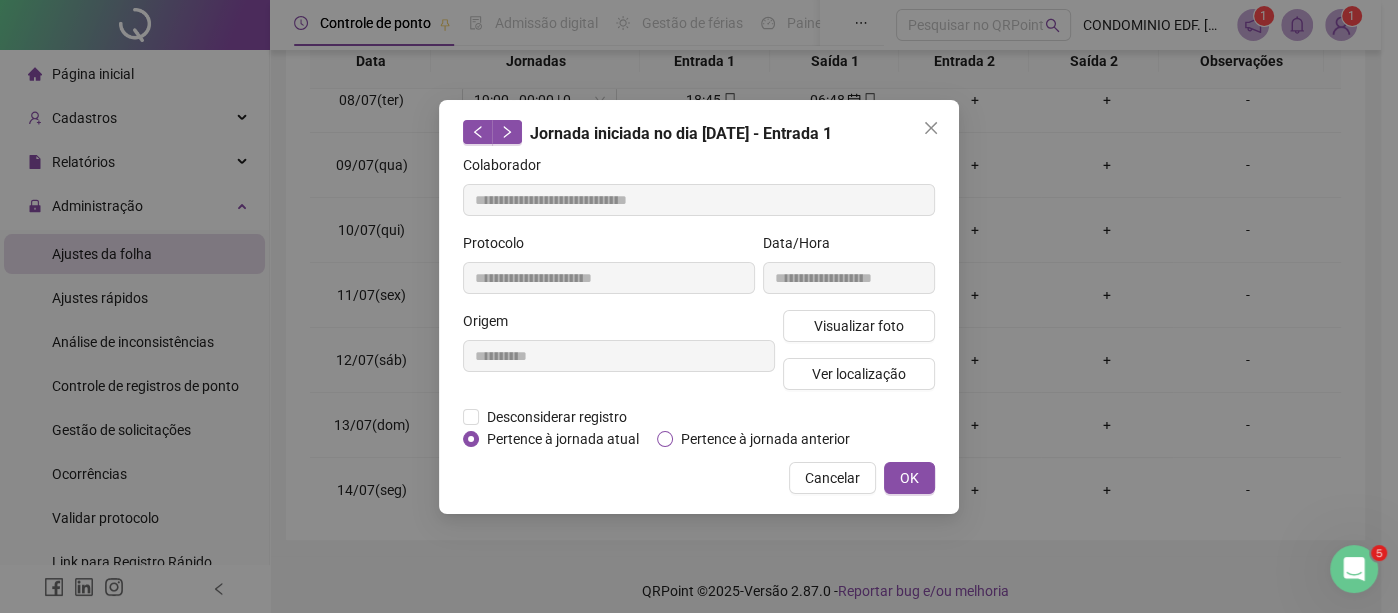 click on "Pertence à jornada anterior" at bounding box center [765, 439] 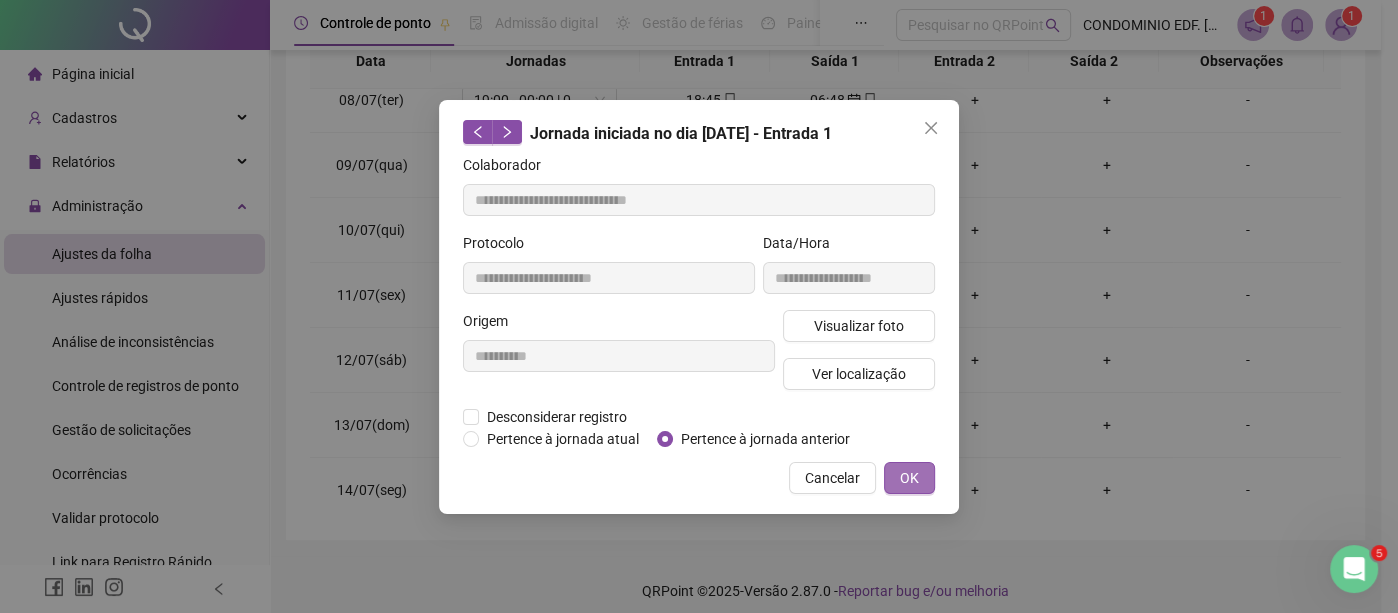 click on "OK" at bounding box center (909, 478) 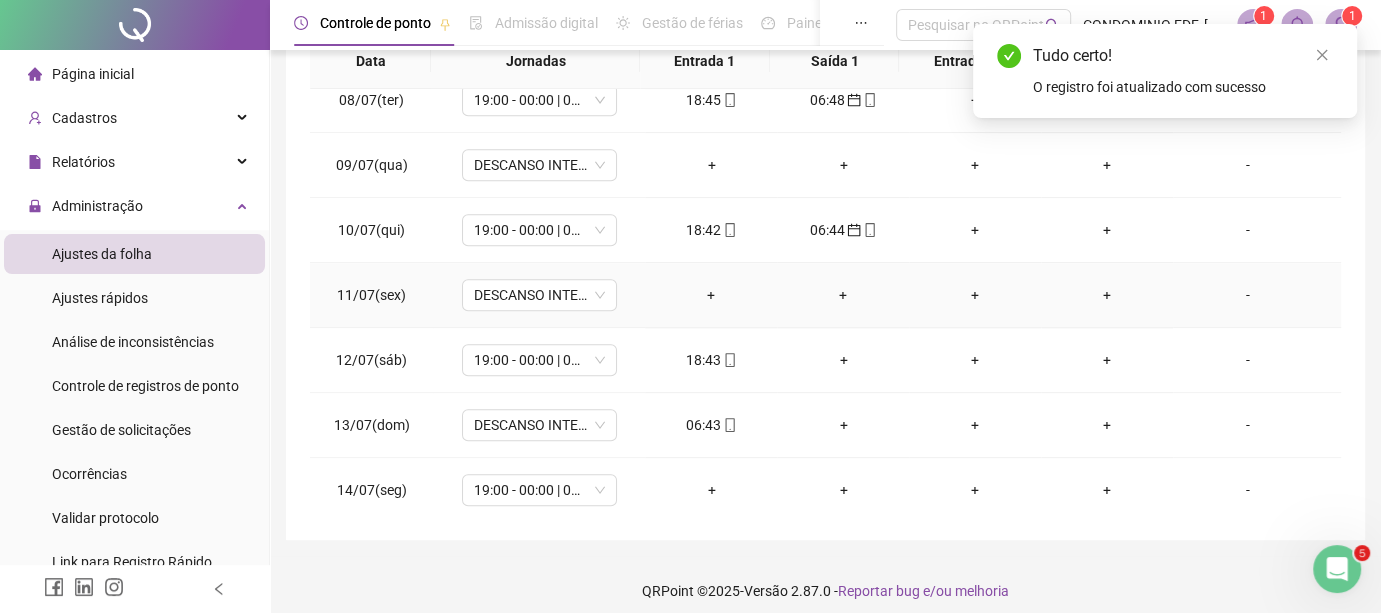 scroll, scrollTop: 682, scrollLeft: 0, axis: vertical 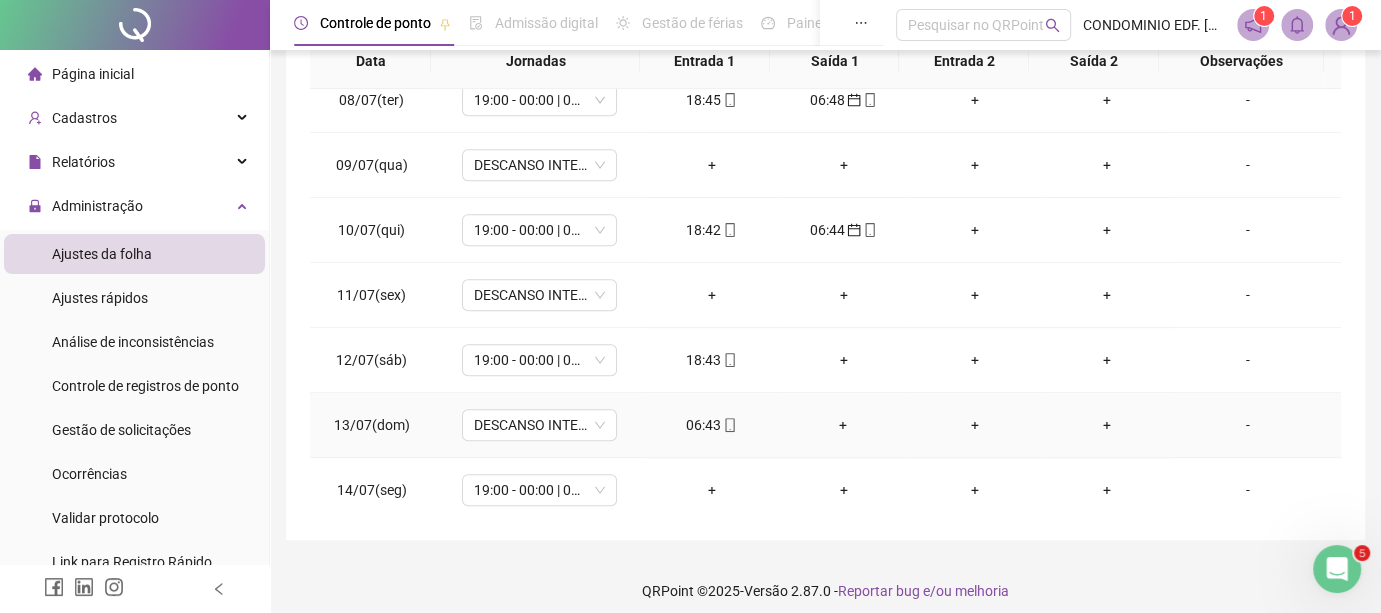 click on "06:43" at bounding box center [711, 425] 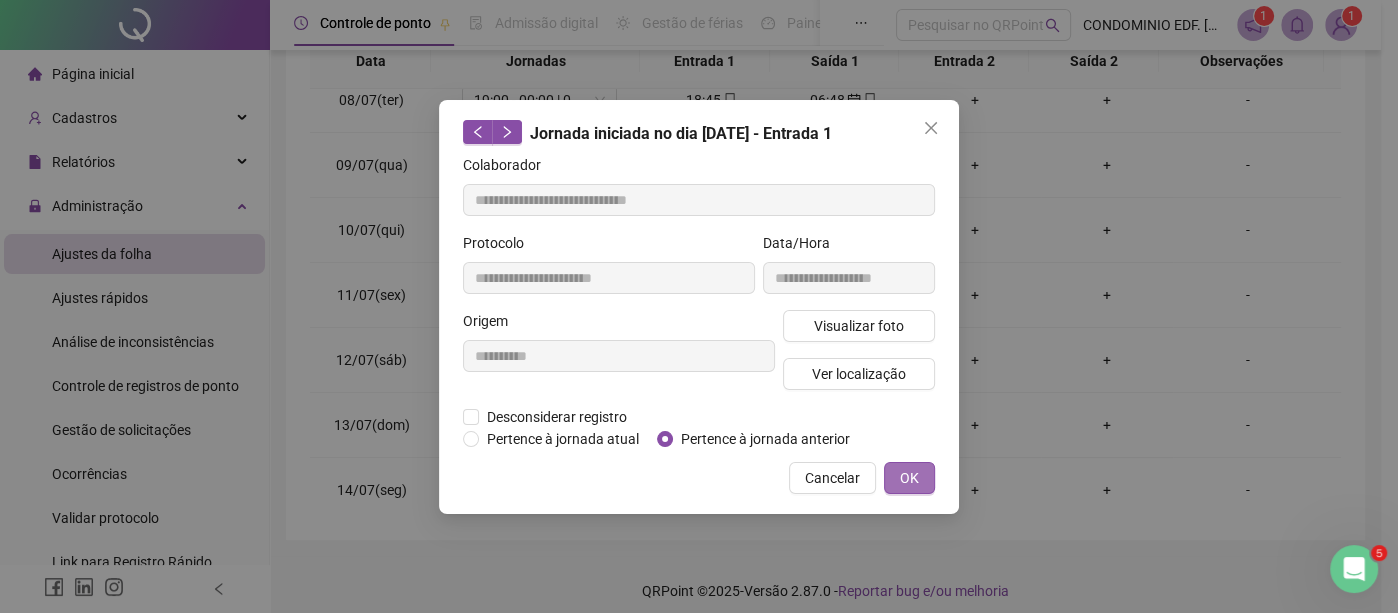 click on "OK" at bounding box center [909, 478] 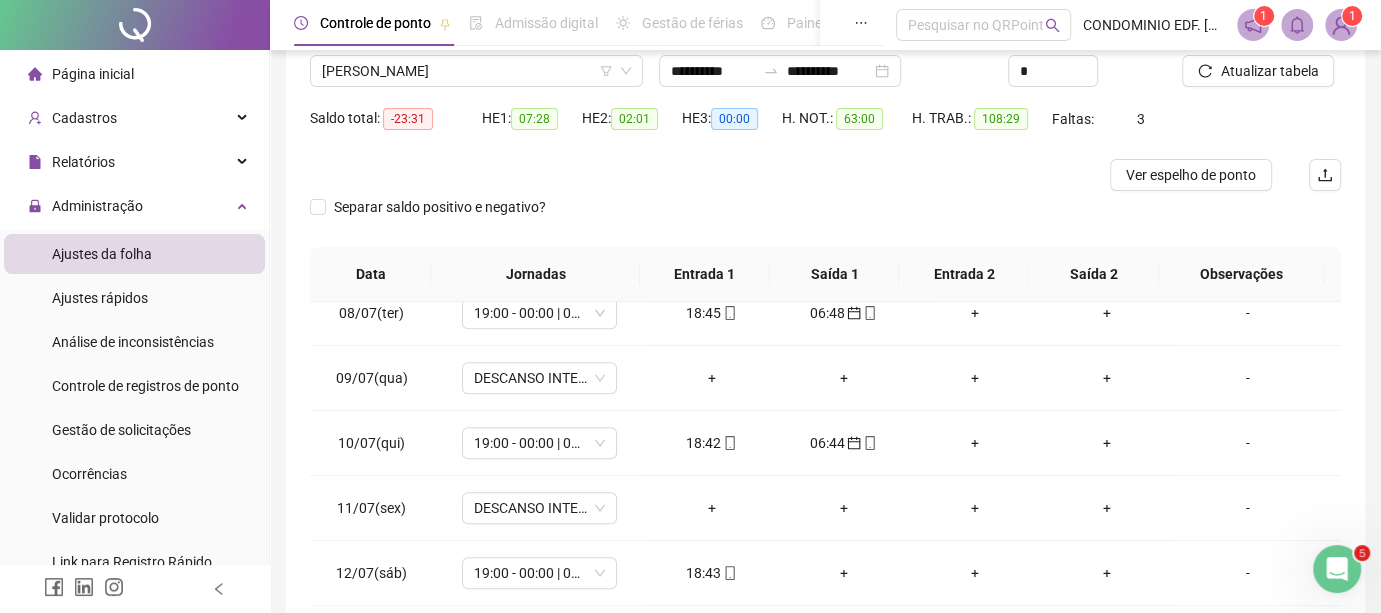 scroll, scrollTop: 0, scrollLeft: 0, axis: both 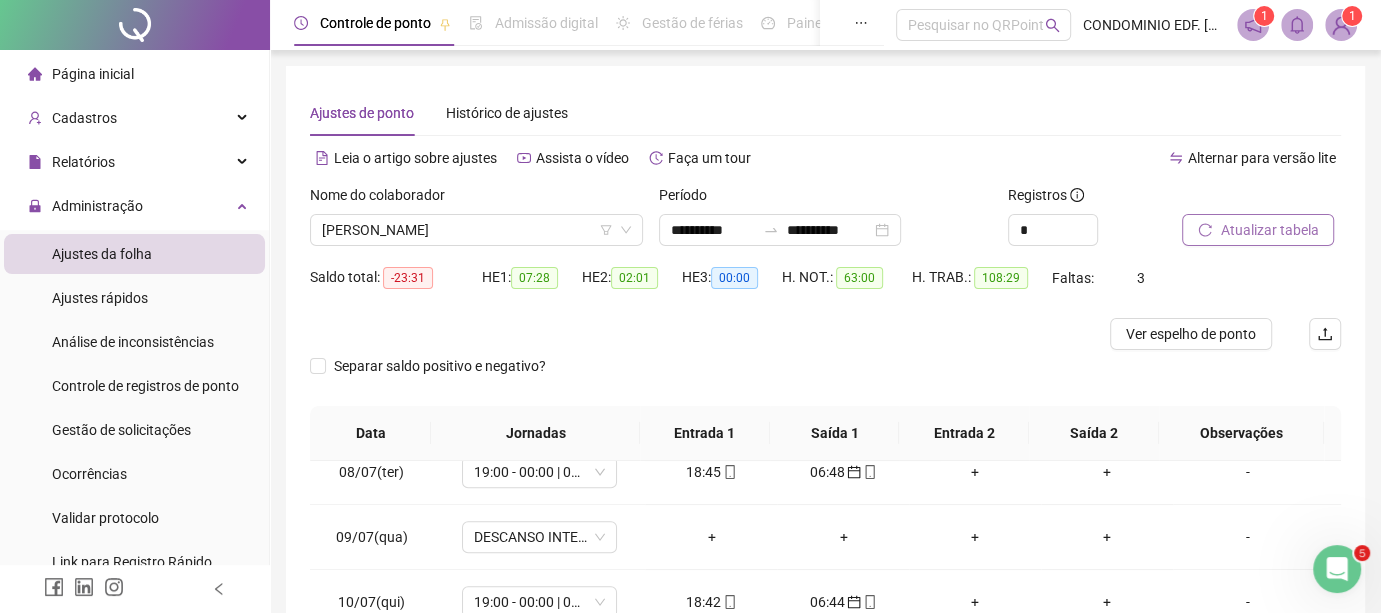 click on "Atualizar tabela" at bounding box center [1269, 230] 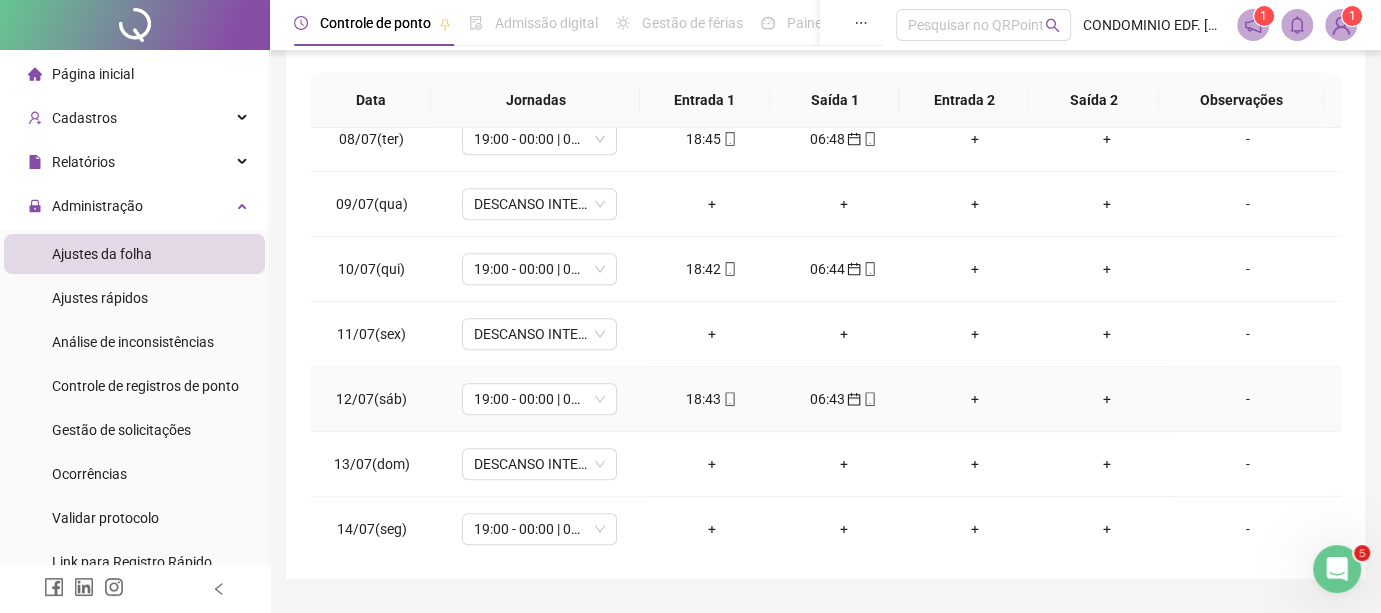 scroll, scrollTop: 384, scrollLeft: 0, axis: vertical 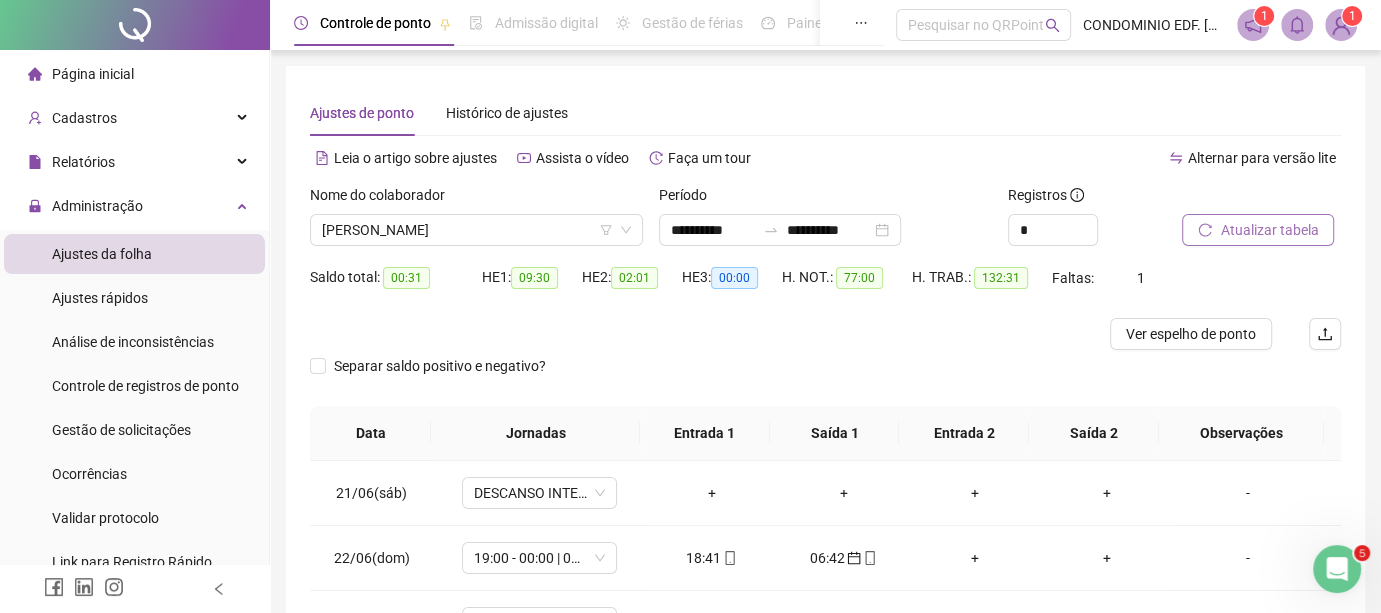 click on "Atualizar tabela" at bounding box center [1269, 230] 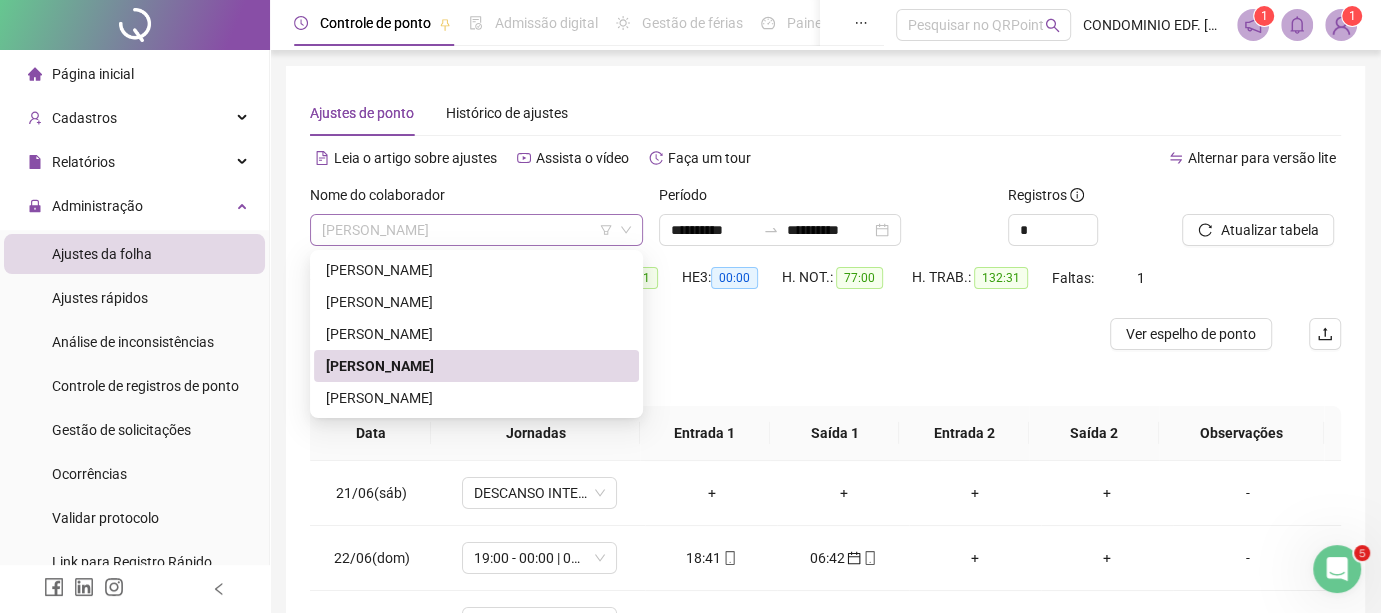 click on "[PERSON_NAME]" at bounding box center [476, 230] 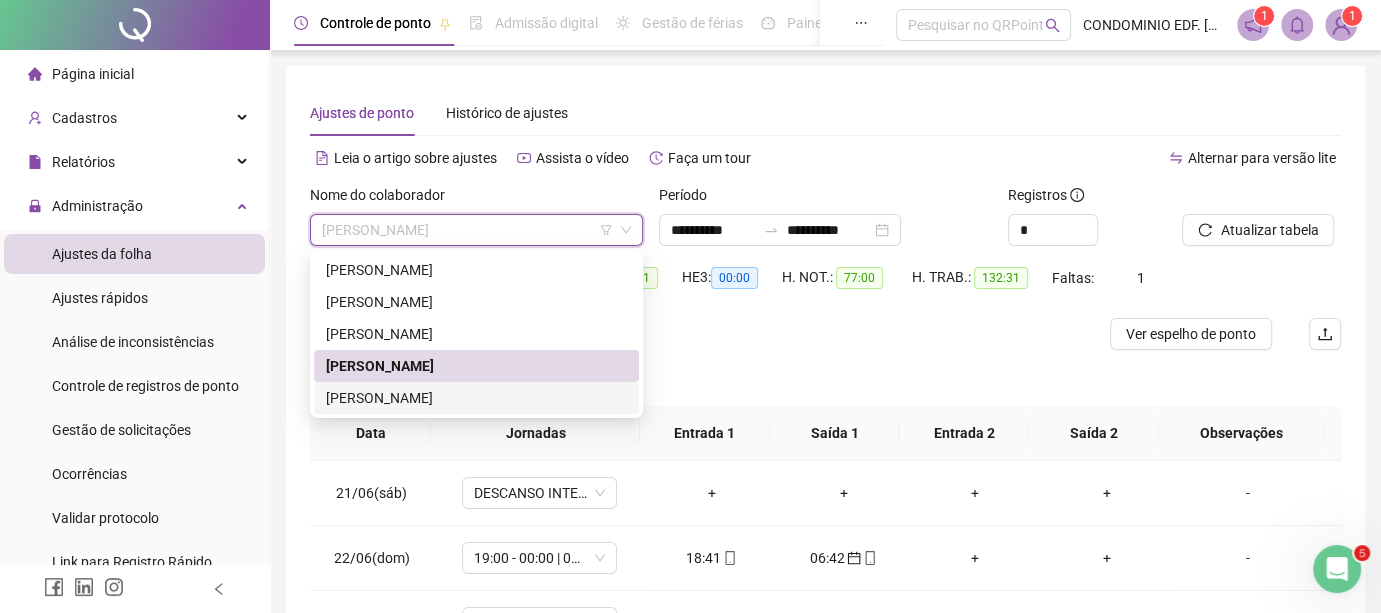 click on "[PERSON_NAME]" at bounding box center (476, 398) 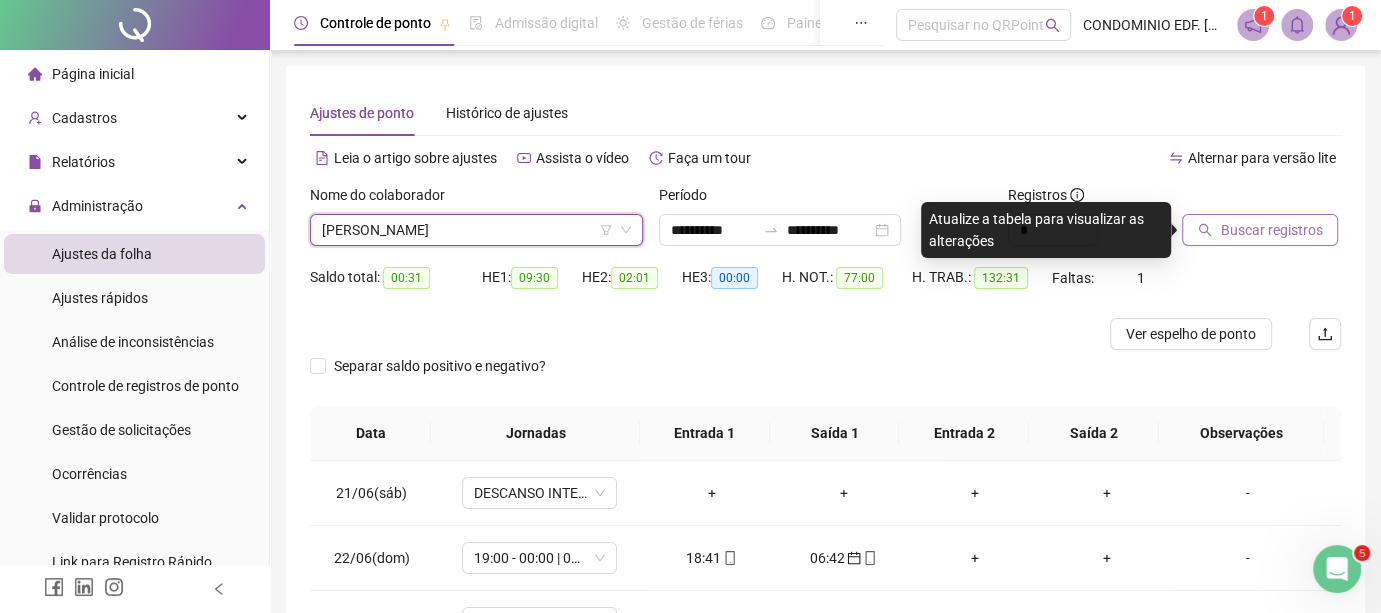 click on "Buscar registros" at bounding box center (1271, 230) 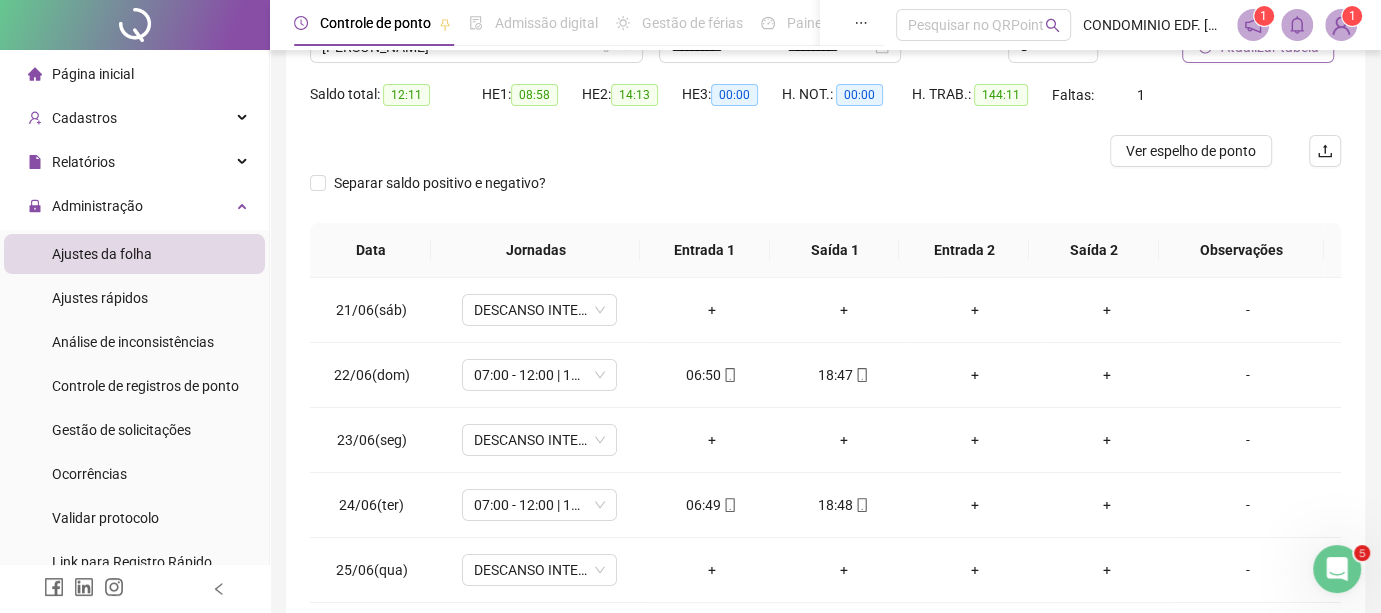 scroll, scrollTop: 209, scrollLeft: 0, axis: vertical 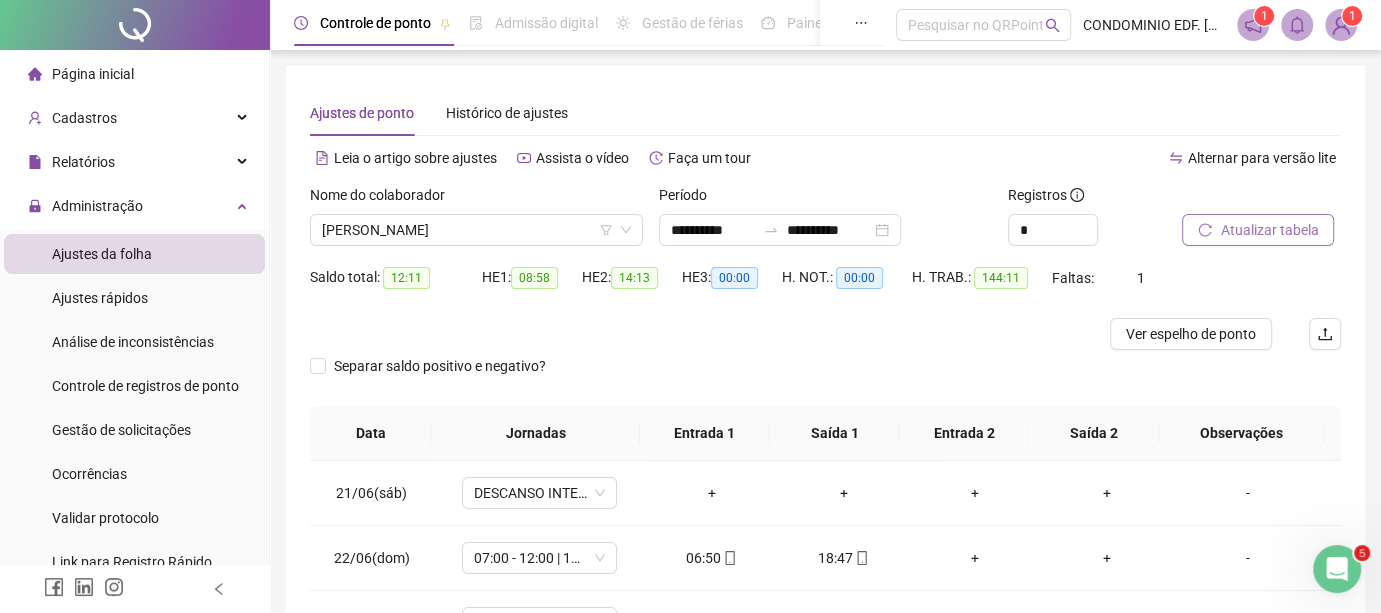 click on "Atualizar tabela" at bounding box center [1269, 230] 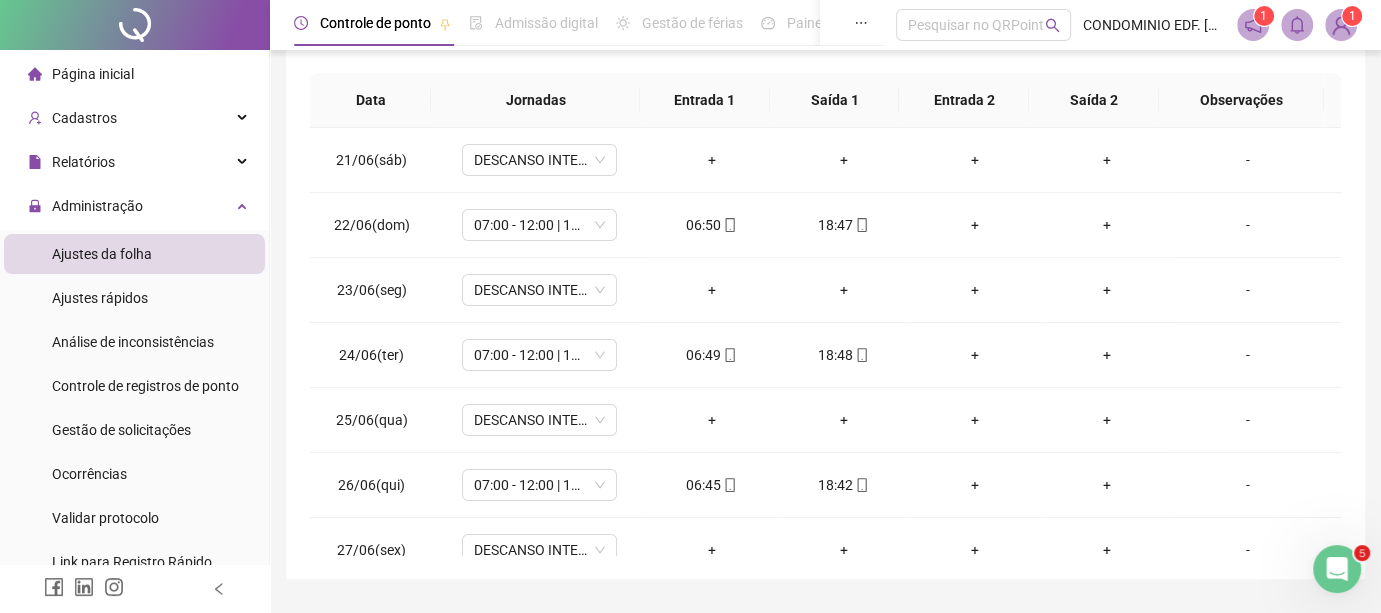 scroll, scrollTop: 384, scrollLeft: 0, axis: vertical 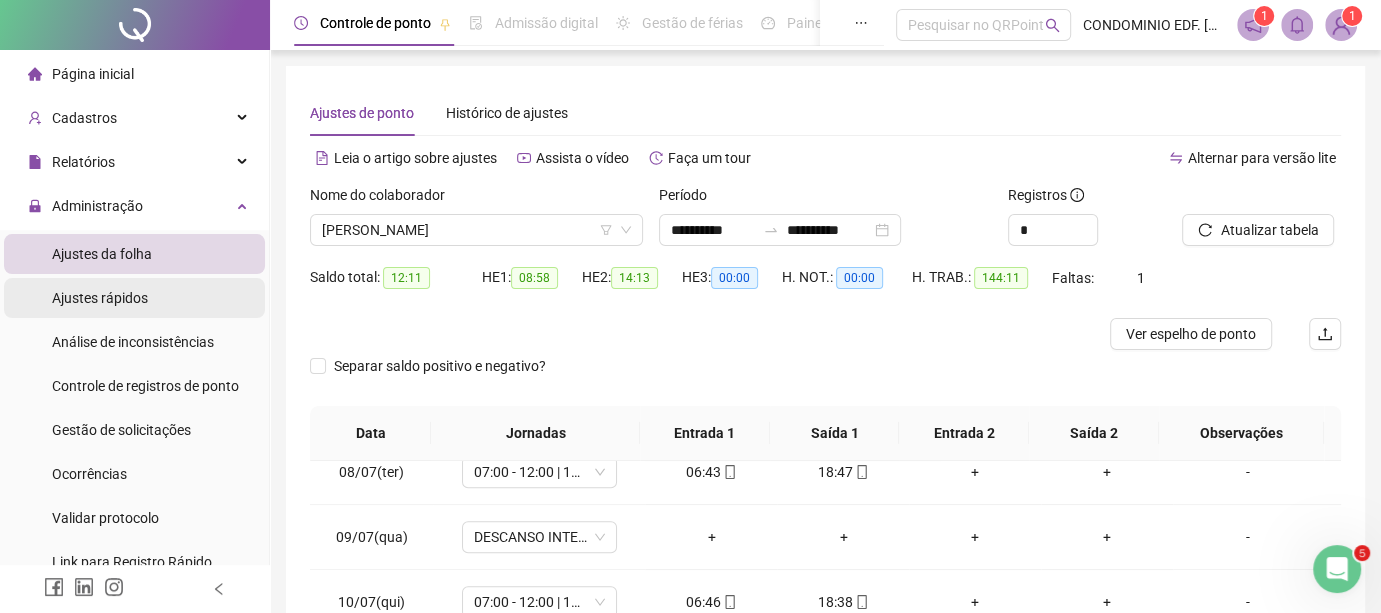 click on "Ajustes rápidos" at bounding box center (100, 298) 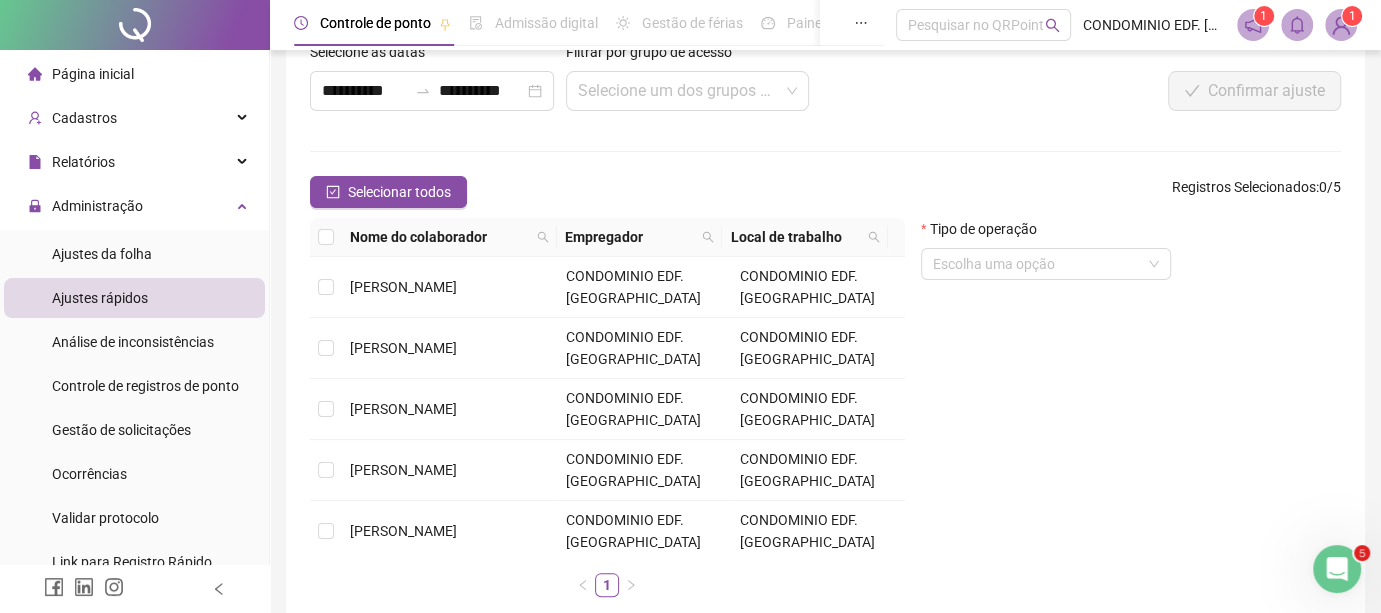 scroll, scrollTop: 220, scrollLeft: 0, axis: vertical 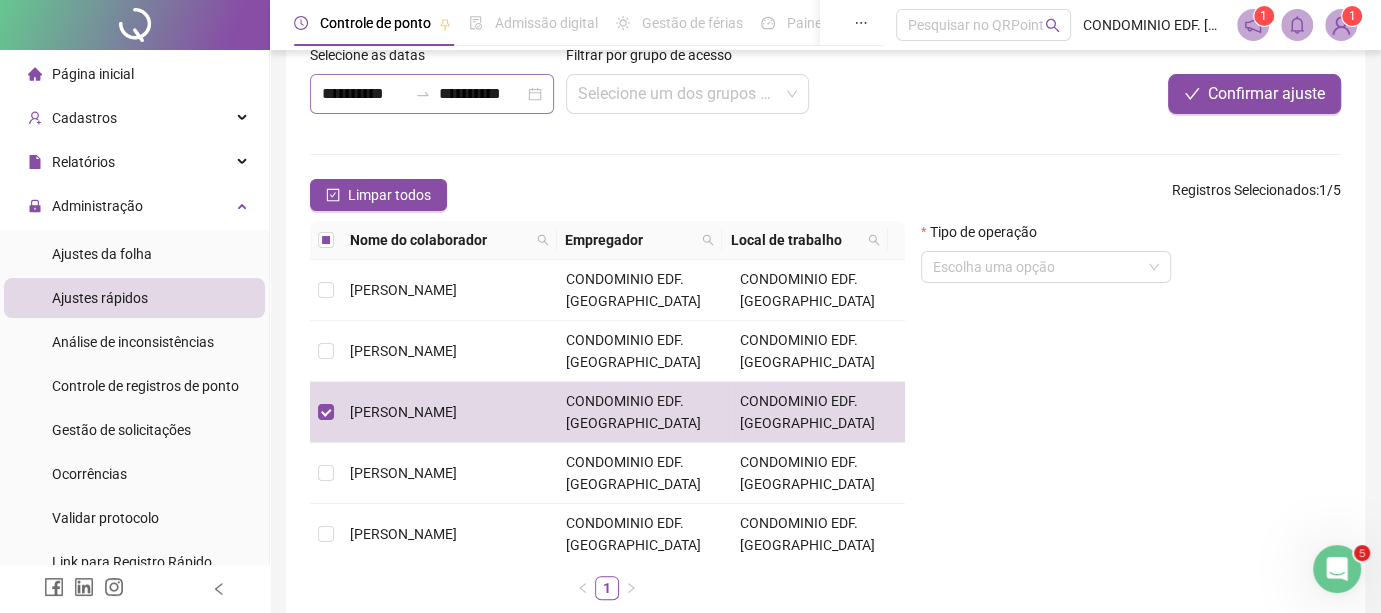 click on "**********" at bounding box center [432, 94] 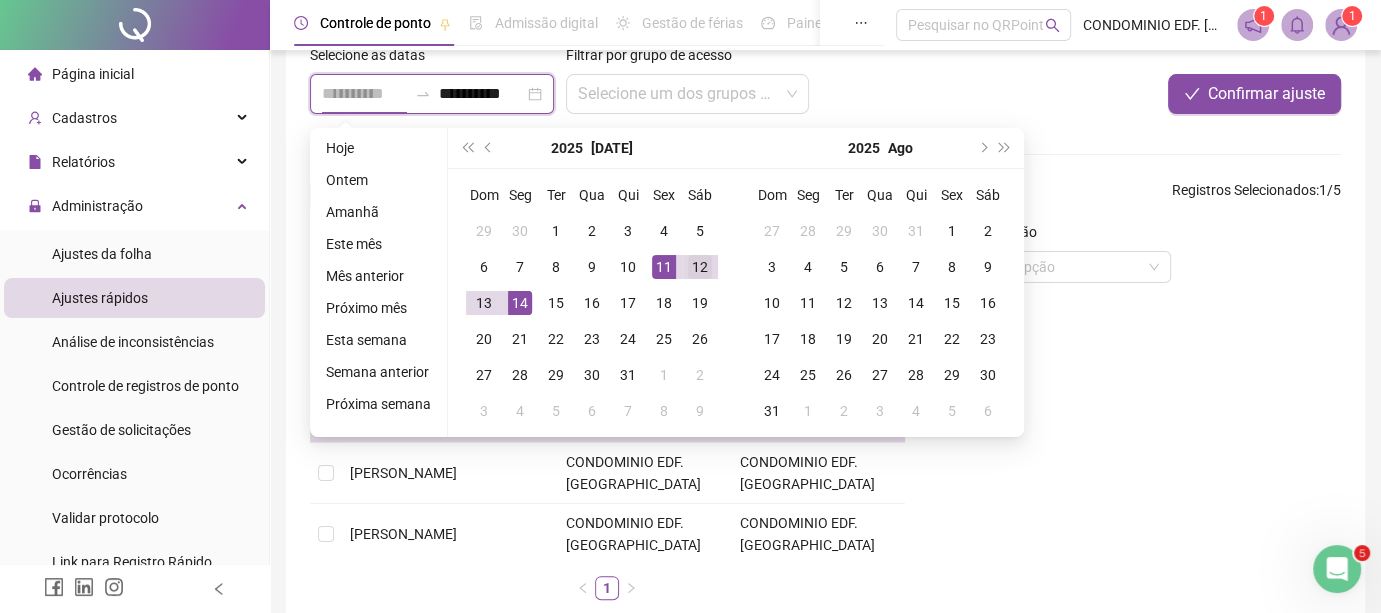 type on "**********" 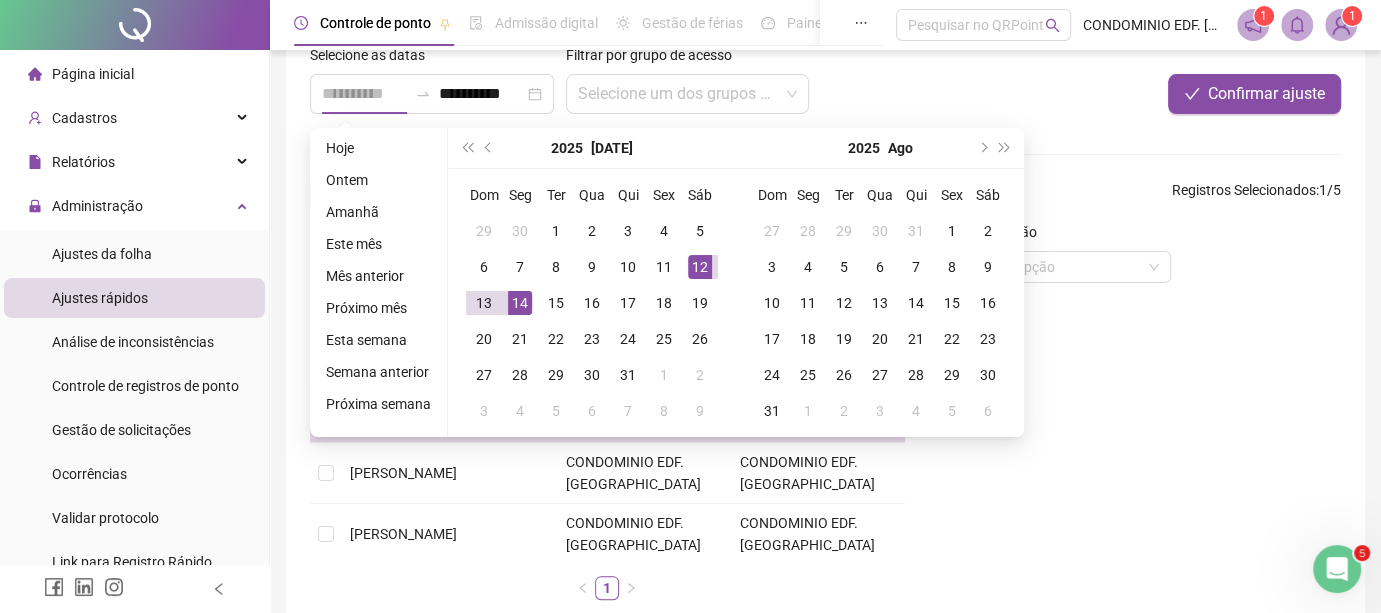 click on "12" at bounding box center (700, 267) 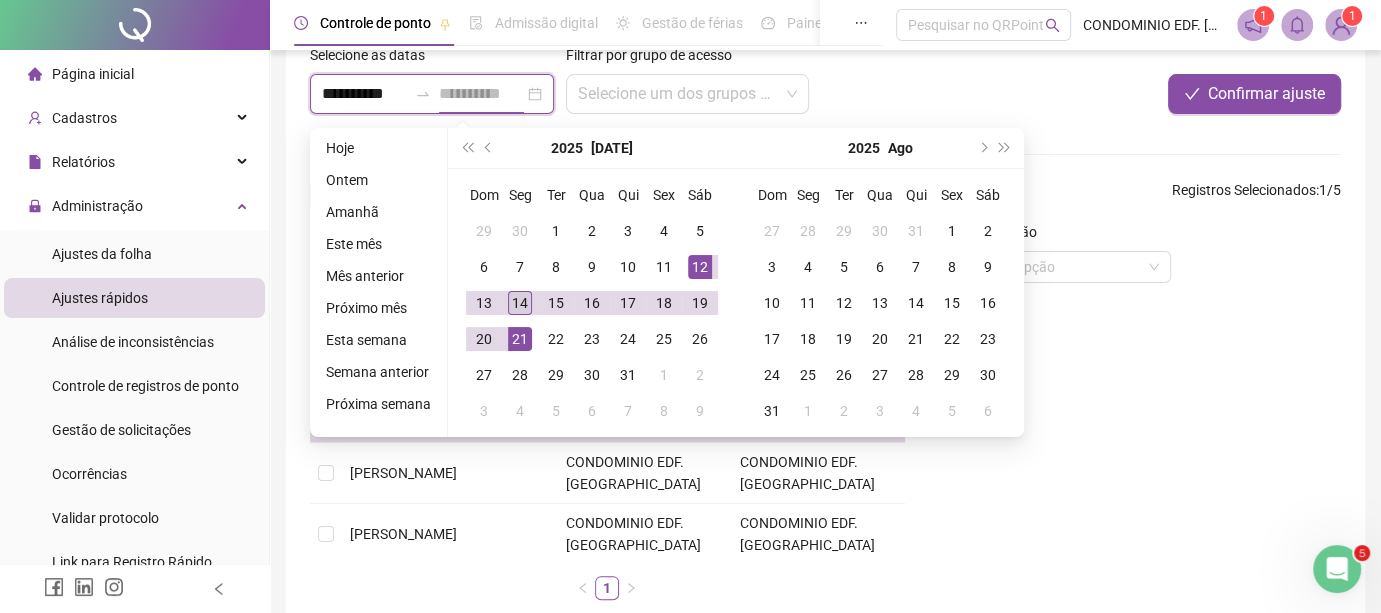 type on "**********" 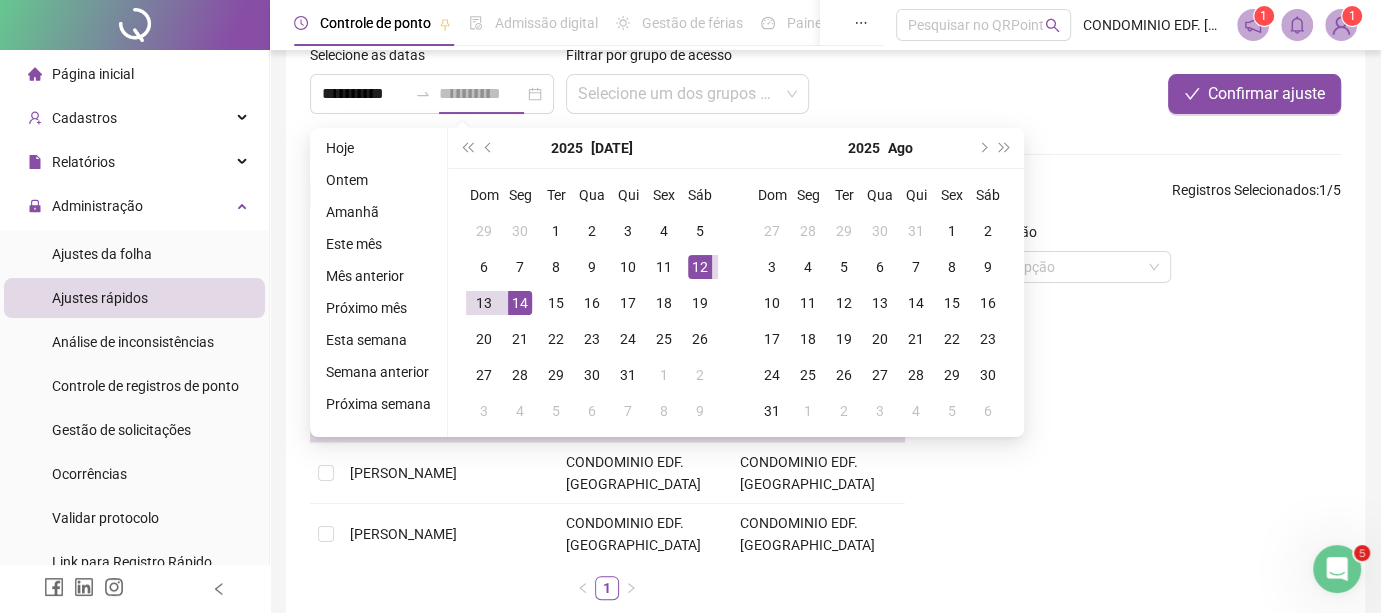 click on "14" at bounding box center [520, 303] 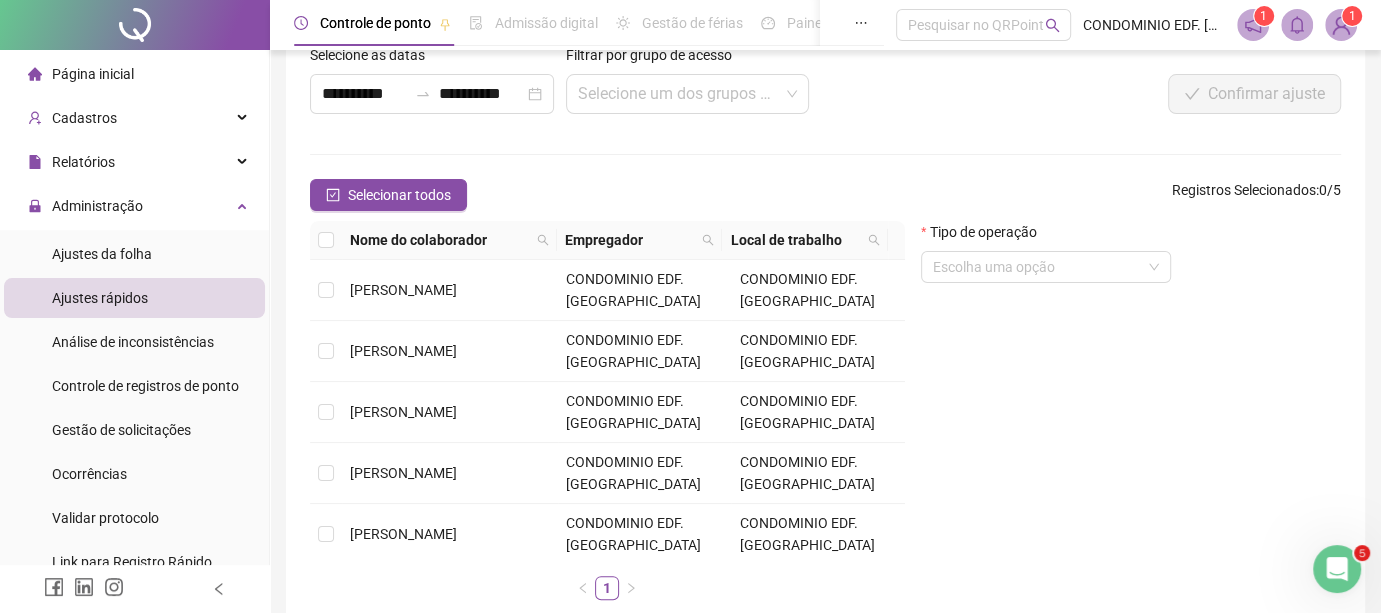 click on "**********" at bounding box center (825, 330) 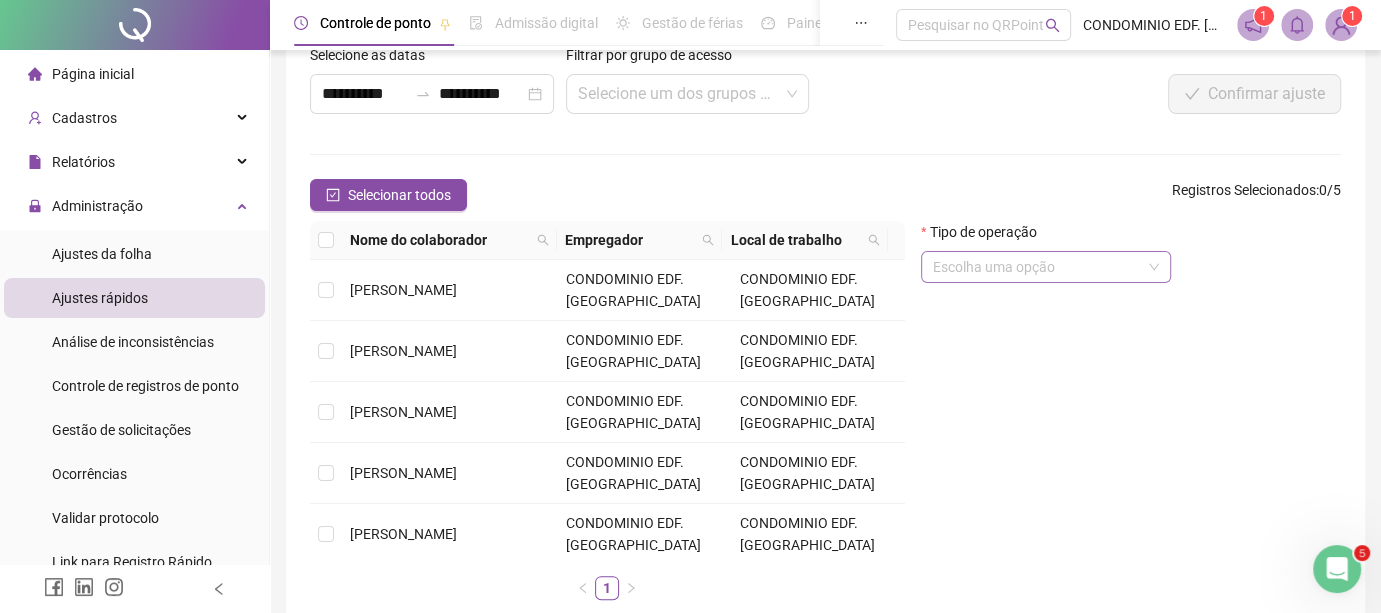 click on "Escolha uma opção" at bounding box center [1046, 267] 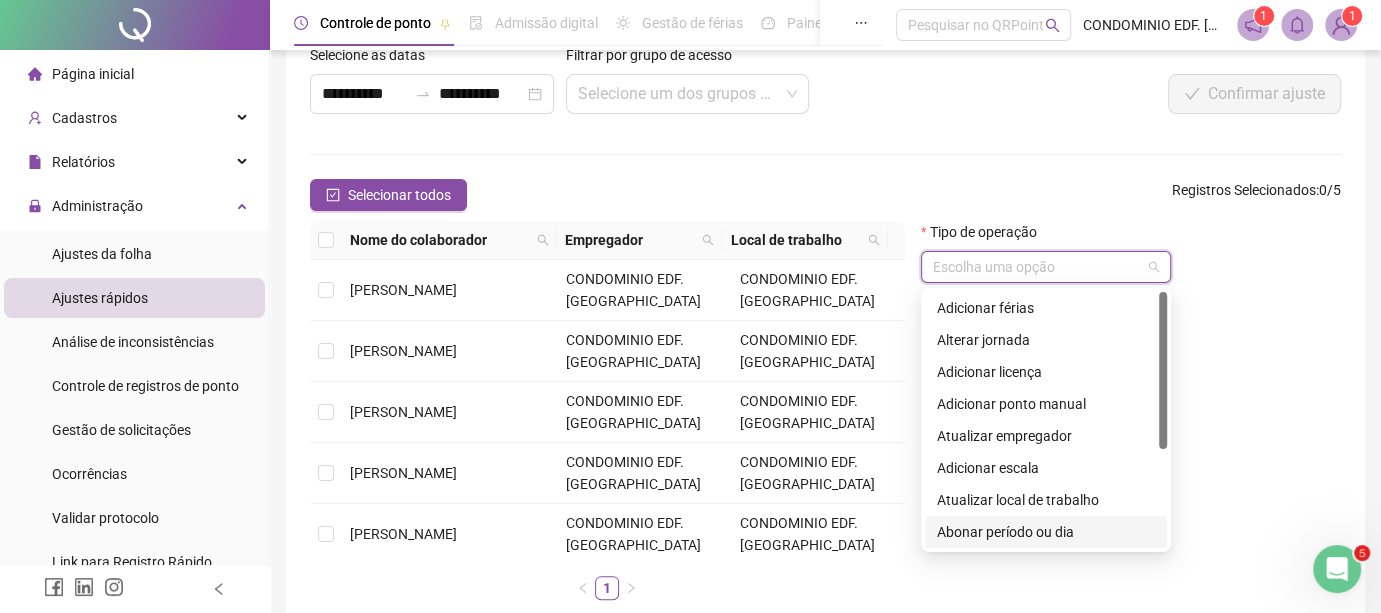 scroll, scrollTop: 111, scrollLeft: 0, axis: vertical 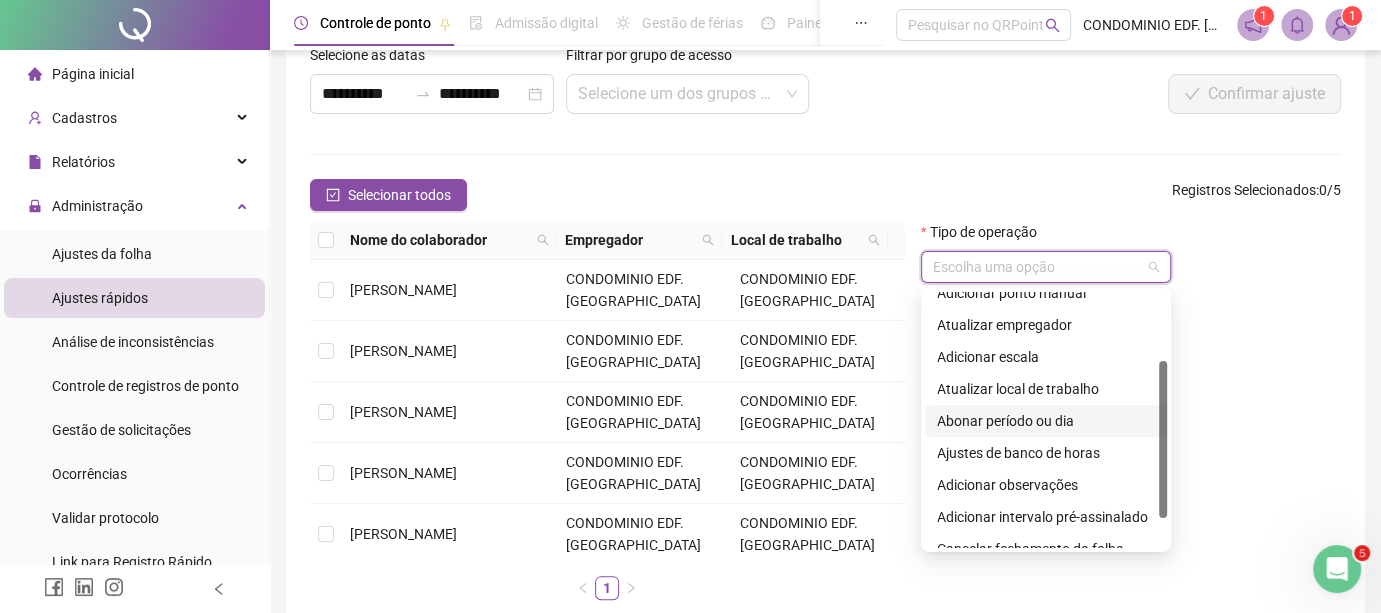 click on "Abonar período ou dia" at bounding box center (1046, 421) 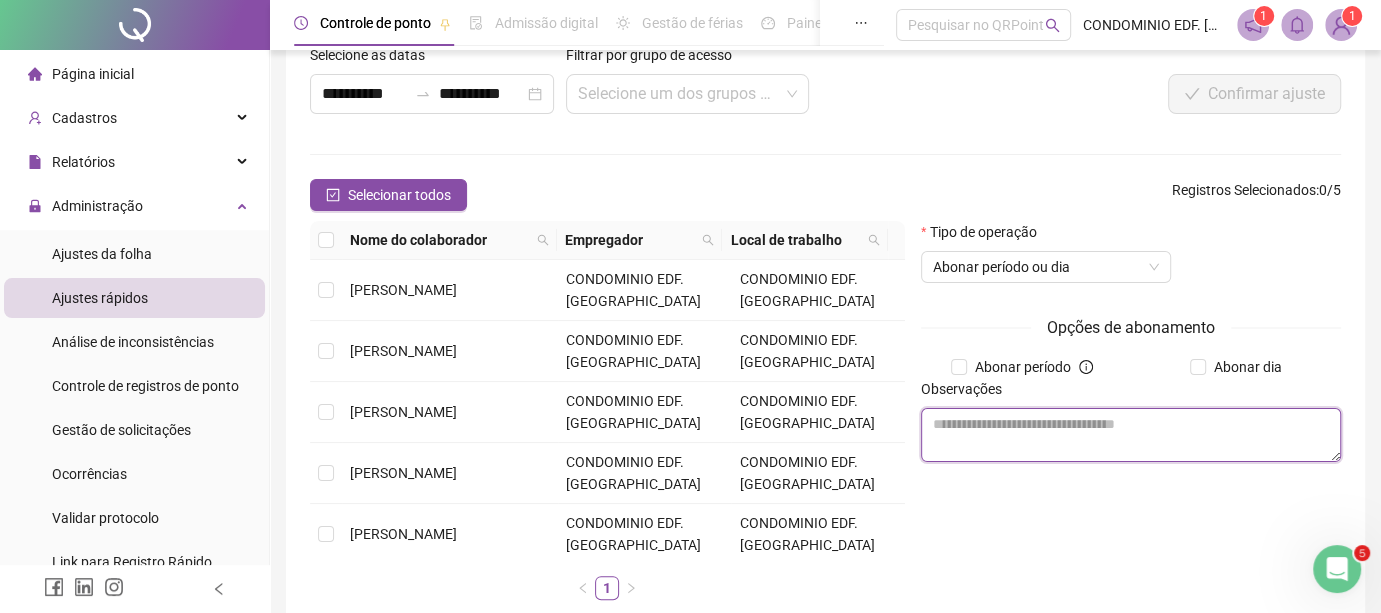 click at bounding box center (1131, 435) 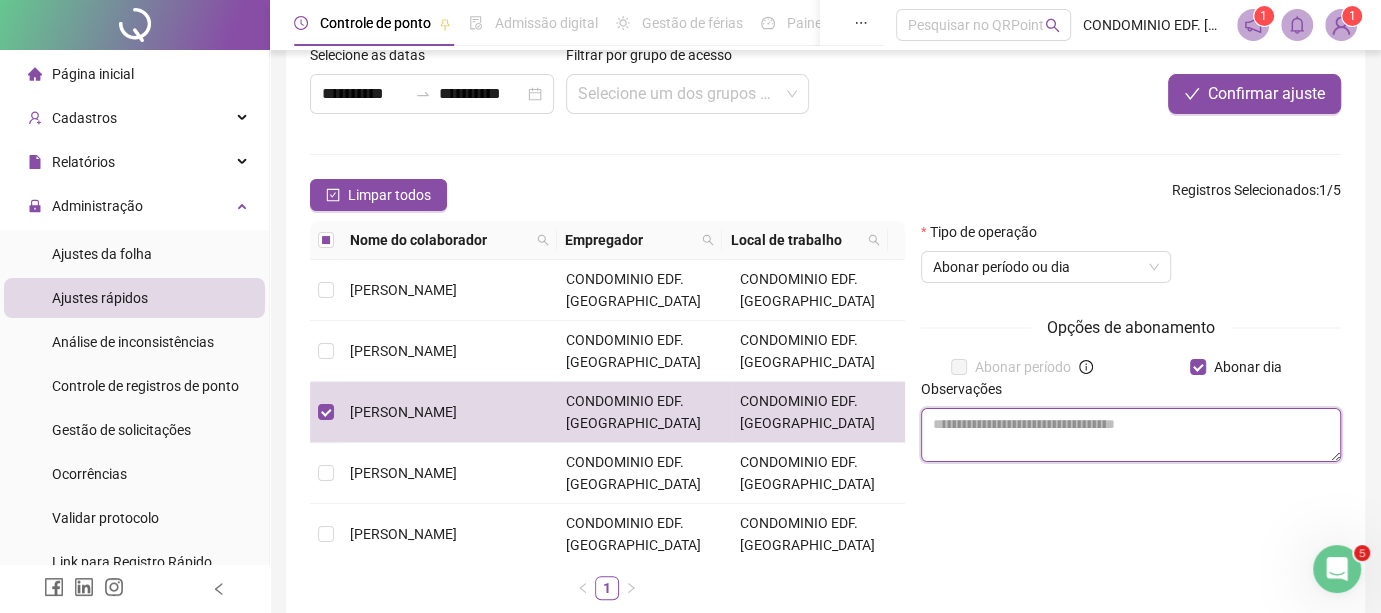 click at bounding box center [1131, 435] 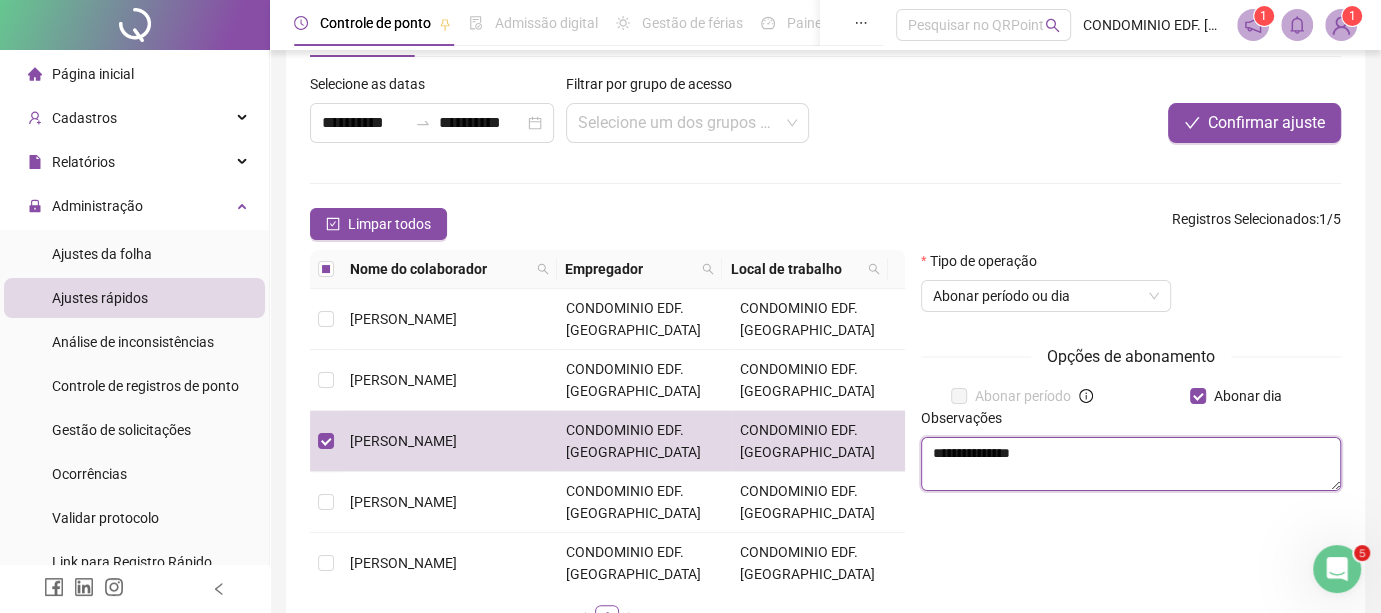 scroll, scrollTop: 111, scrollLeft: 0, axis: vertical 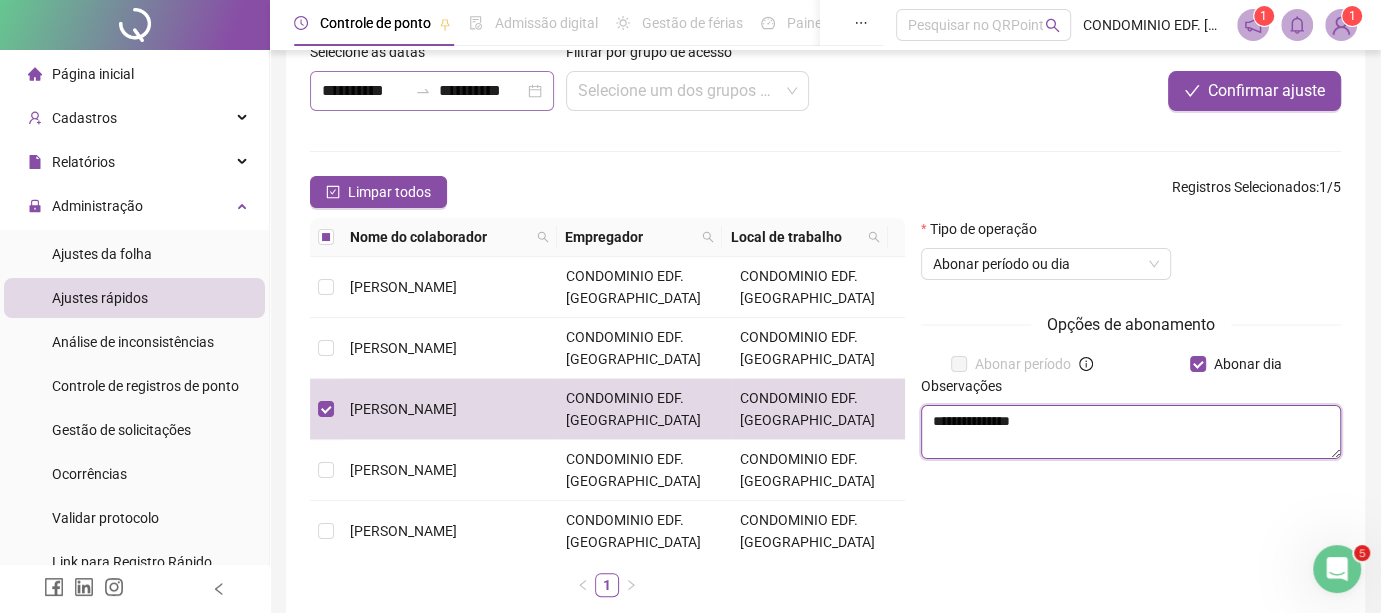 type on "**********" 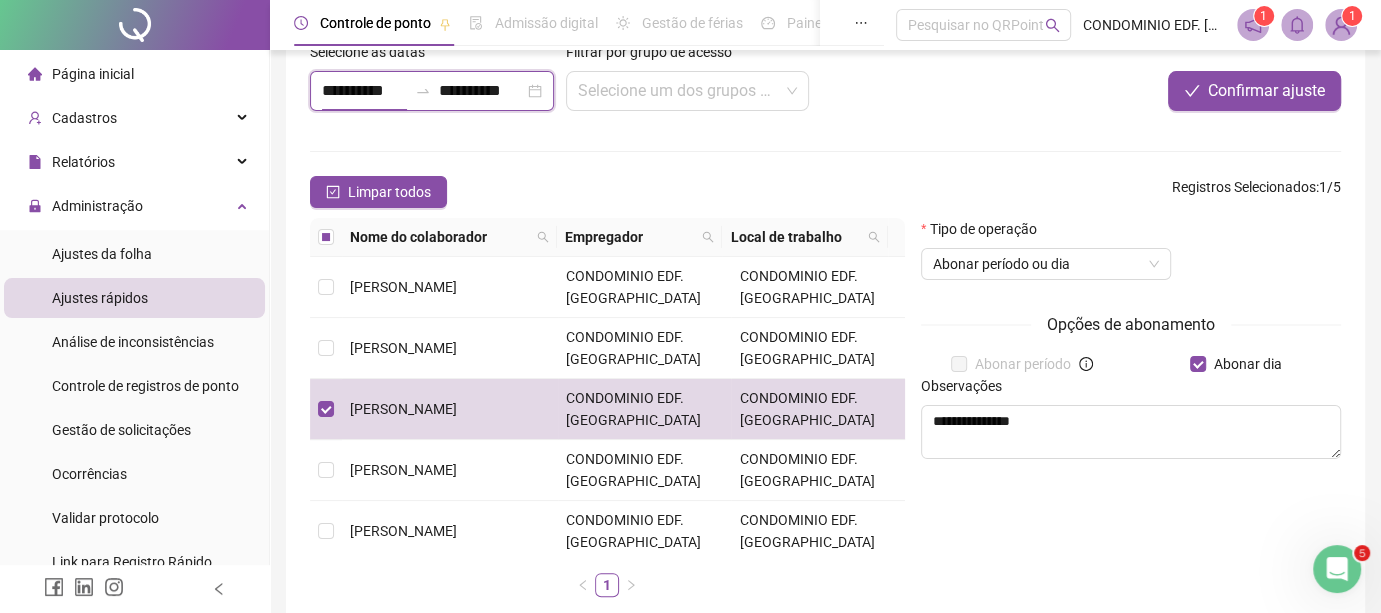 click on "**********" at bounding box center (364, 91) 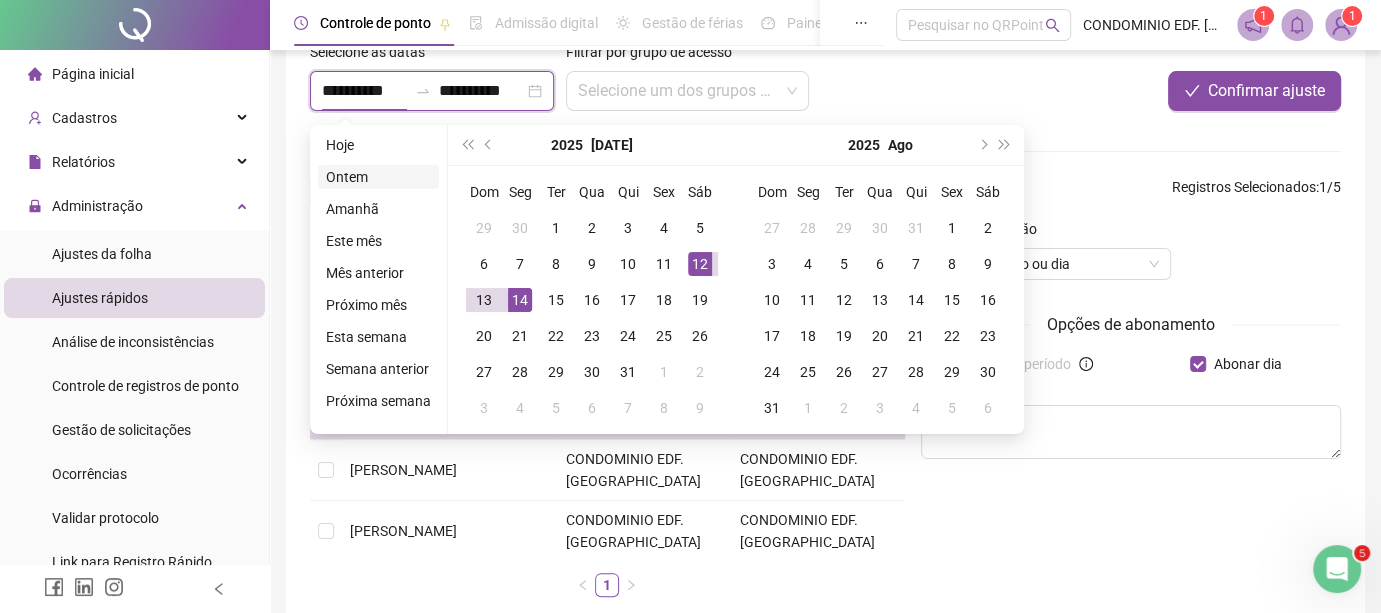 type on "**********" 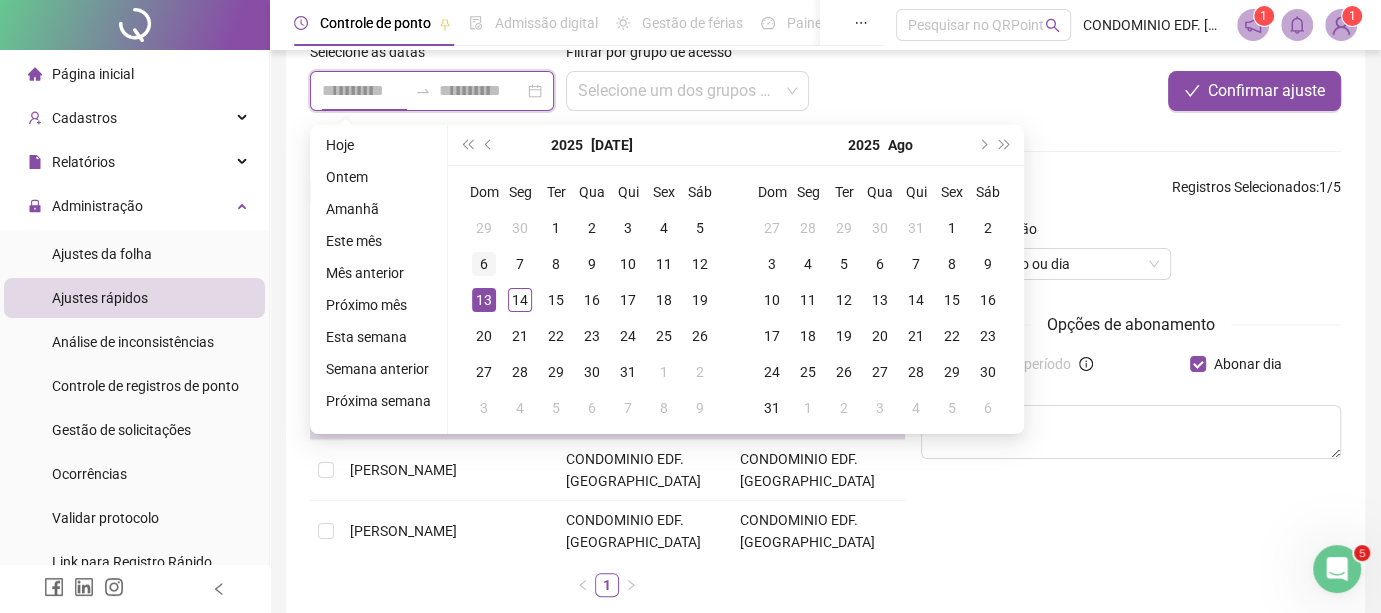 type on "**********" 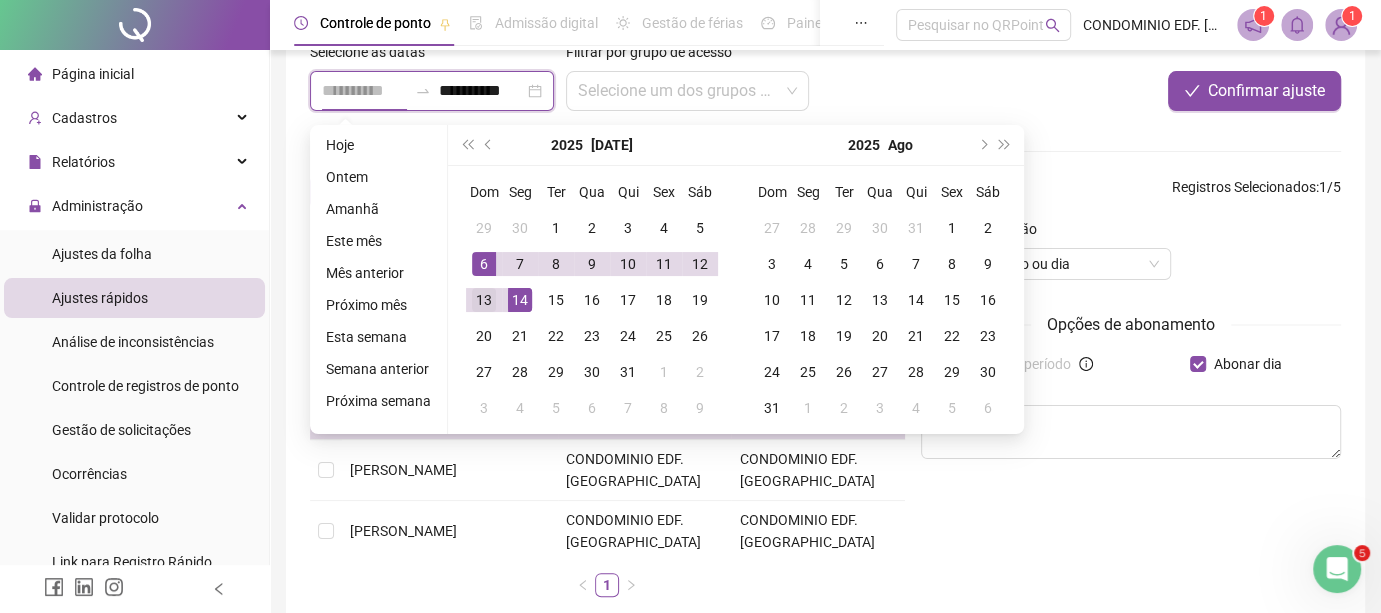 type on "**********" 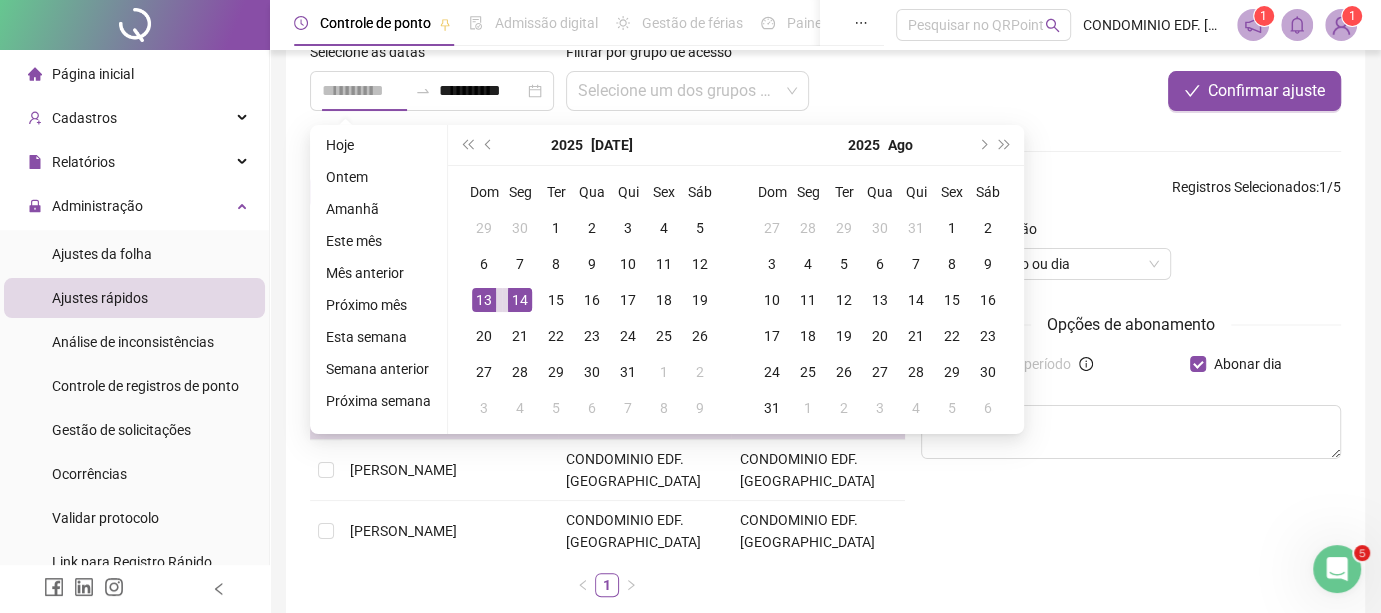 click on "13" at bounding box center (484, 300) 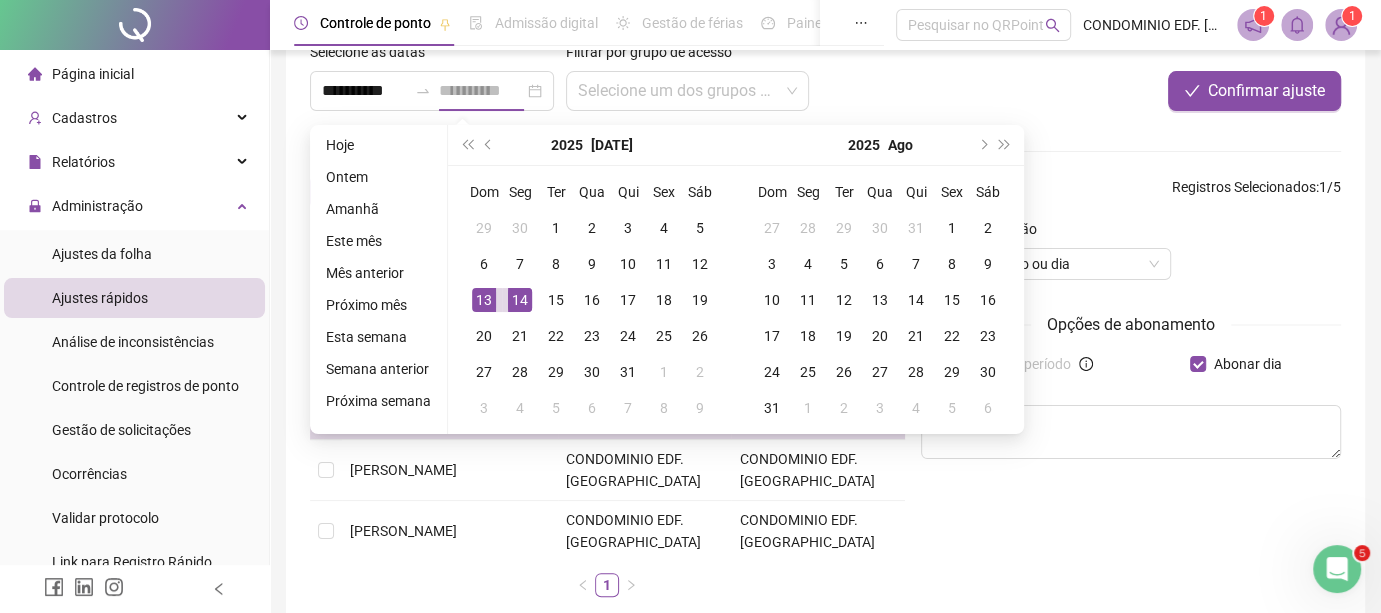 click on "14" at bounding box center [520, 300] 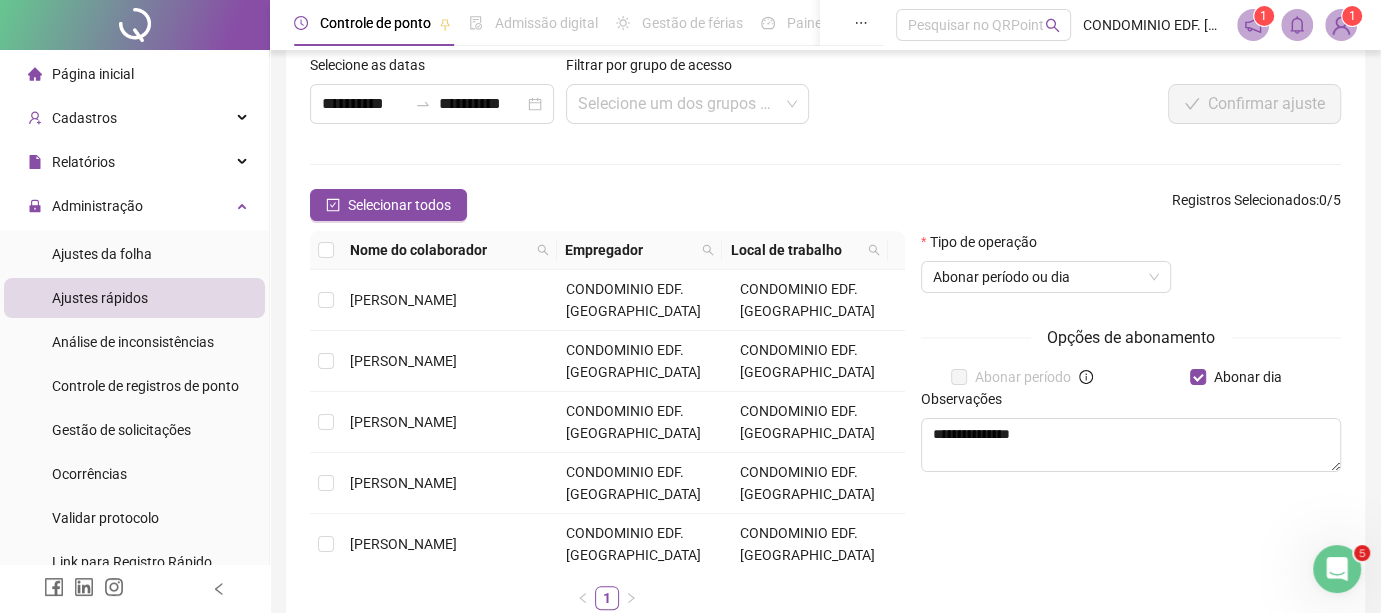 scroll, scrollTop: 220, scrollLeft: 0, axis: vertical 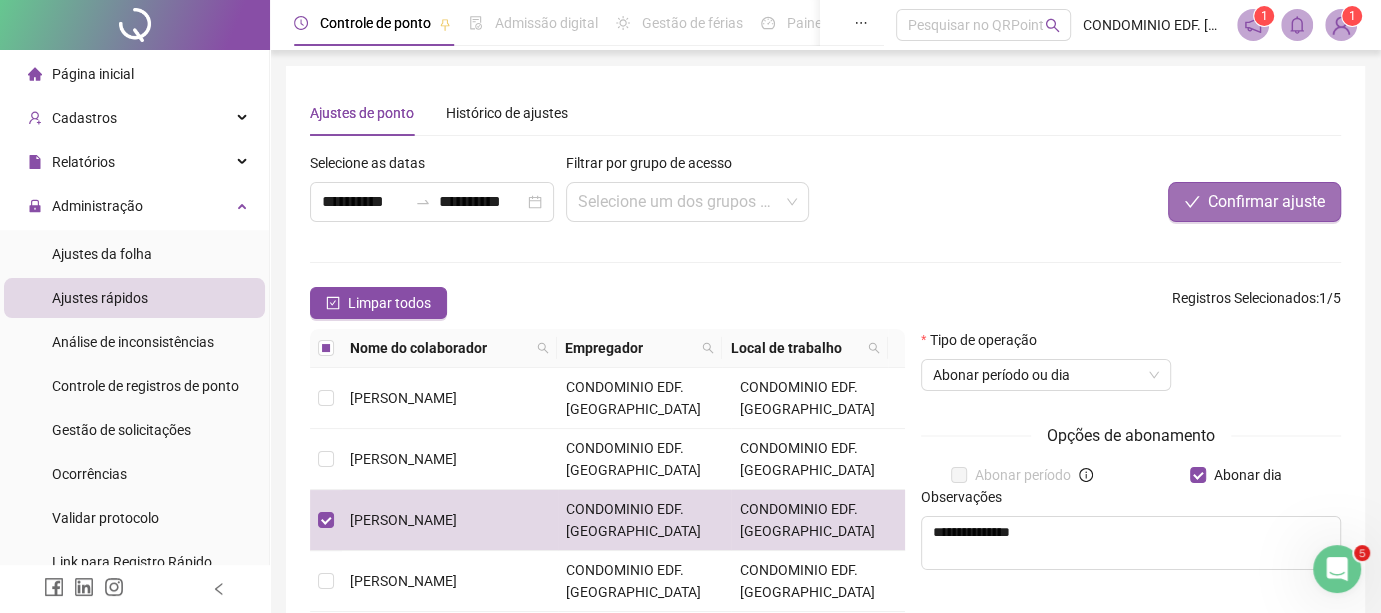 click on "Confirmar ajuste" at bounding box center [1266, 202] 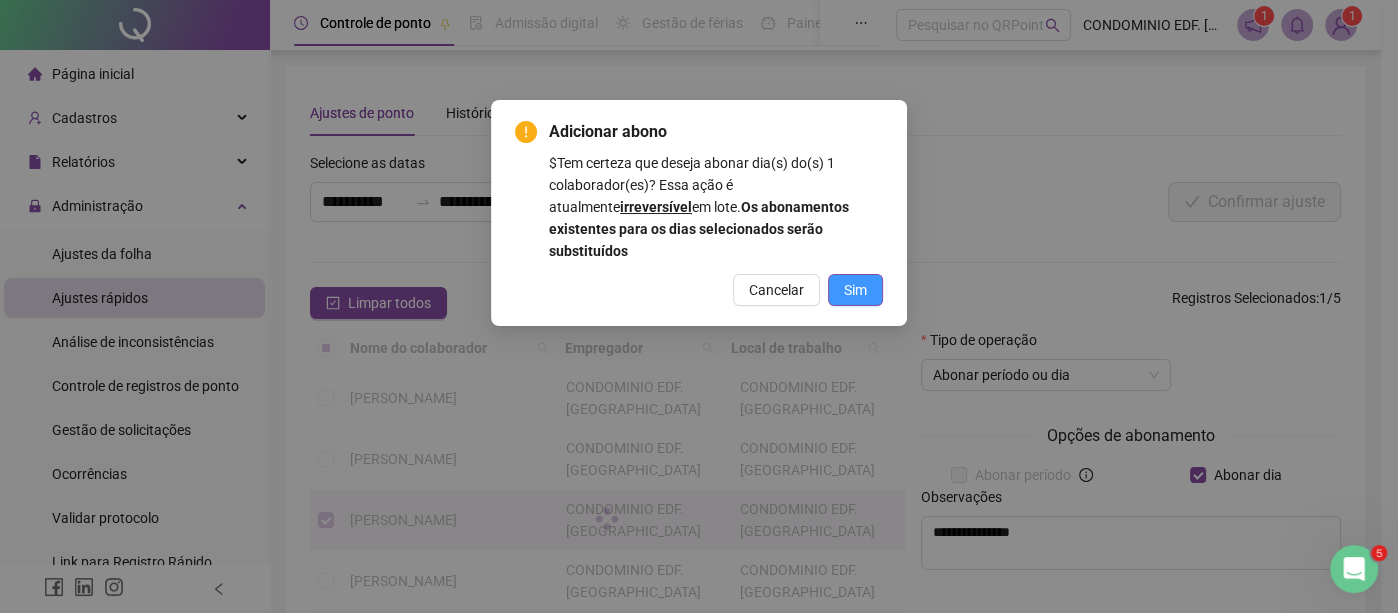click on "Sim" at bounding box center (855, 290) 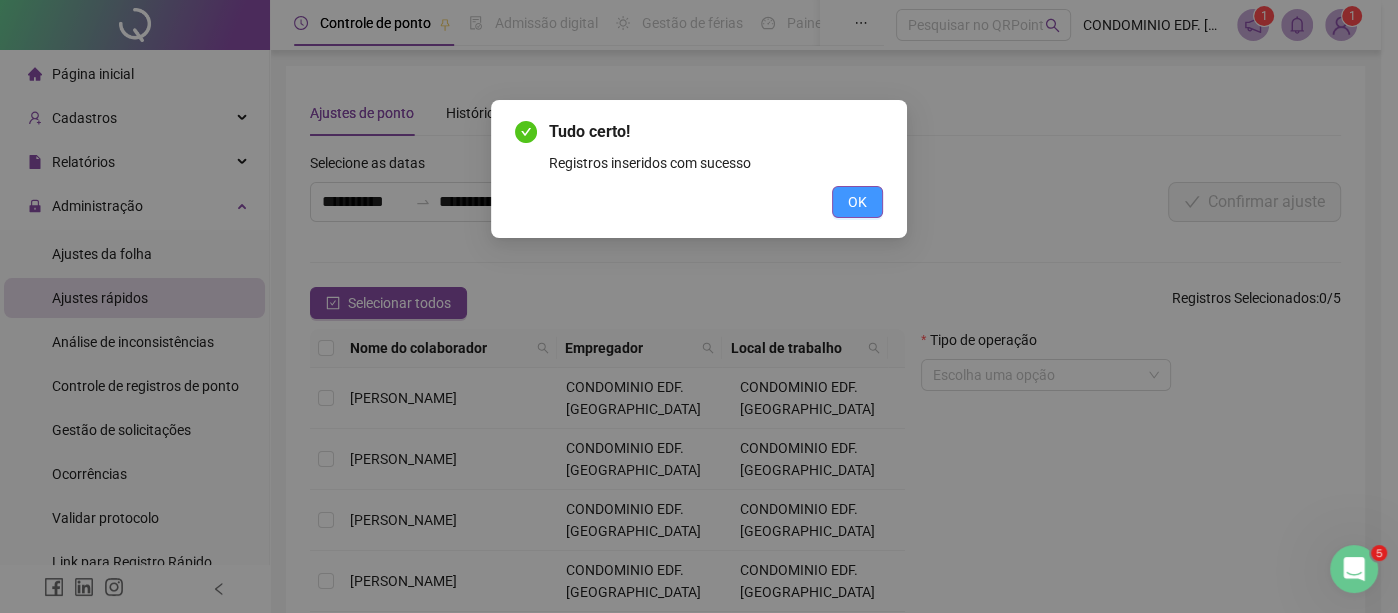 click on "OK" at bounding box center (857, 202) 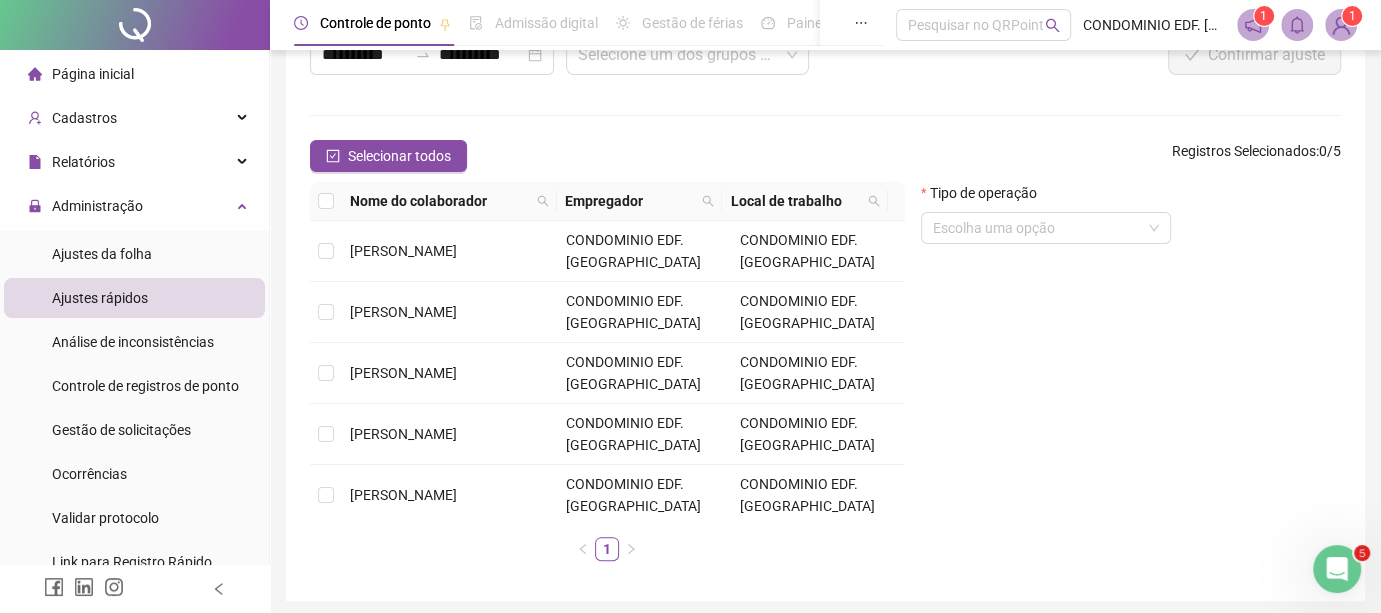 scroll, scrollTop: 220, scrollLeft: 0, axis: vertical 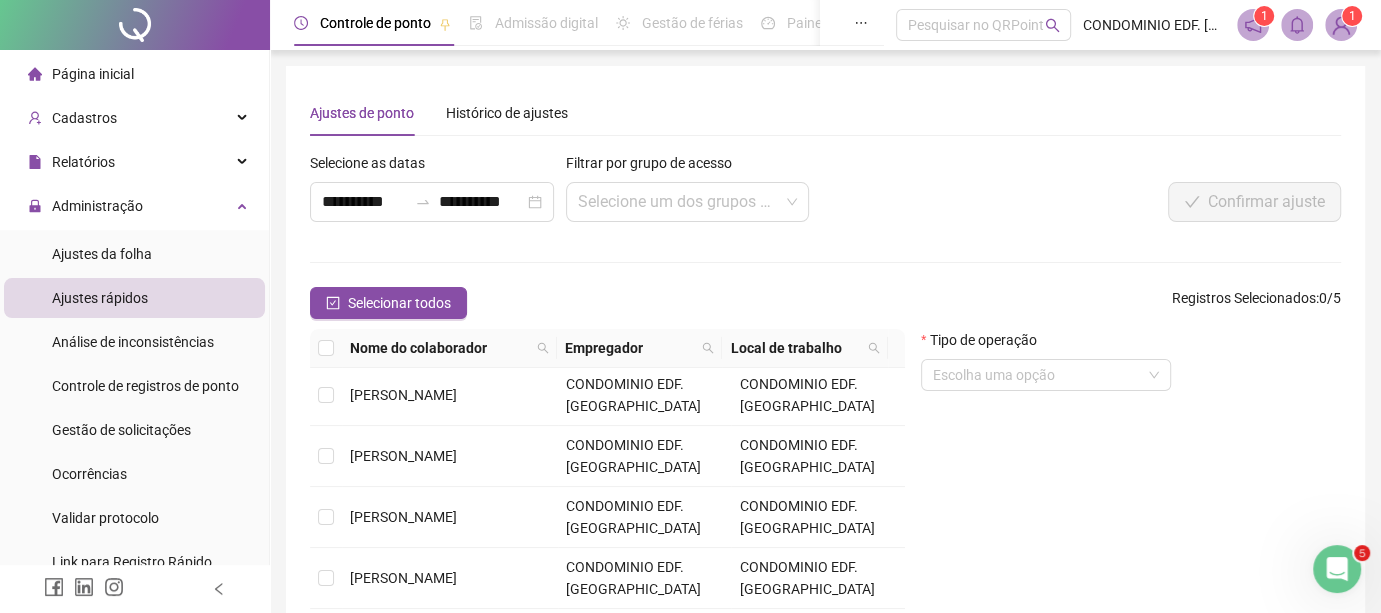 click on "**********" at bounding box center [825, 407] 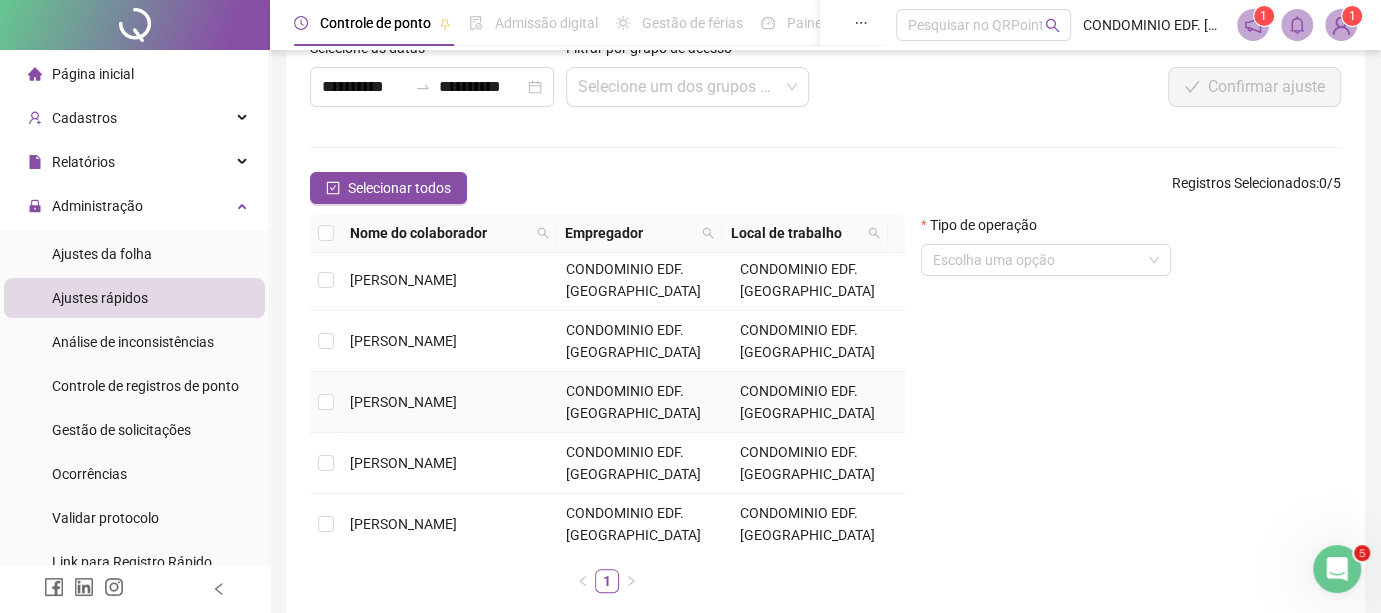 scroll, scrollTop: 0, scrollLeft: 0, axis: both 